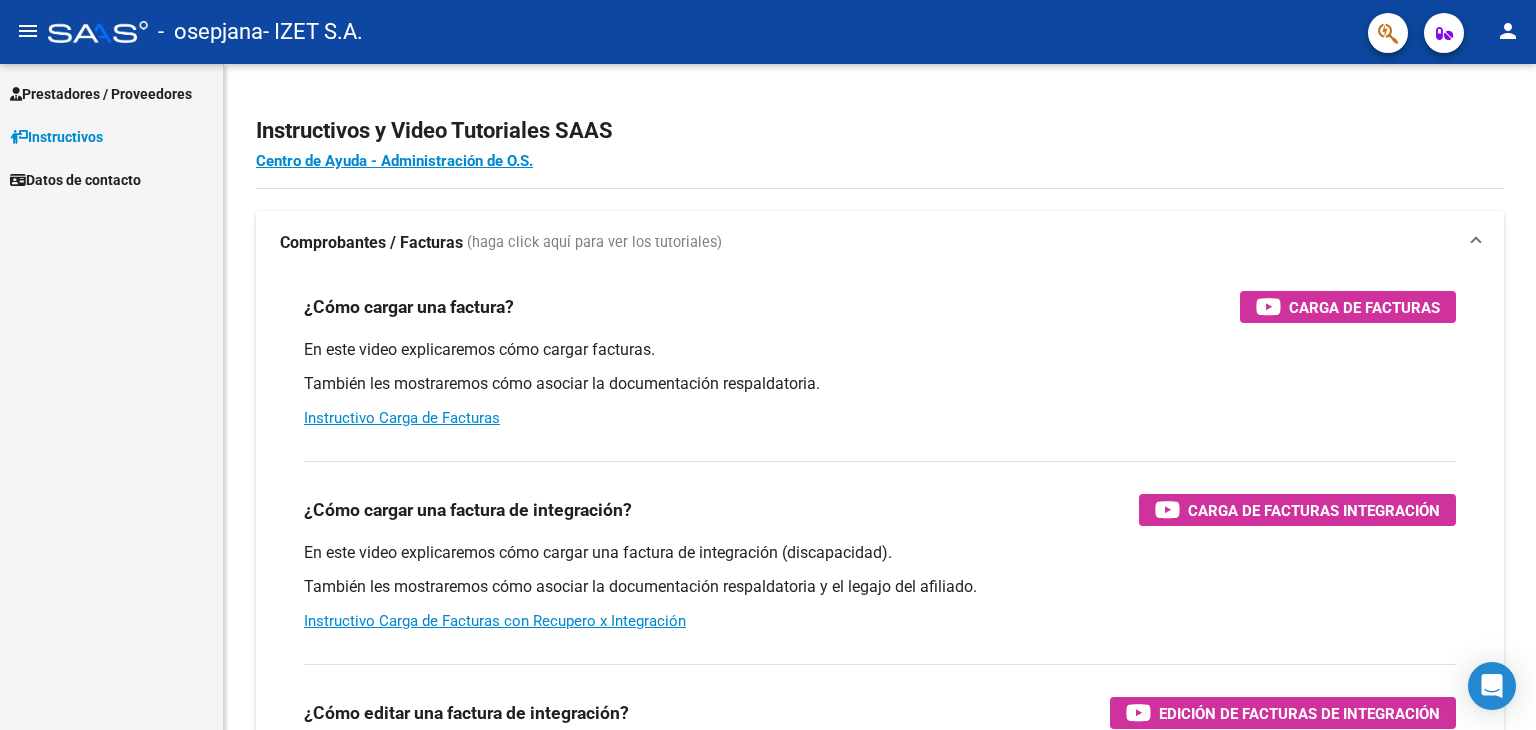 scroll, scrollTop: 0, scrollLeft: 0, axis: both 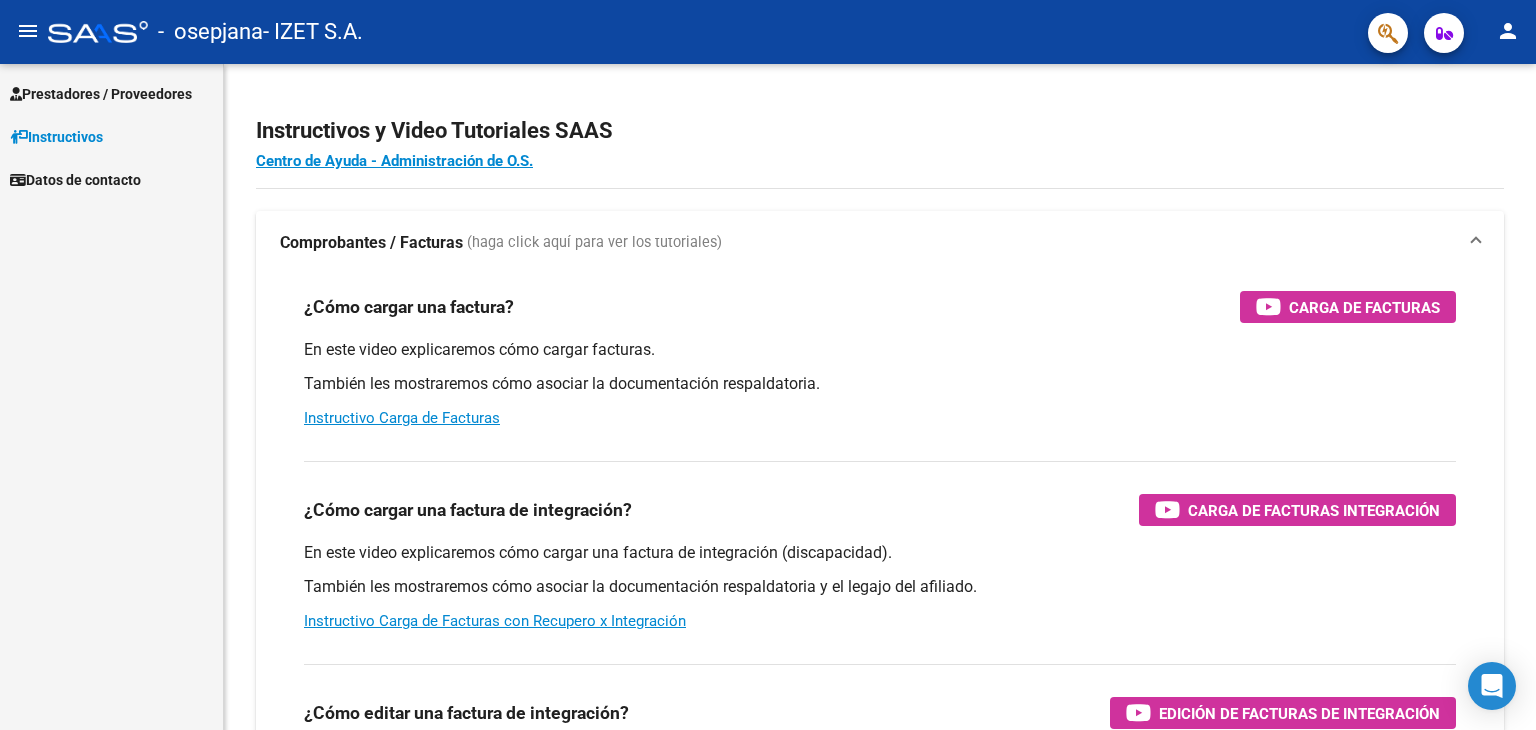 click on "Prestadores / Proveedores" at bounding box center (101, 94) 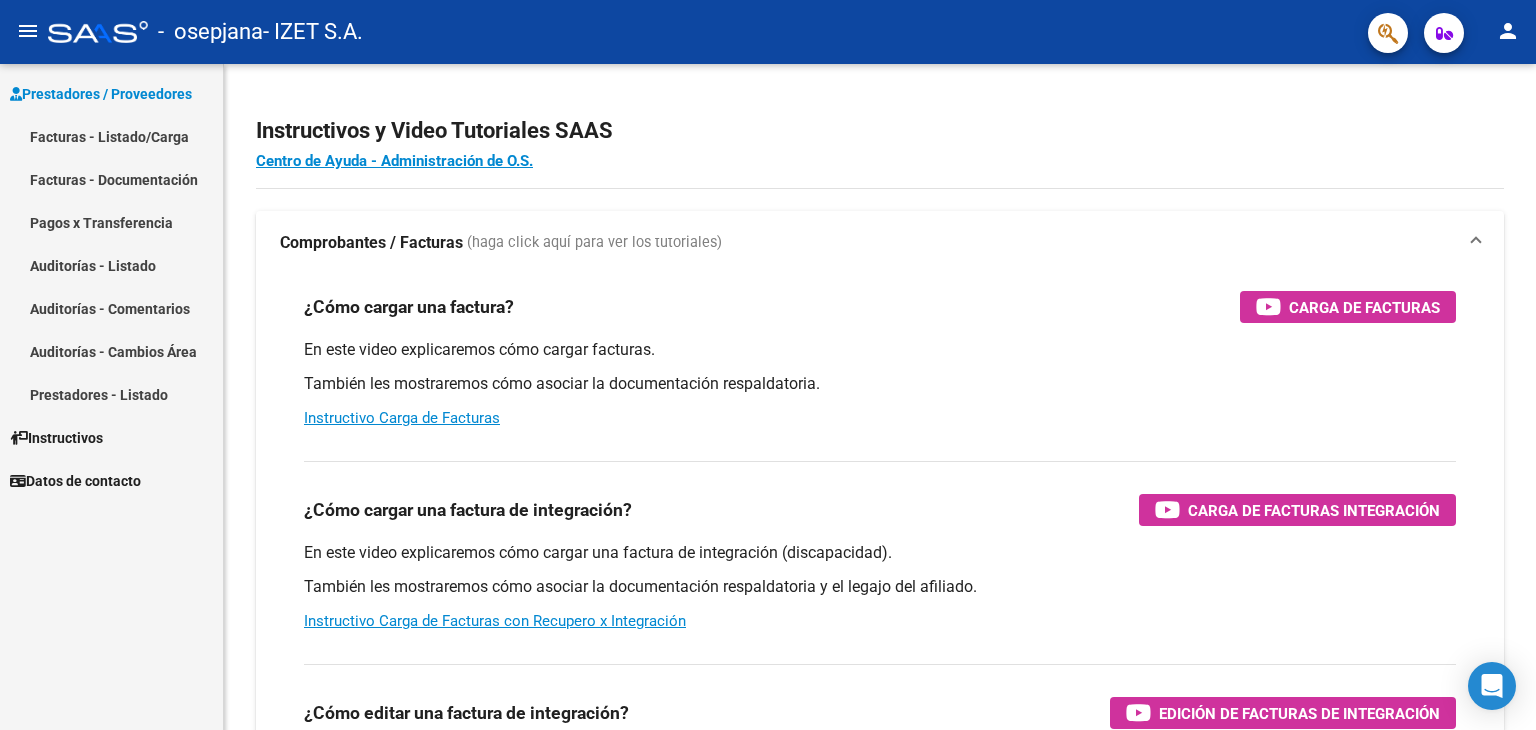 click on "Facturas - Listado/Carga" at bounding box center [111, 136] 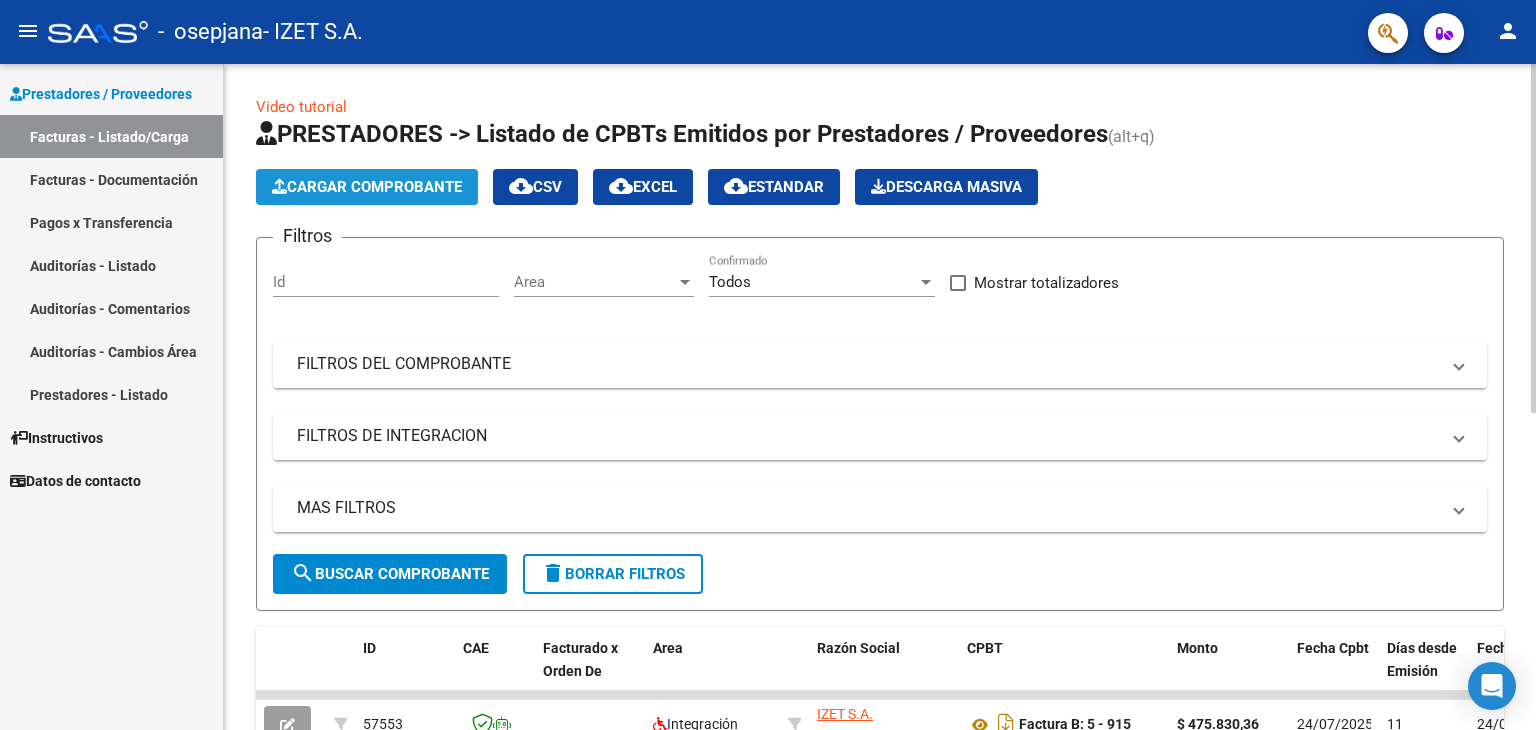 click on "Cargar Comprobante" 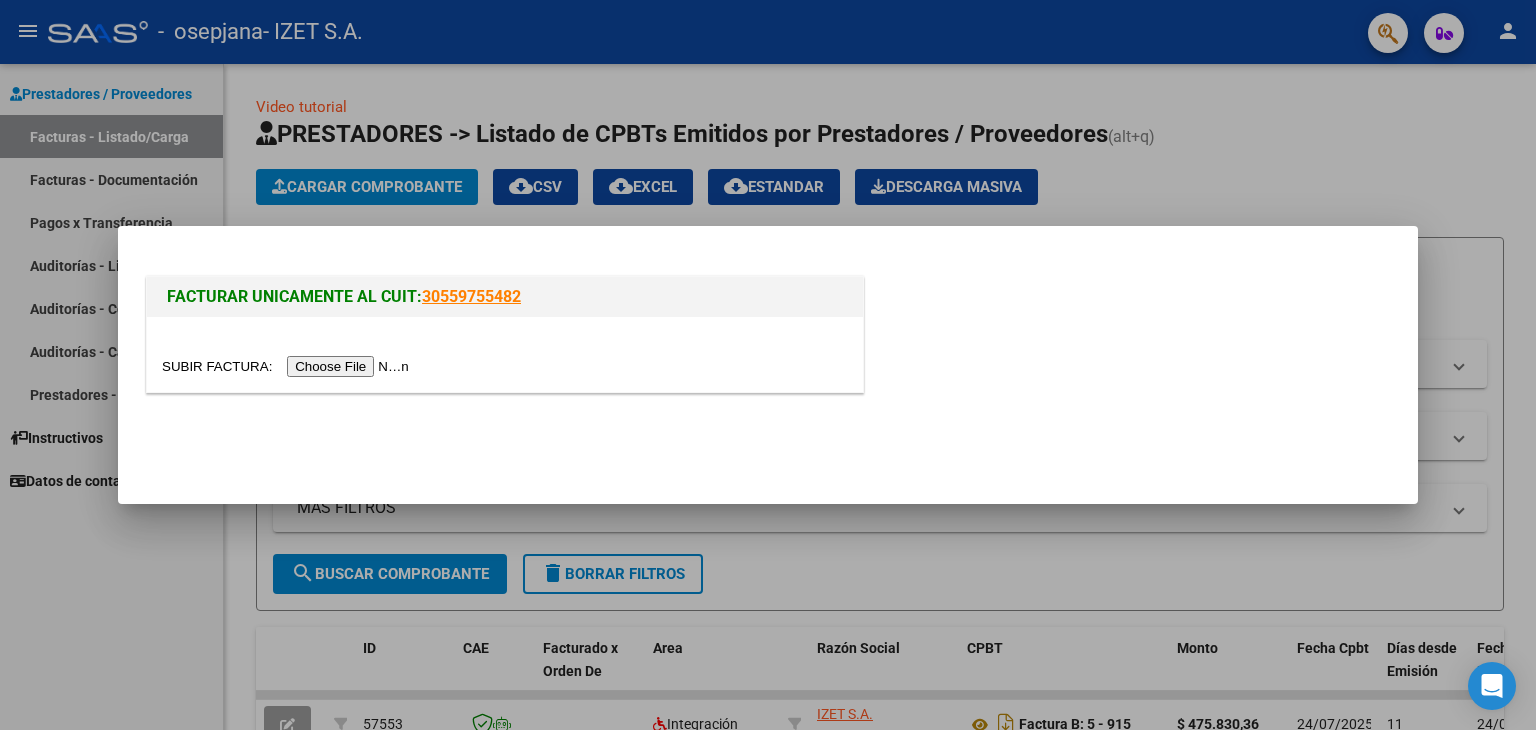 click at bounding box center [288, 366] 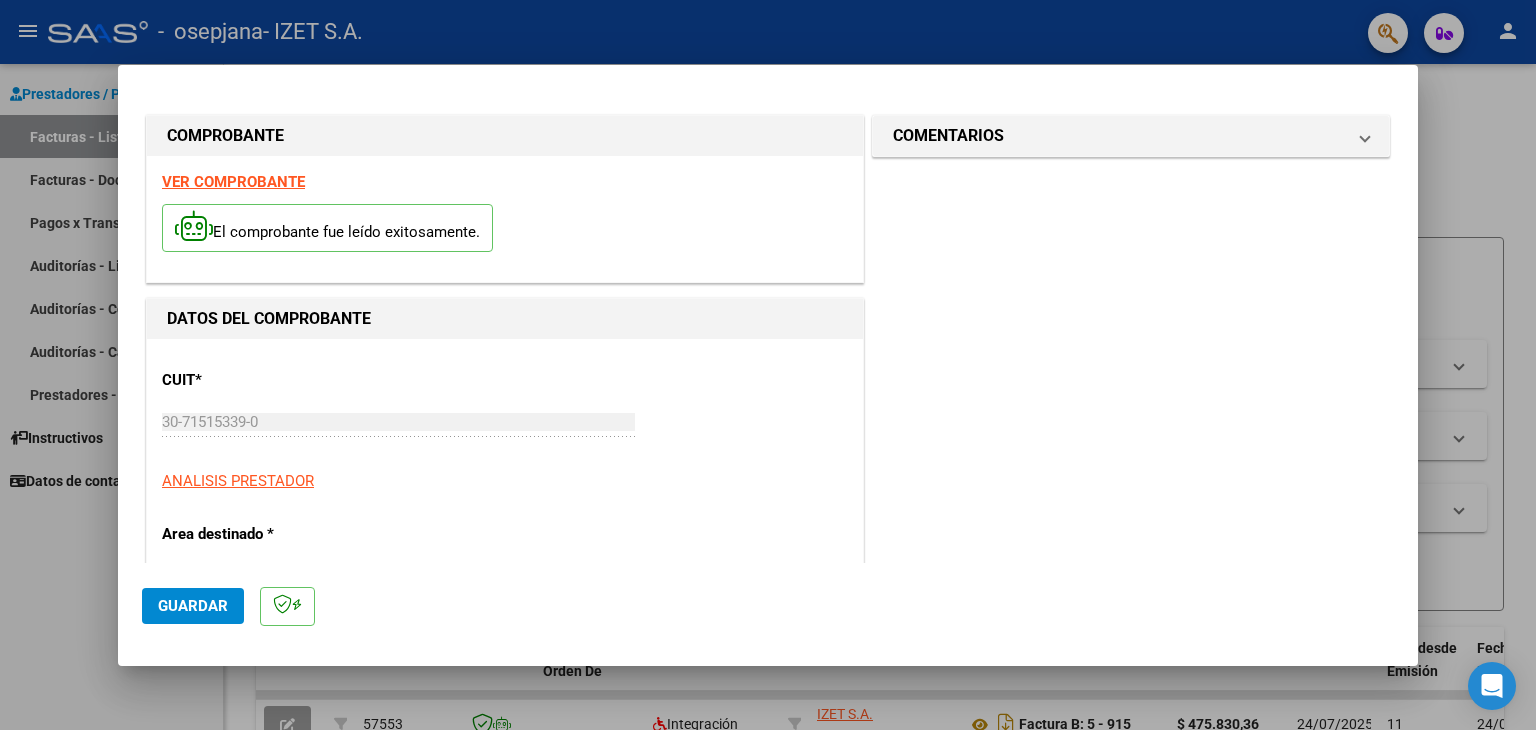 scroll, scrollTop: 100, scrollLeft: 0, axis: vertical 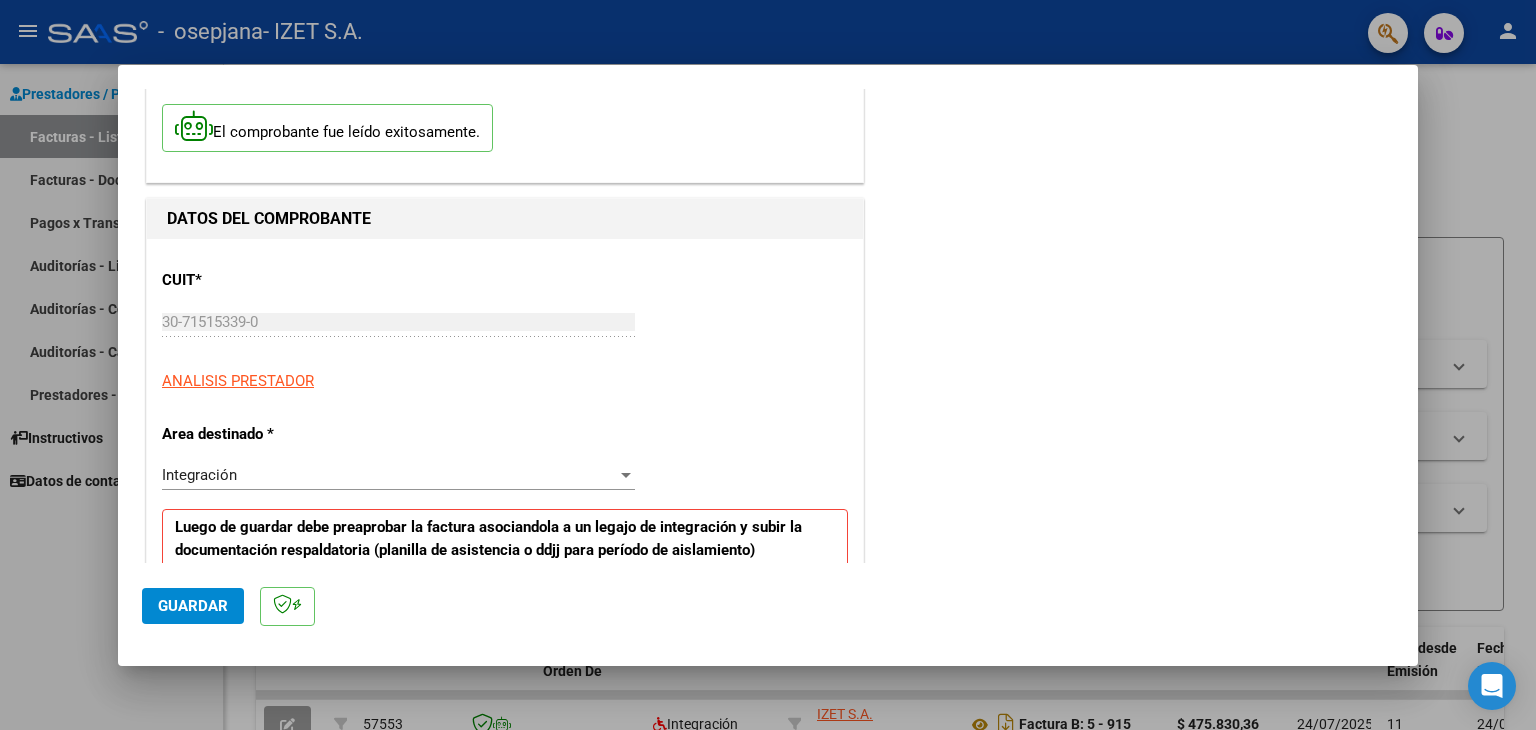 click on "Integración" at bounding box center [389, 475] 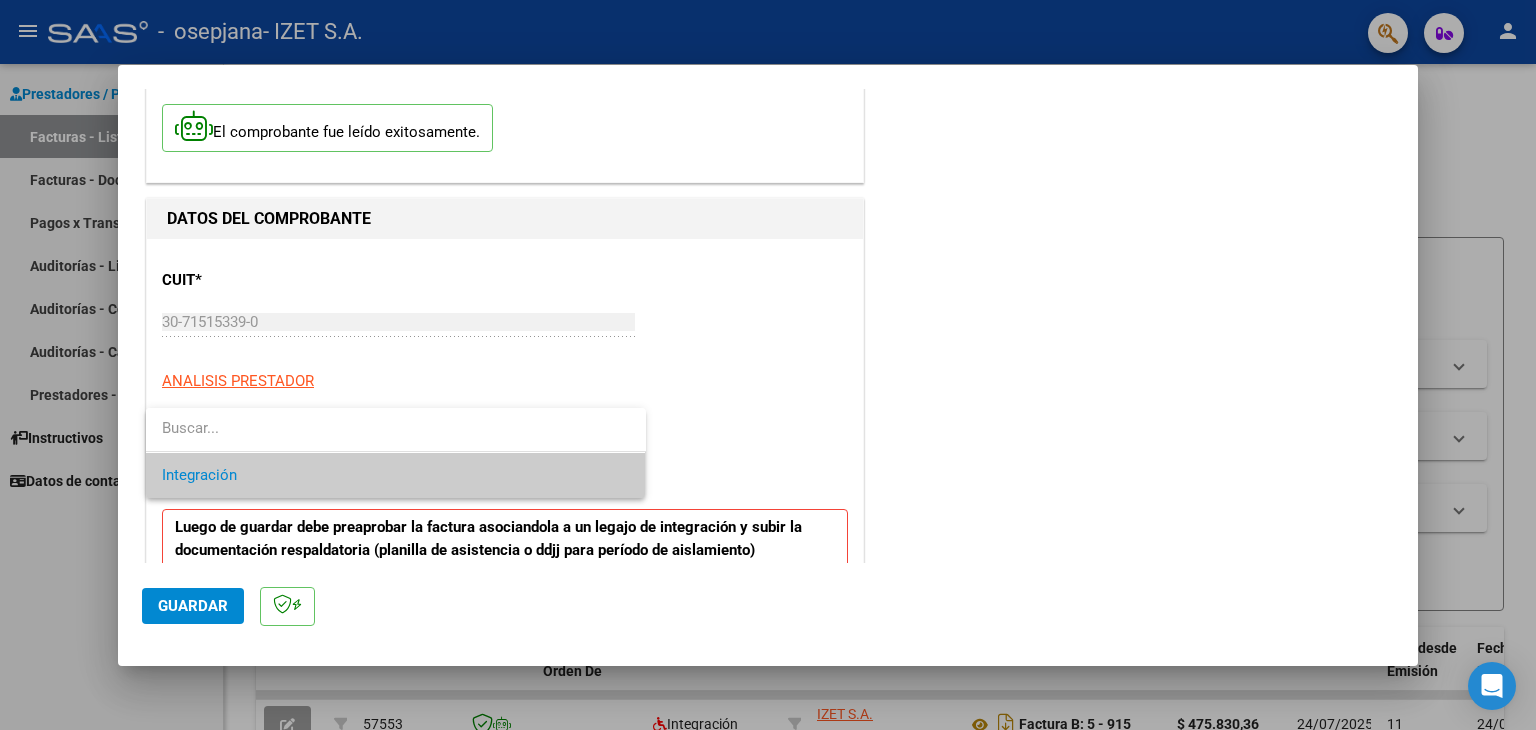 click on "Integración" at bounding box center [396, 475] 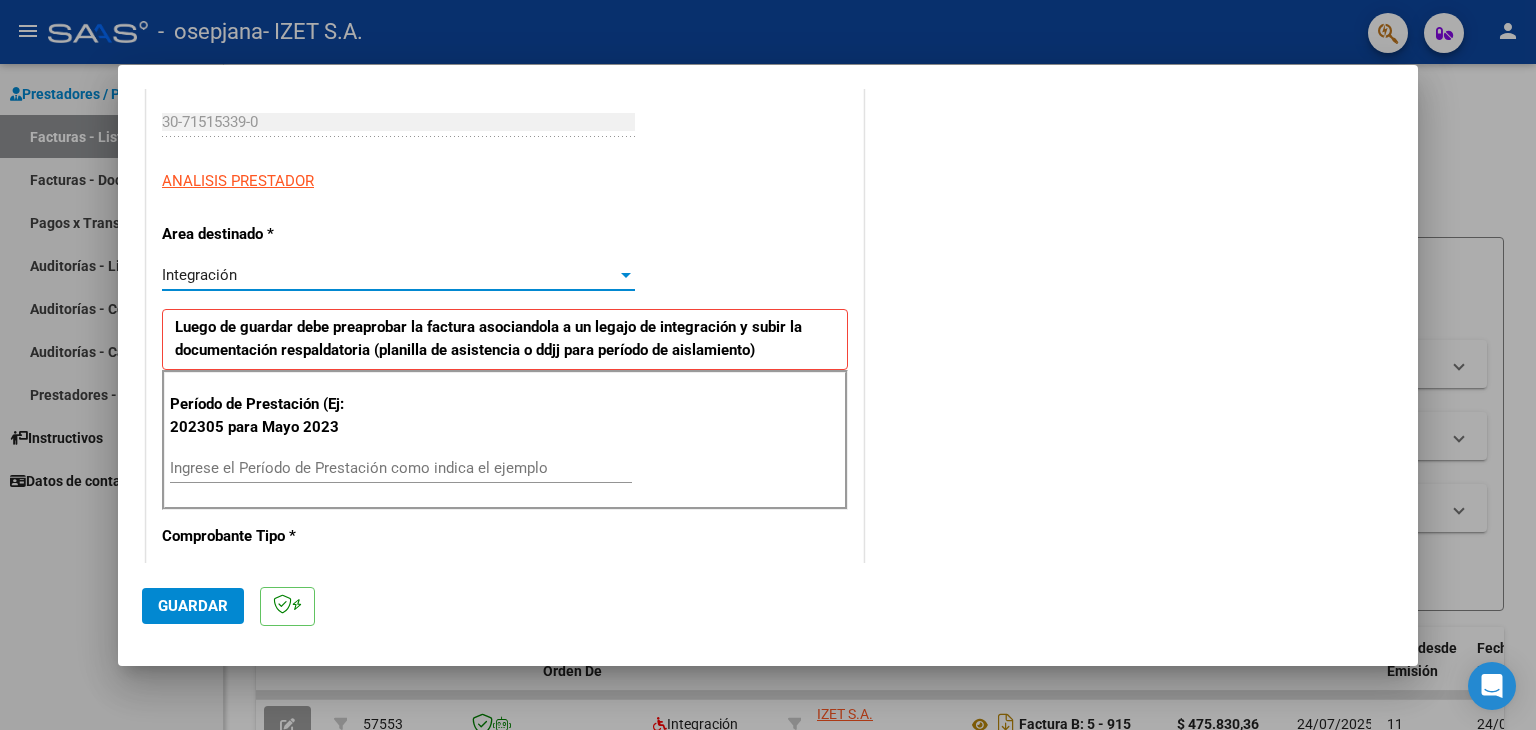 scroll, scrollTop: 400, scrollLeft: 0, axis: vertical 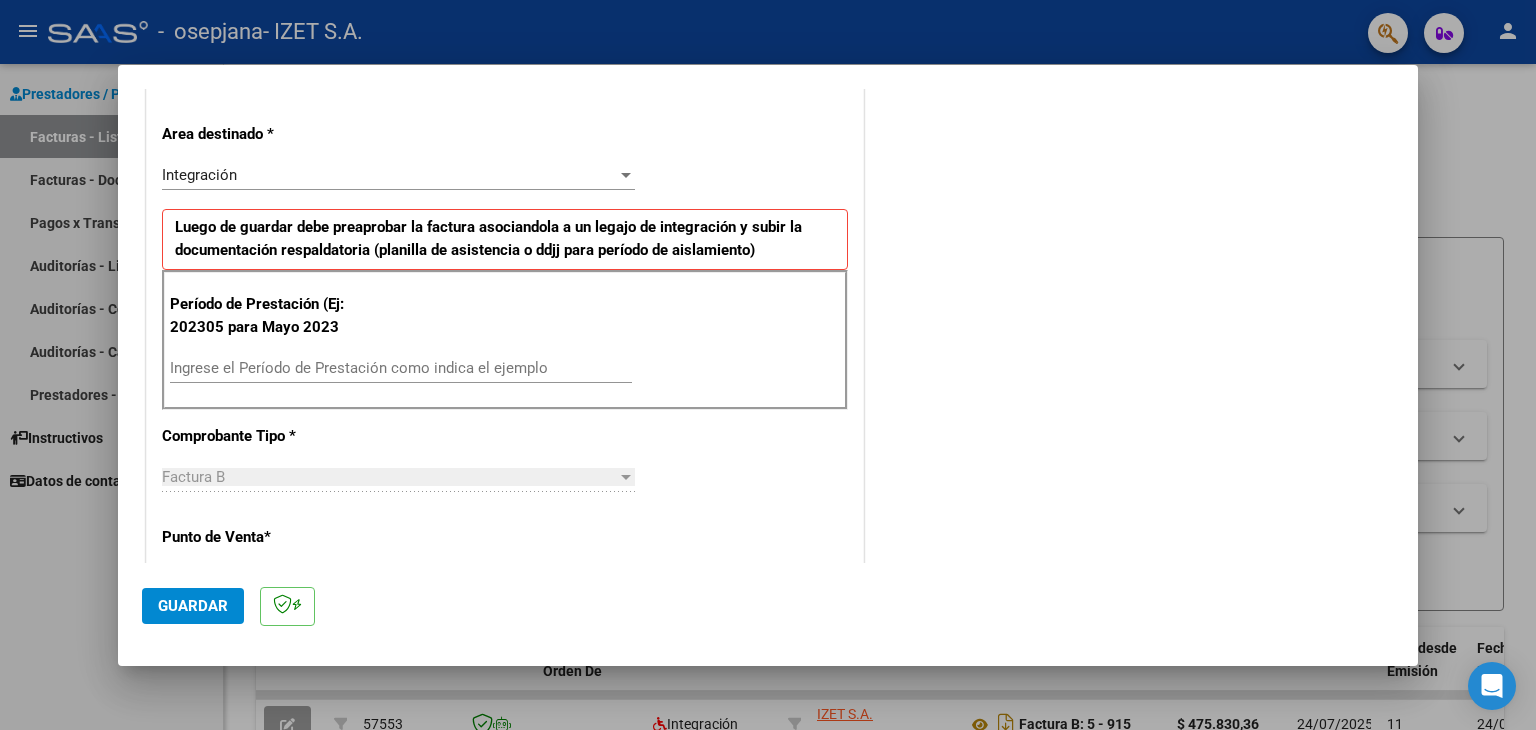 click on "Período de Prestación (Ej: 202305 para Mayo 2023    Ingrese el Período de Prestación como indica el ejemplo" at bounding box center [505, 340] 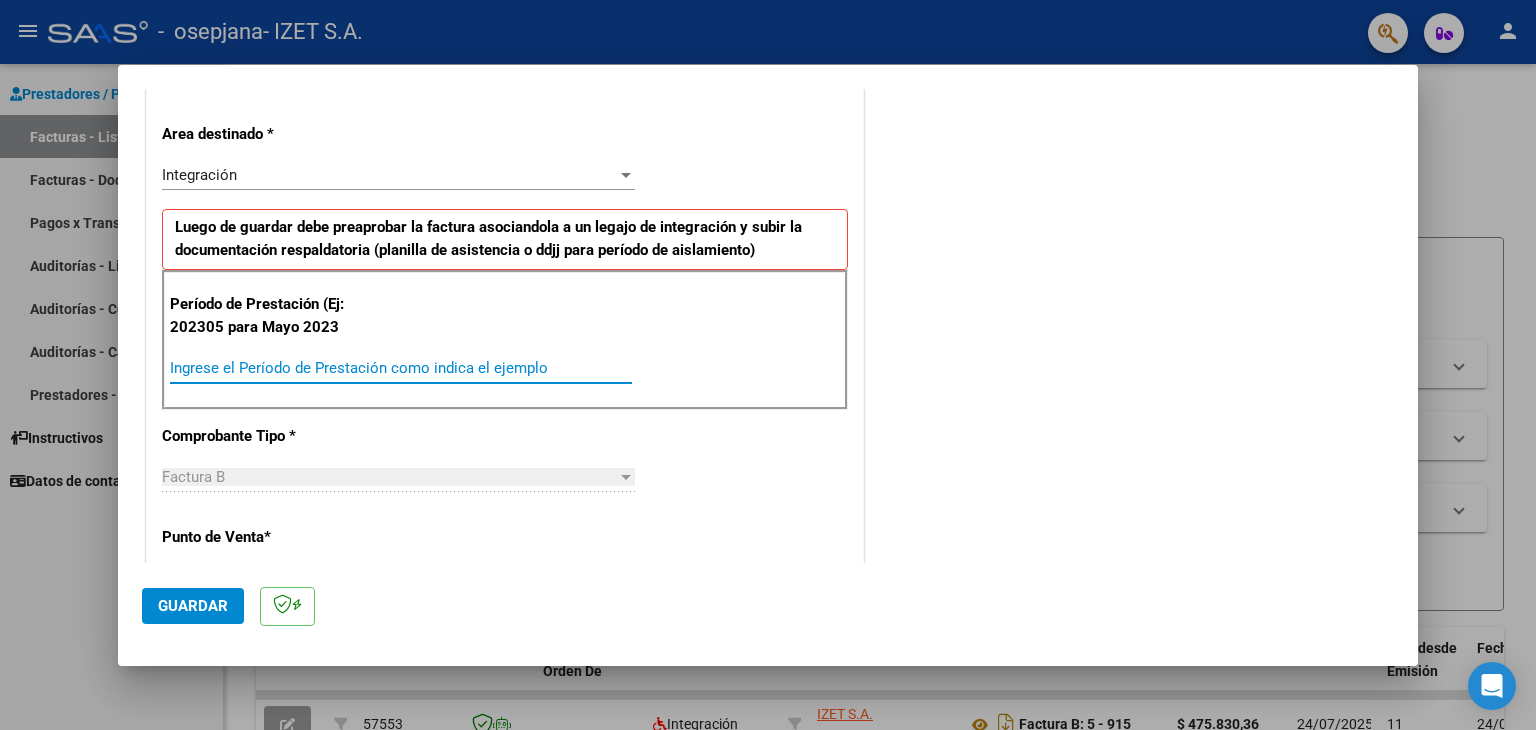click on "Ingrese el Período de Prestación como indica el ejemplo" at bounding box center [401, 368] 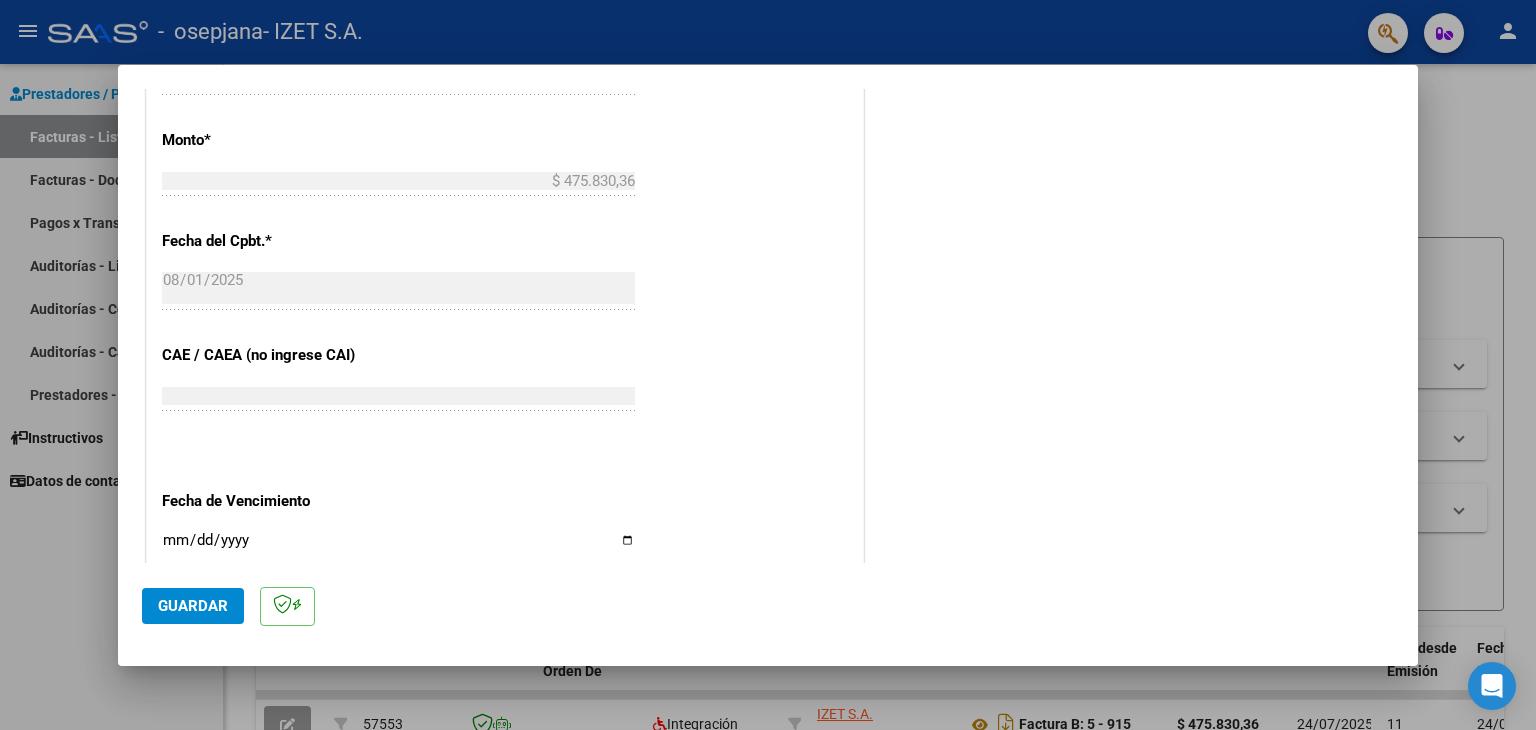 scroll, scrollTop: 1100, scrollLeft: 0, axis: vertical 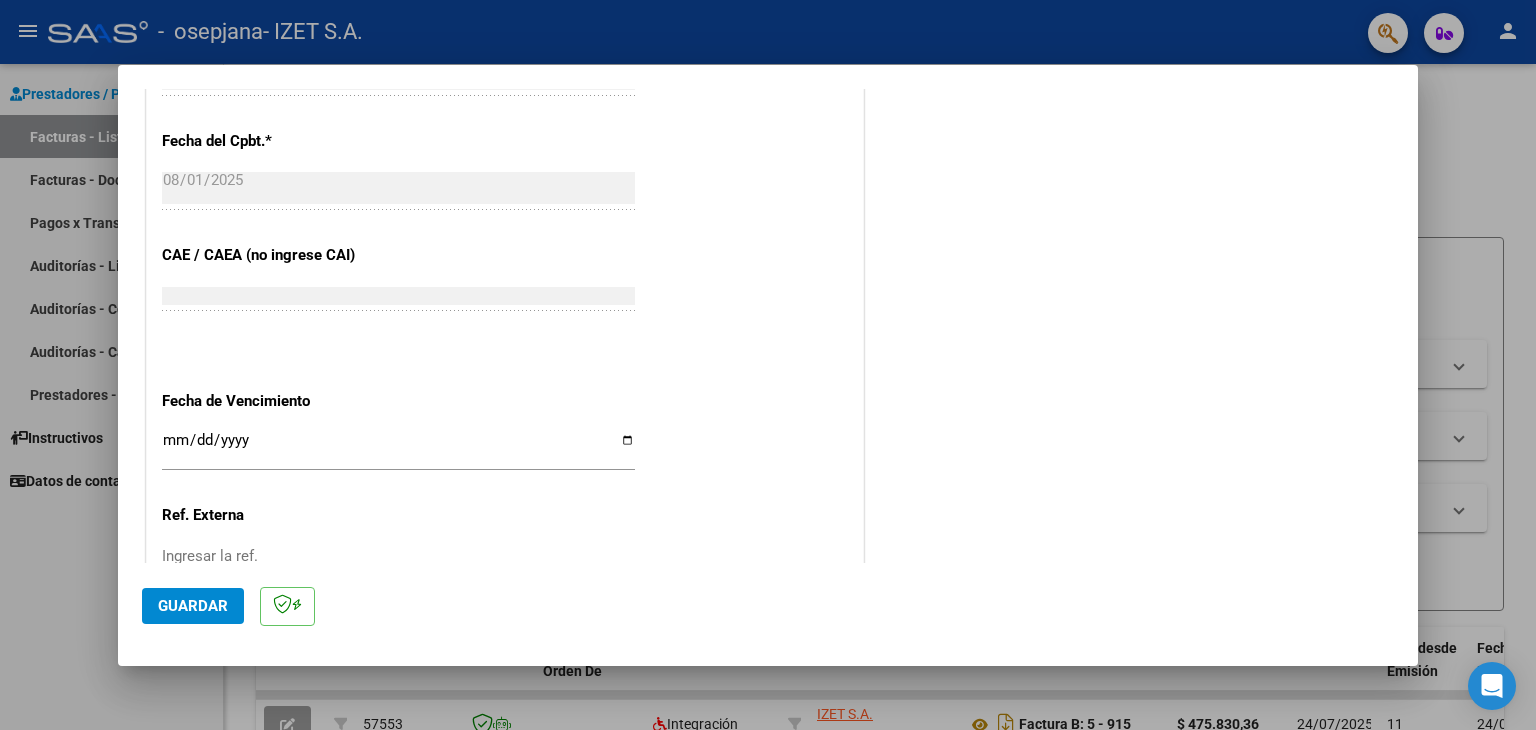 type on "202507" 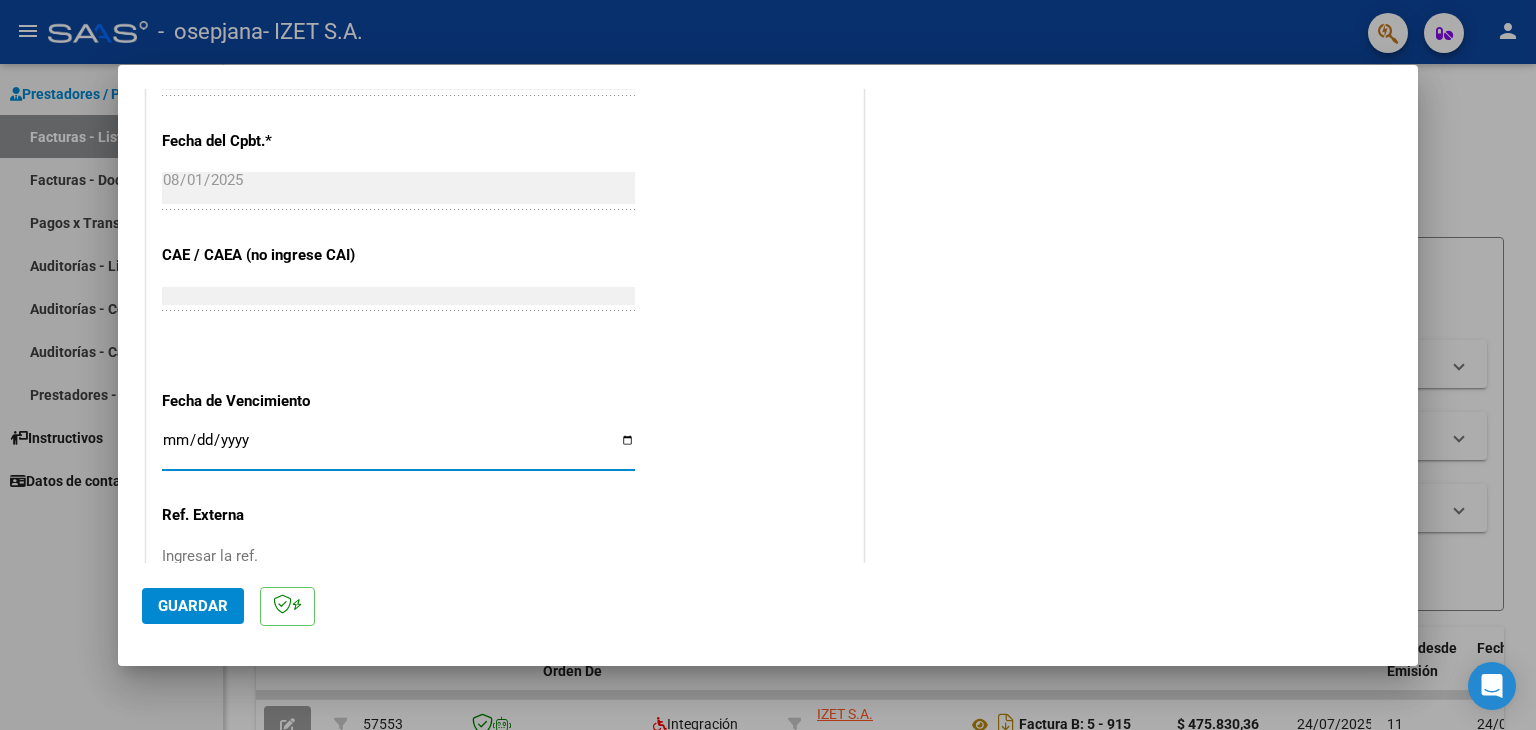click on "Ingresar la fecha" at bounding box center (398, 448) 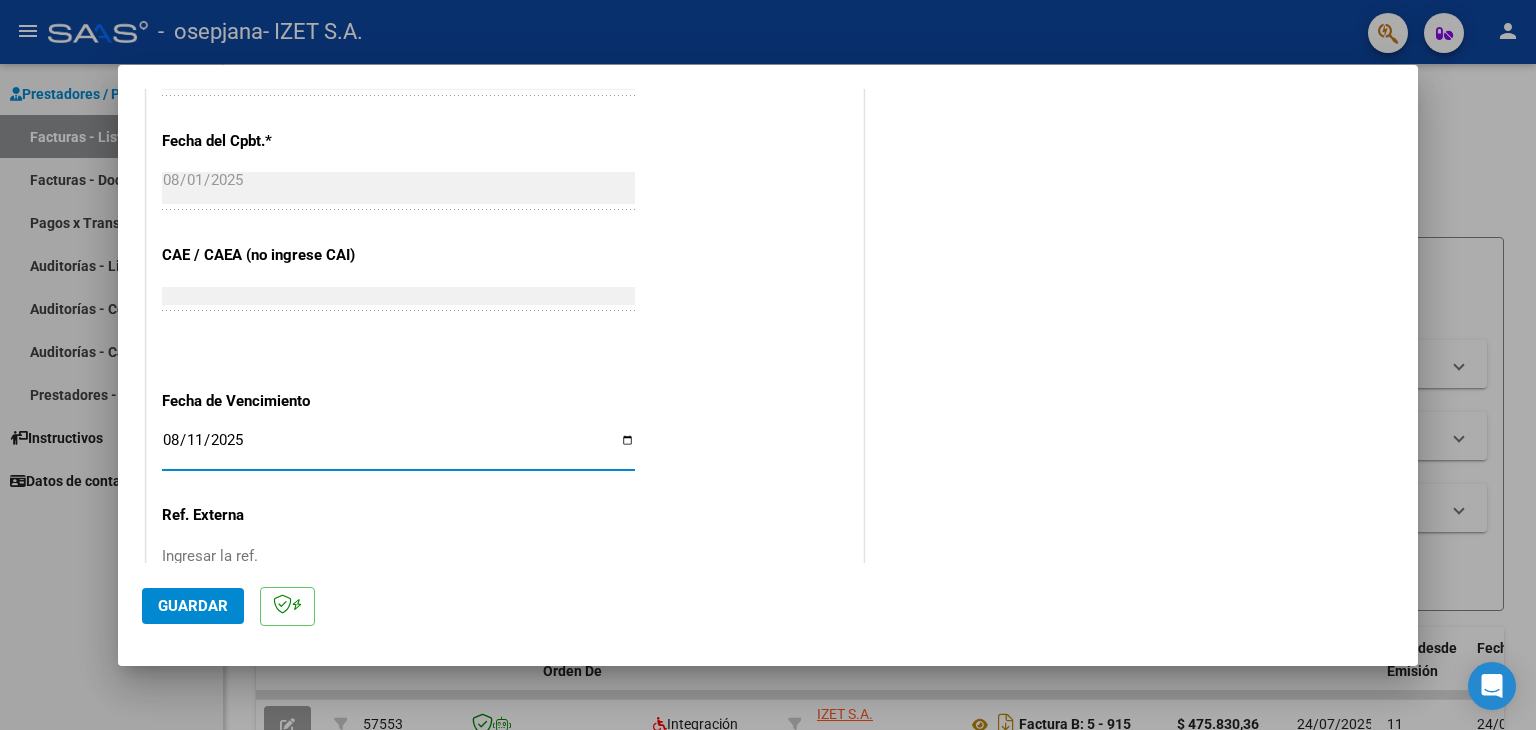type on "2025-08-11" 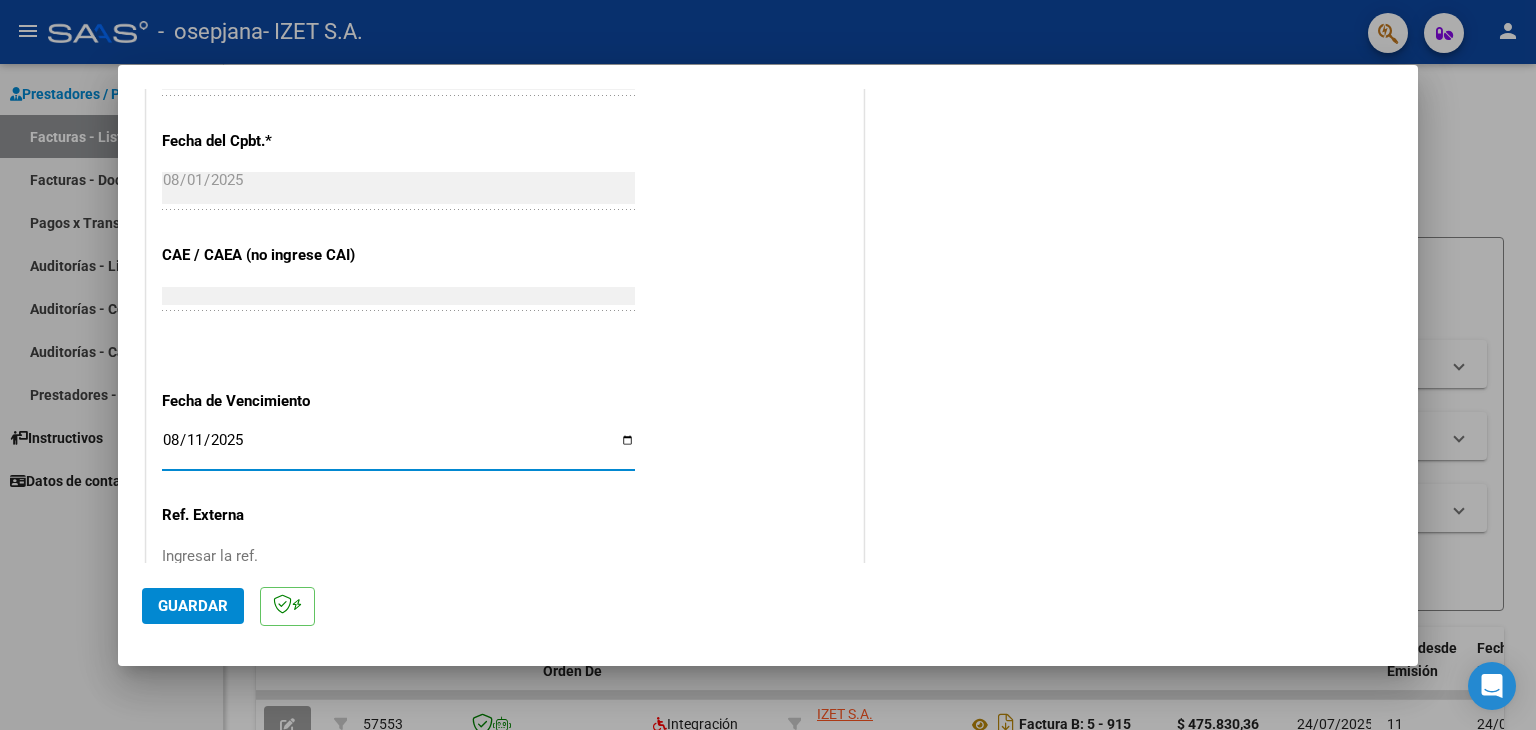 click on "Guardar" 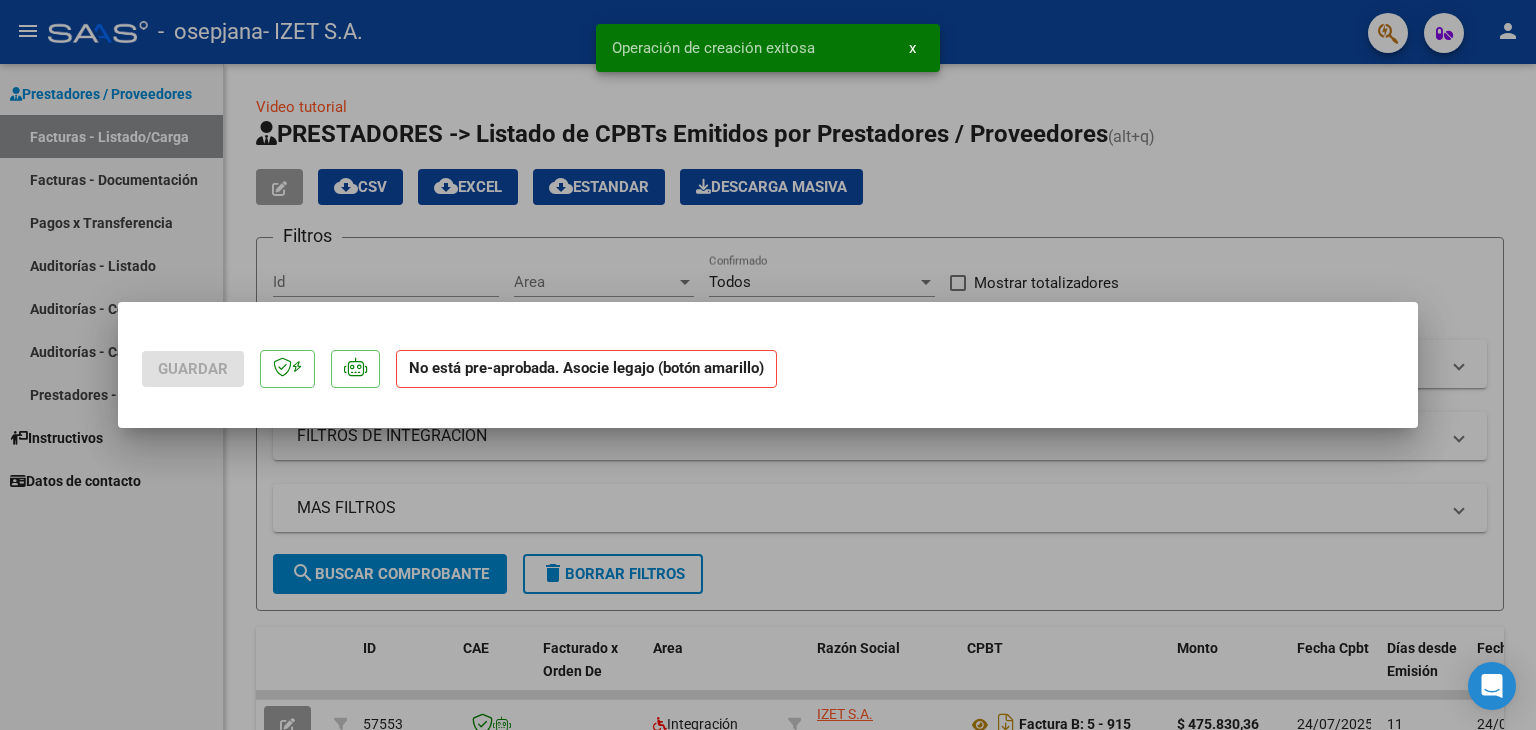 scroll, scrollTop: 0, scrollLeft: 0, axis: both 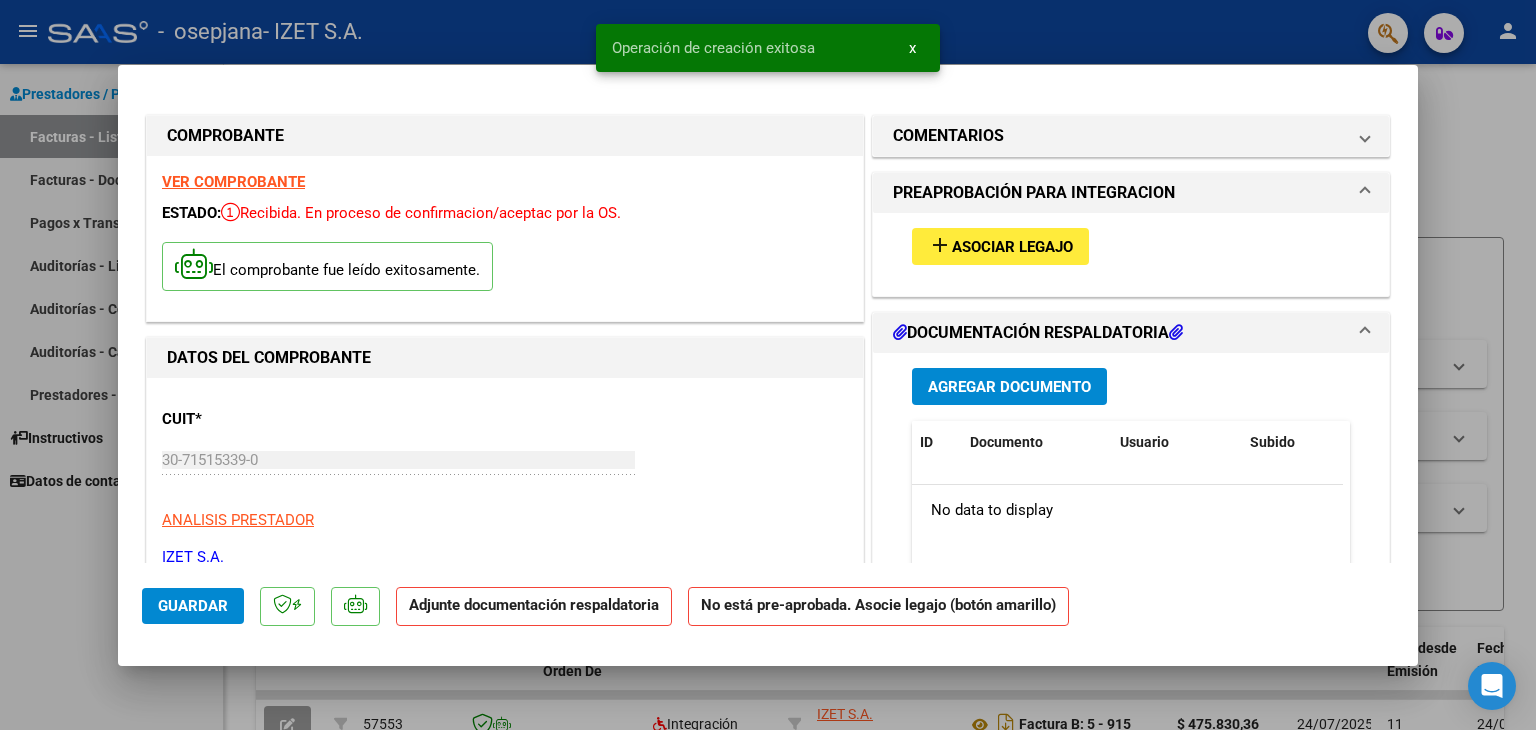 click on "add Asociar Legajo" at bounding box center [1000, 246] 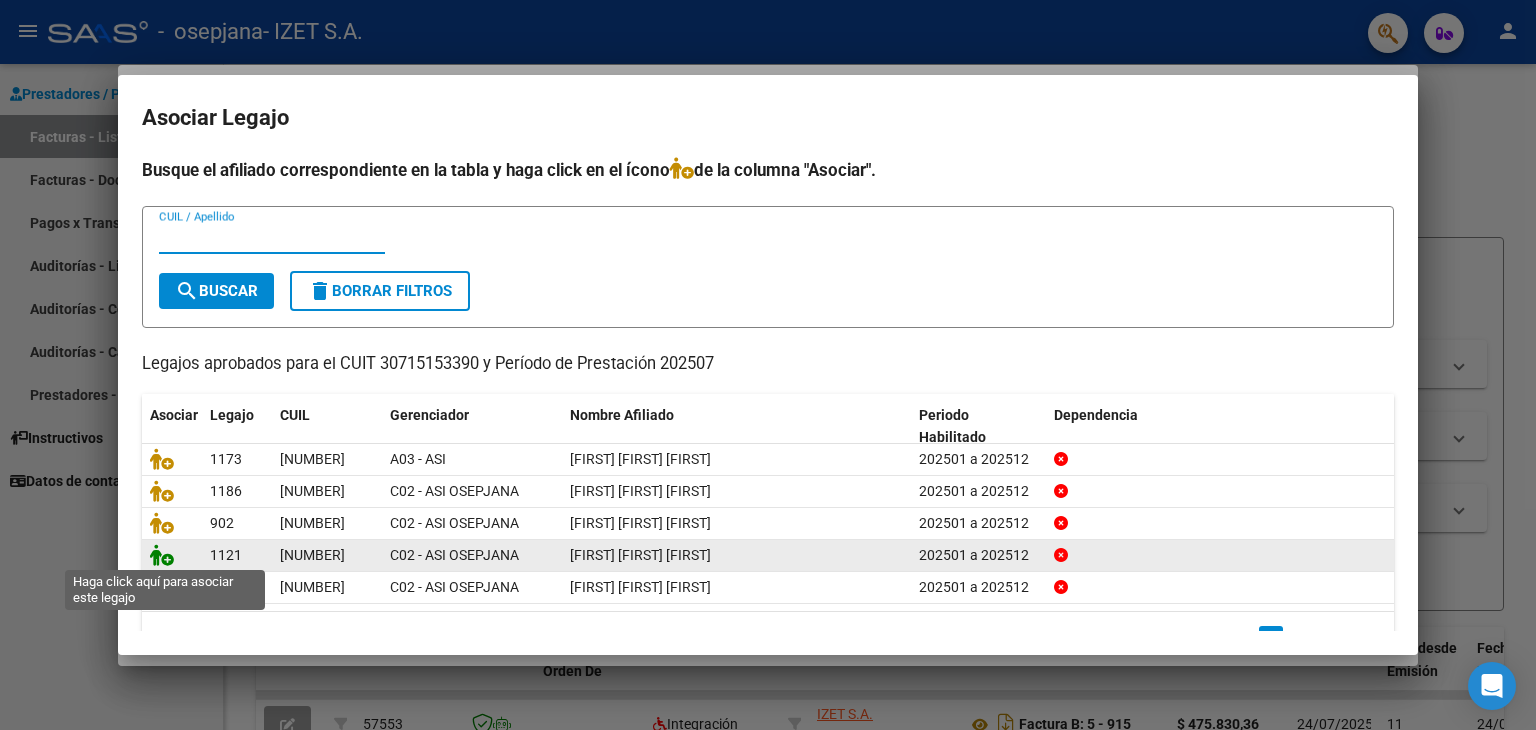 click 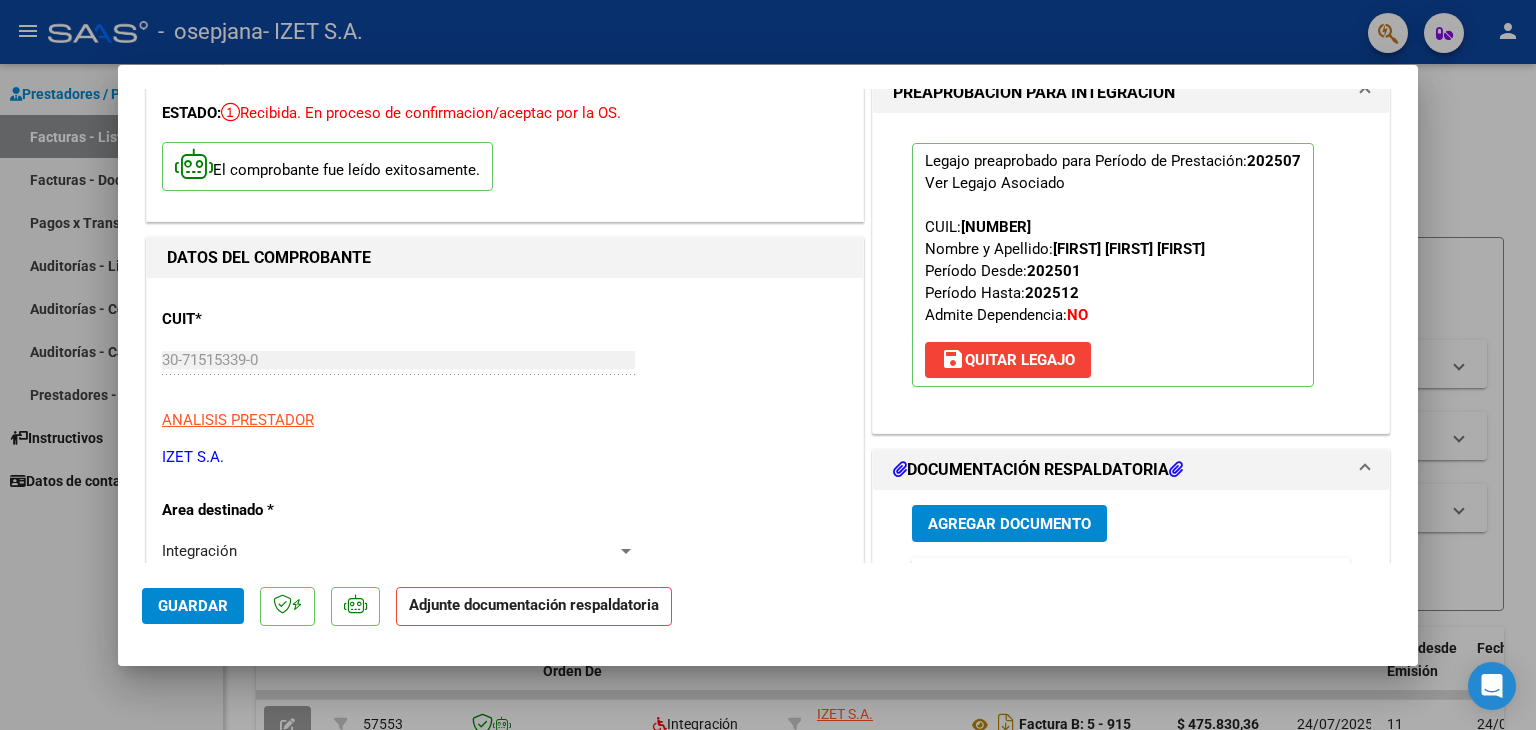 scroll, scrollTop: 200, scrollLeft: 0, axis: vertical 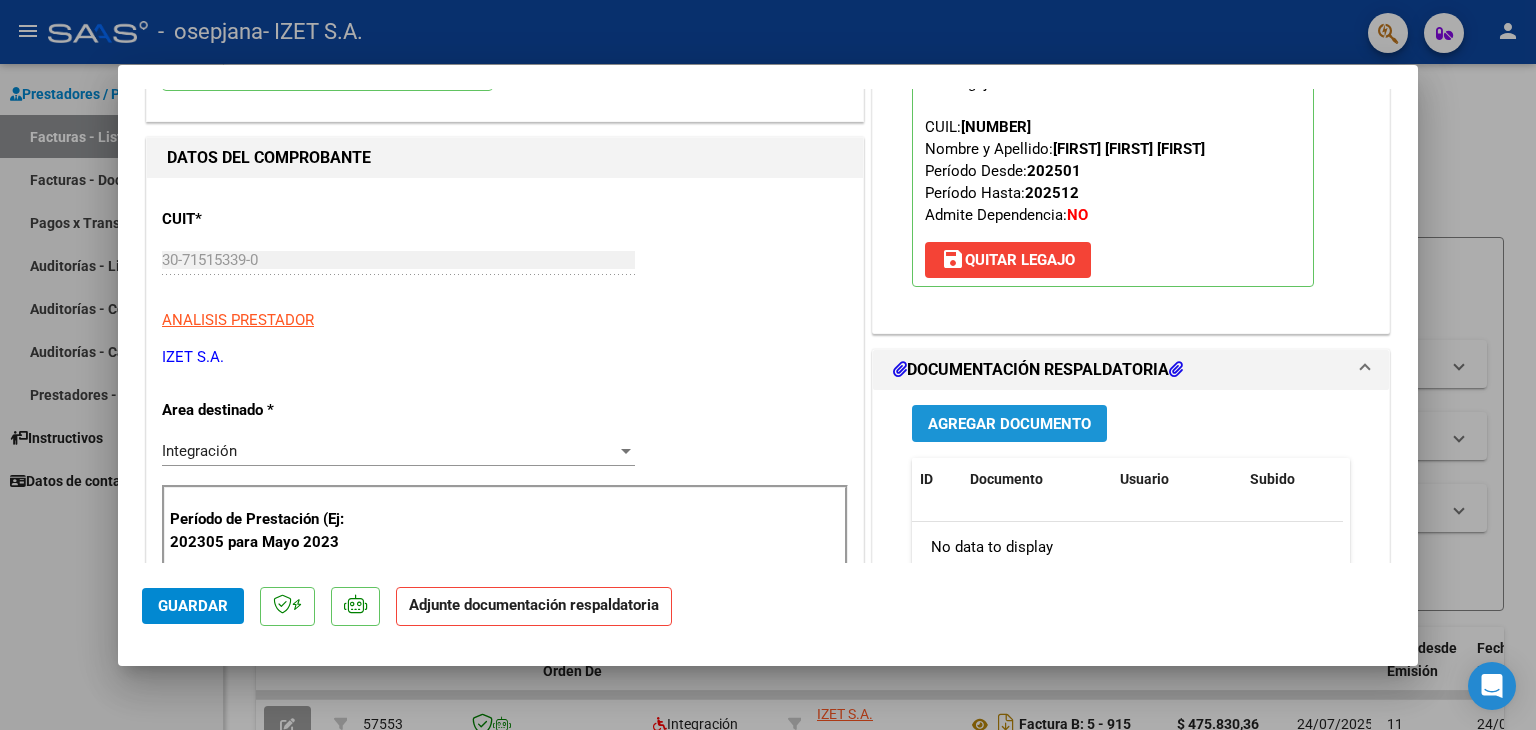 click on "Agregar Documento" at bounding box center [1009, 424] 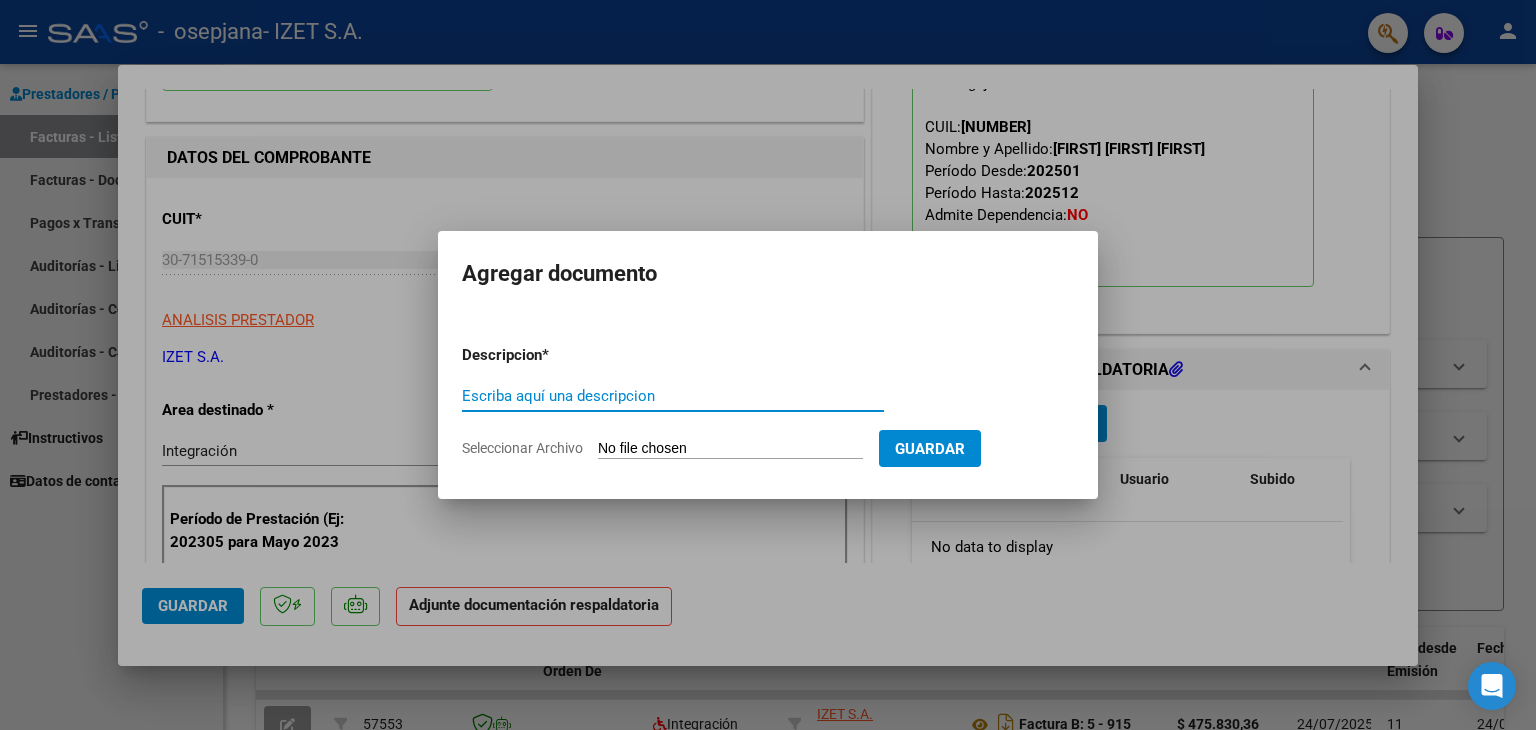 click on "Escriba aquí una descripcion" at bounding box center [673, 396] 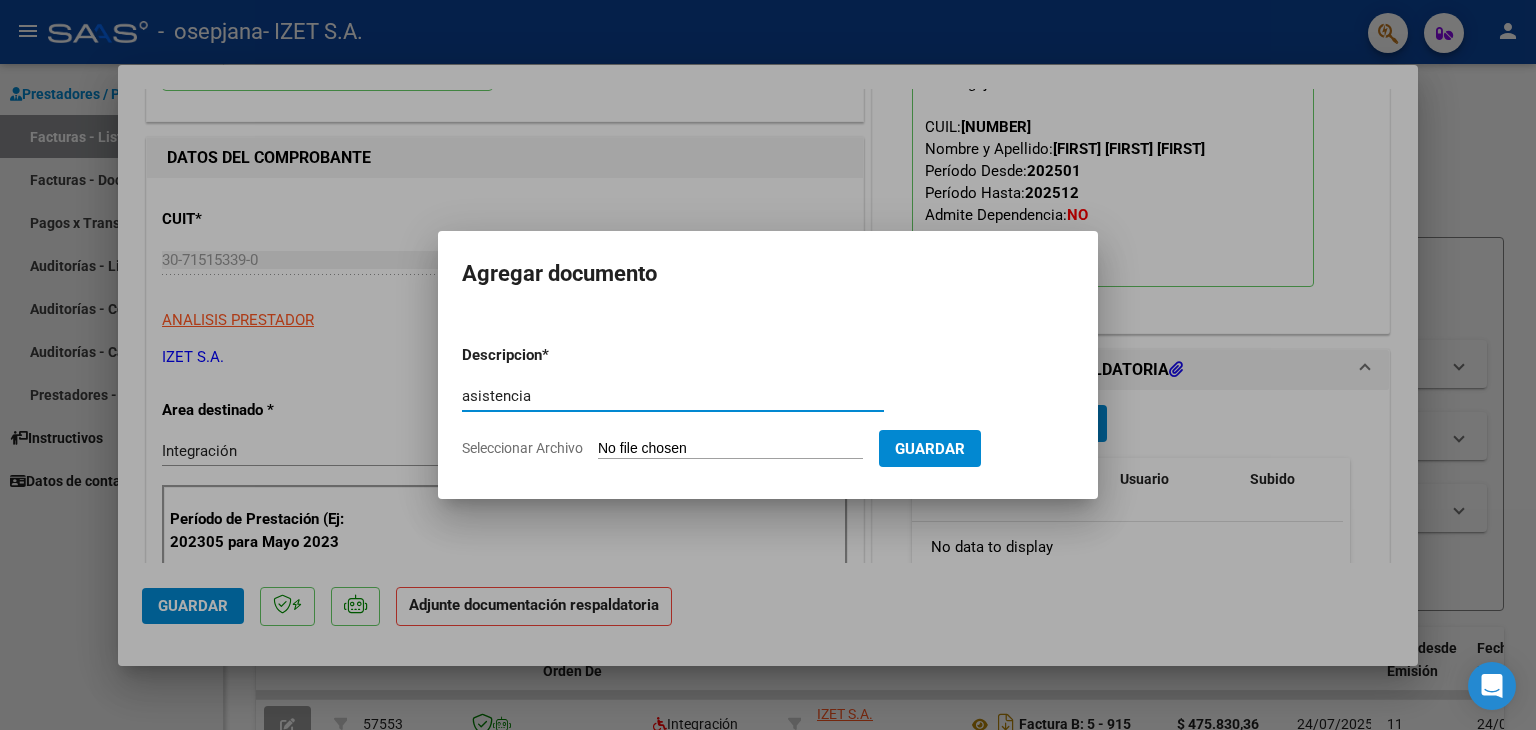 type on "asistencia" 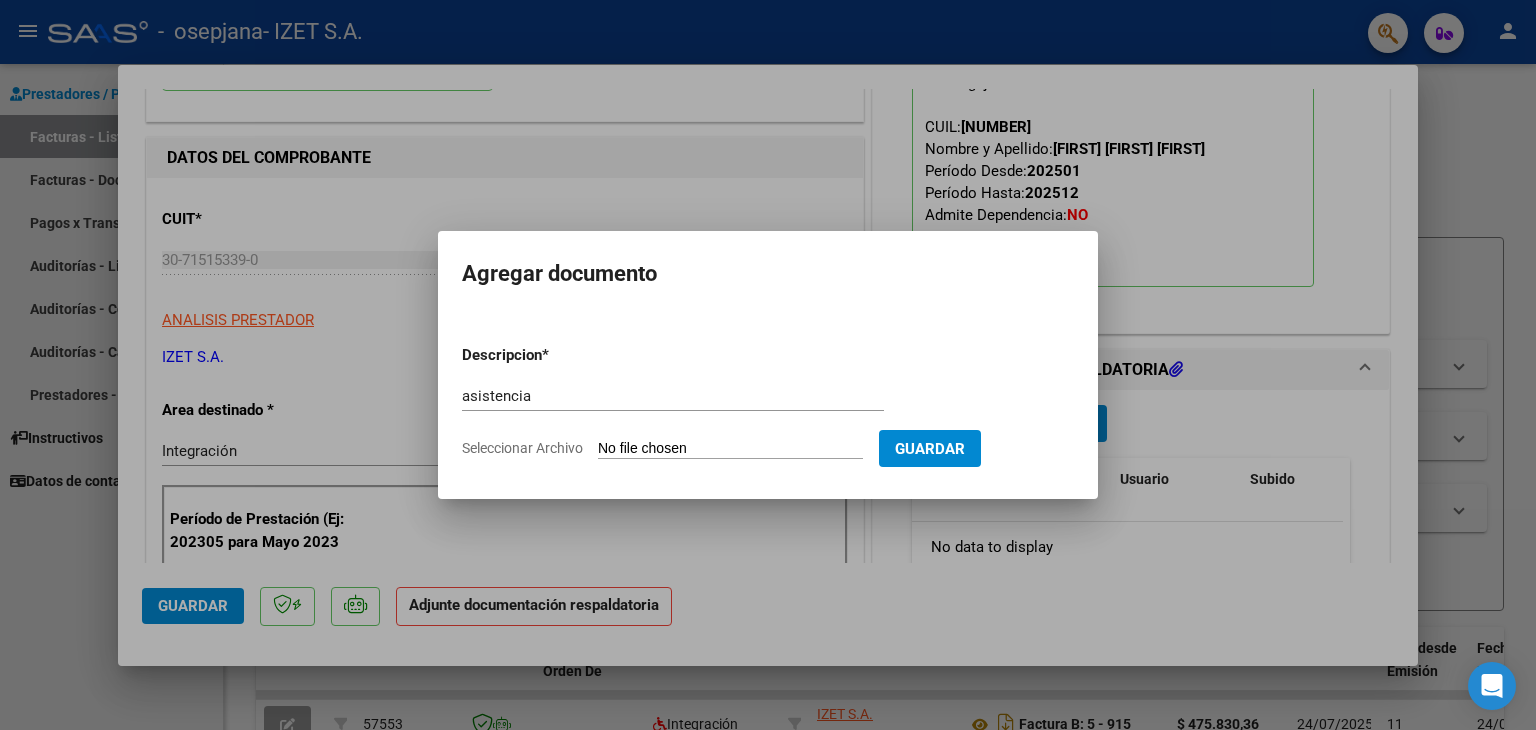 click on "Seleccionar Archivo" at bounding box center (730, 449) 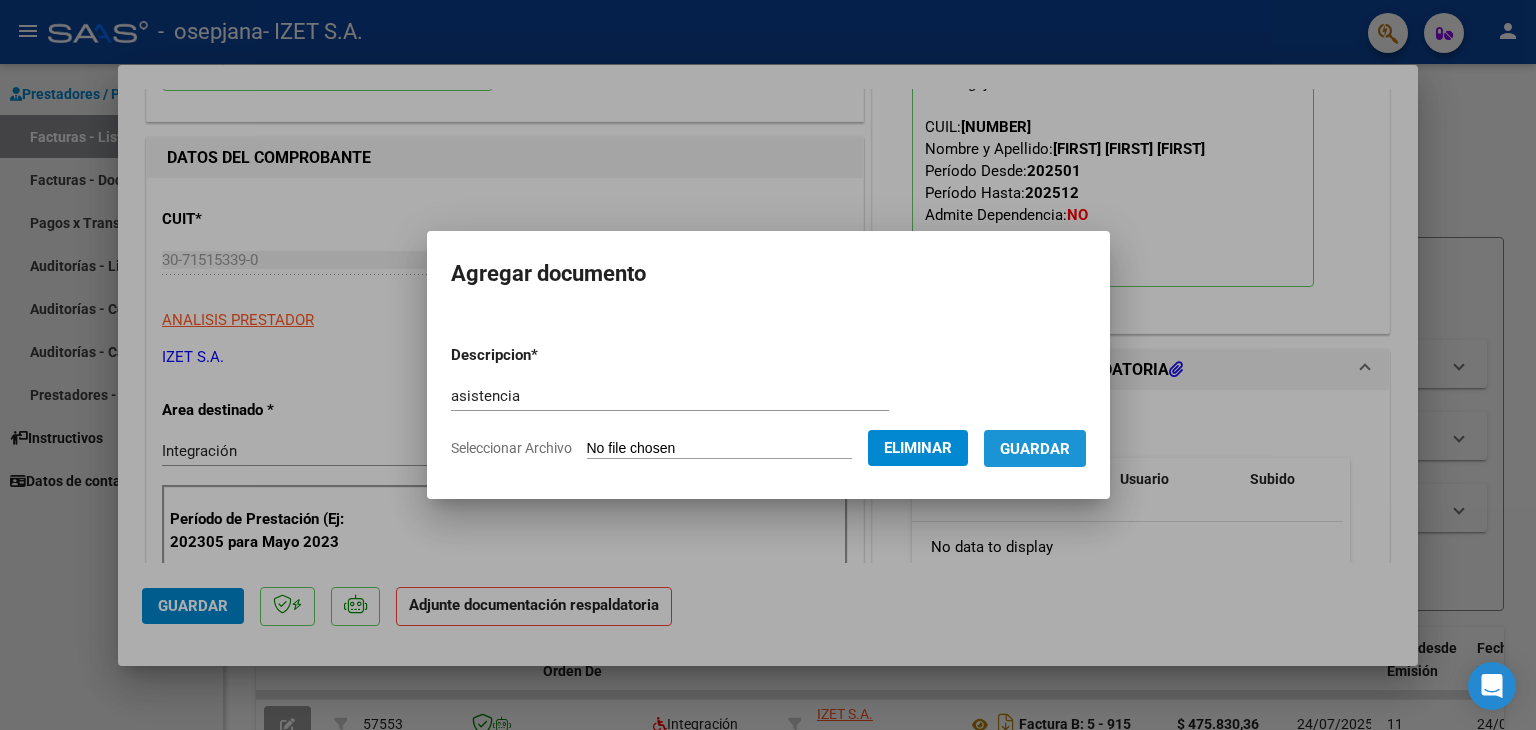 click on "Guardar" at bounding box center [1035, 449] 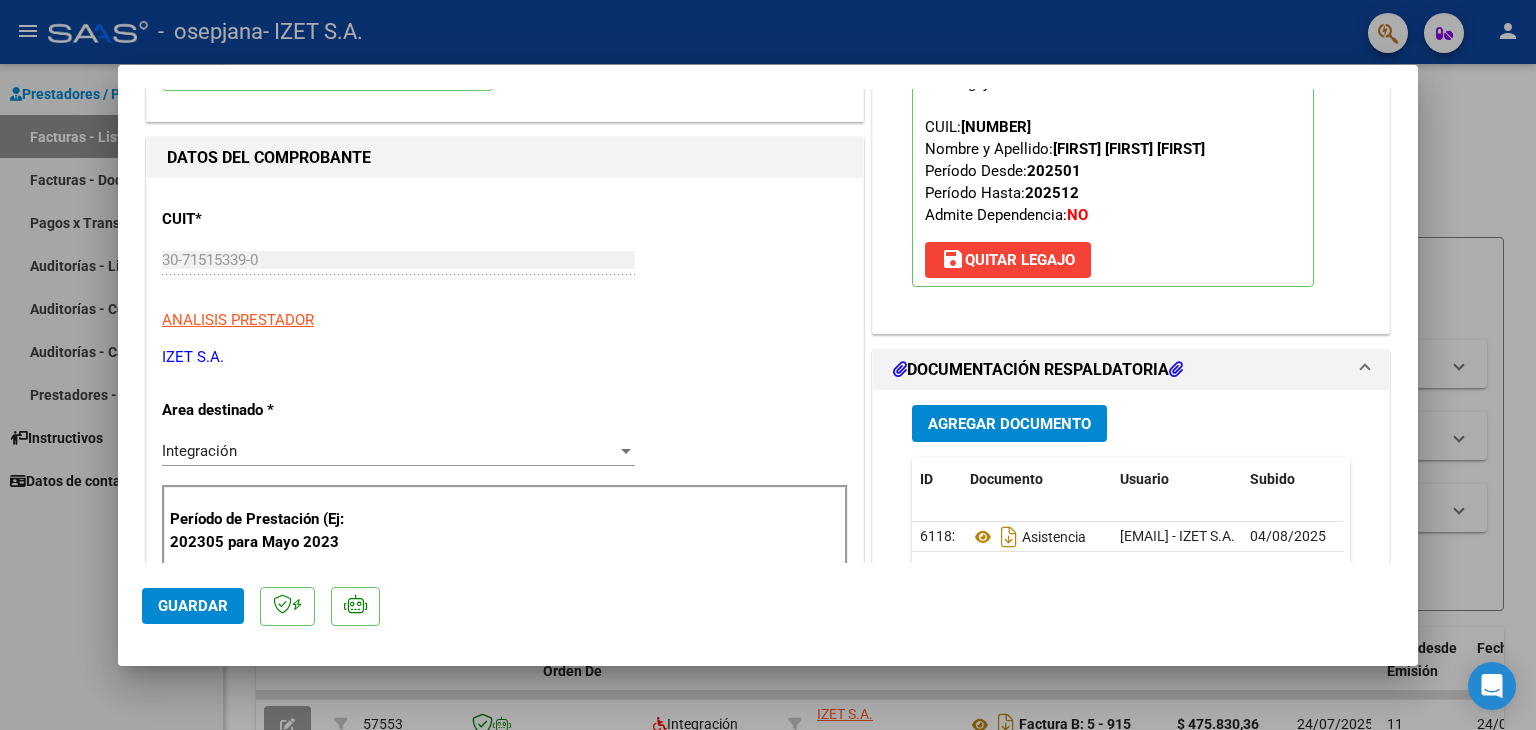 click on "CUIT  *   [CUIT] Ingresar CUIT  ANALISIS PRESTADOR  IZET S.A.  ARCA Padrón  Area destinado * Integración Seleccionar Area Período de Prestación (Ej: 202305 para Mayo 2023    202507 Ingrese el Período de Prestación como indica el ejemplo   Comprobante Tipo * Factura B Seleccionar Tipo Punto de Venta  *   5 Ingresar el Nro.  Número  *   934 Ingresar el Nro.  Monto  *   $ 475.830,36 Ingresar el monto  Fecha del Cpbt.  *   2025-08-01 Ingresar la fecha  CAE / CAEA (no ingrese CAI)    75310636917109 Ingresar el CAE o CAEA (no ingrese CAI)  Fecha de Vencimiento    2025-08-11 Ingresar la fecha  Ref. Externa    Ingresar la ref.  N° Liquidación    Ingresar el N° Liquidación" at bounding box center [505, 926] 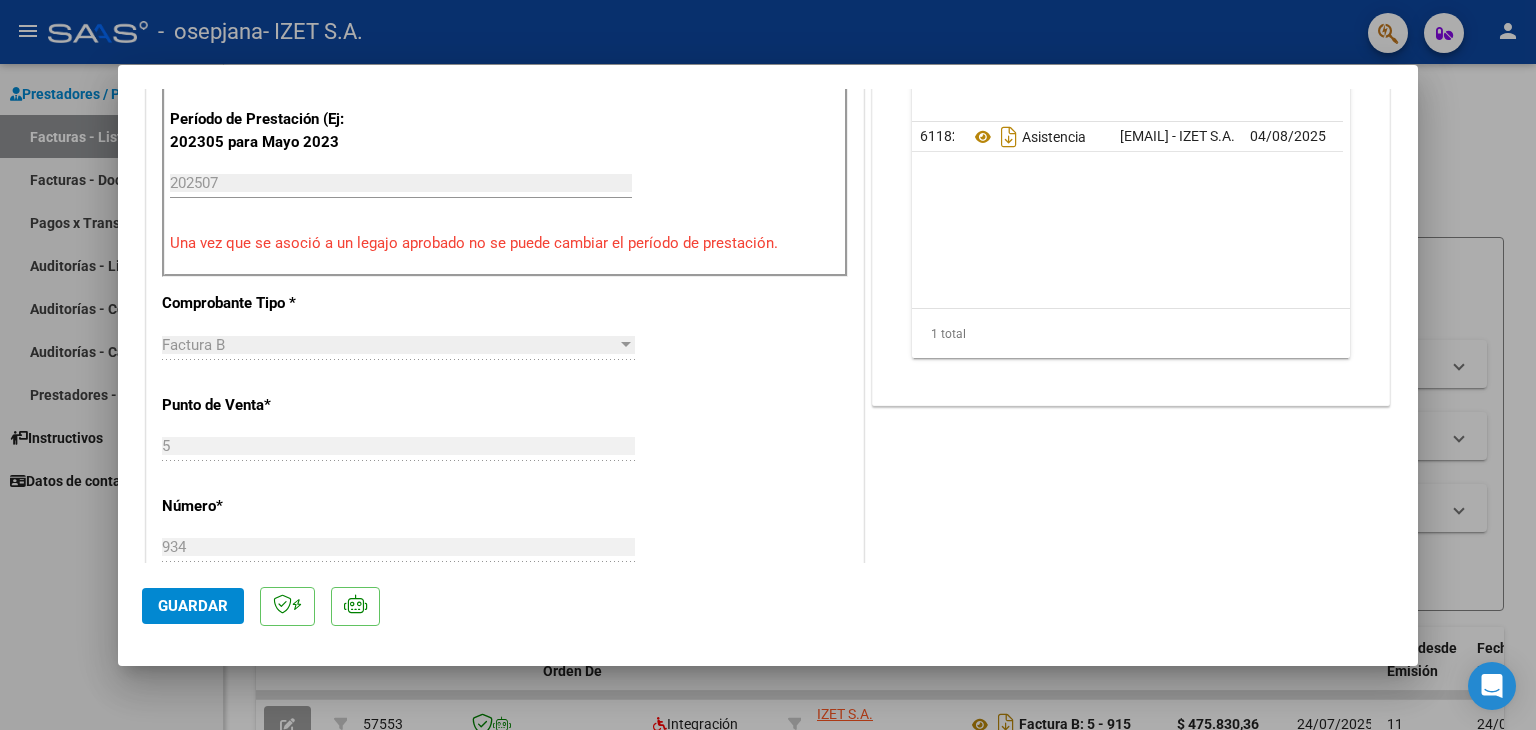 scroll, scrollTop: 500, scrollLeft: 0, axis: vertical 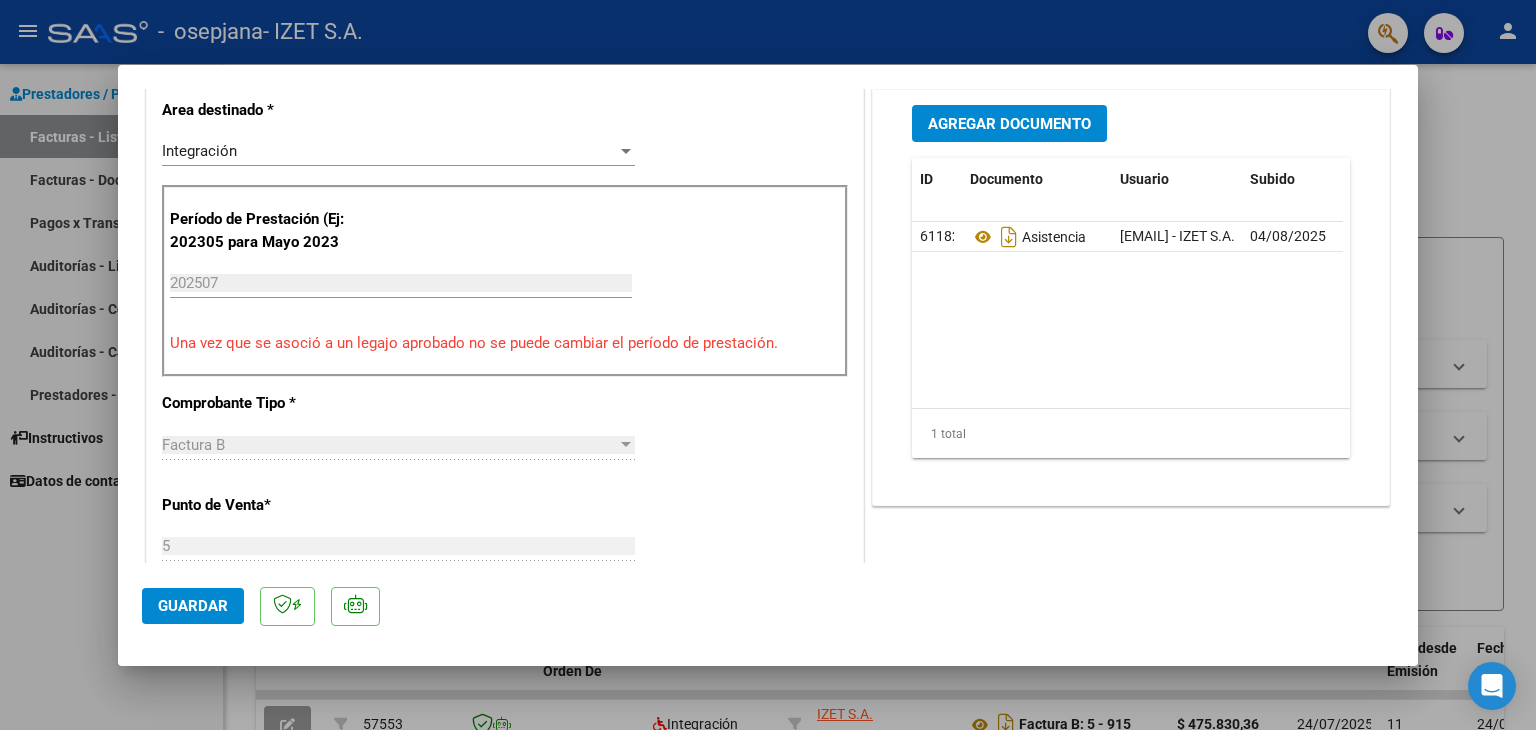 click on "Guardar" 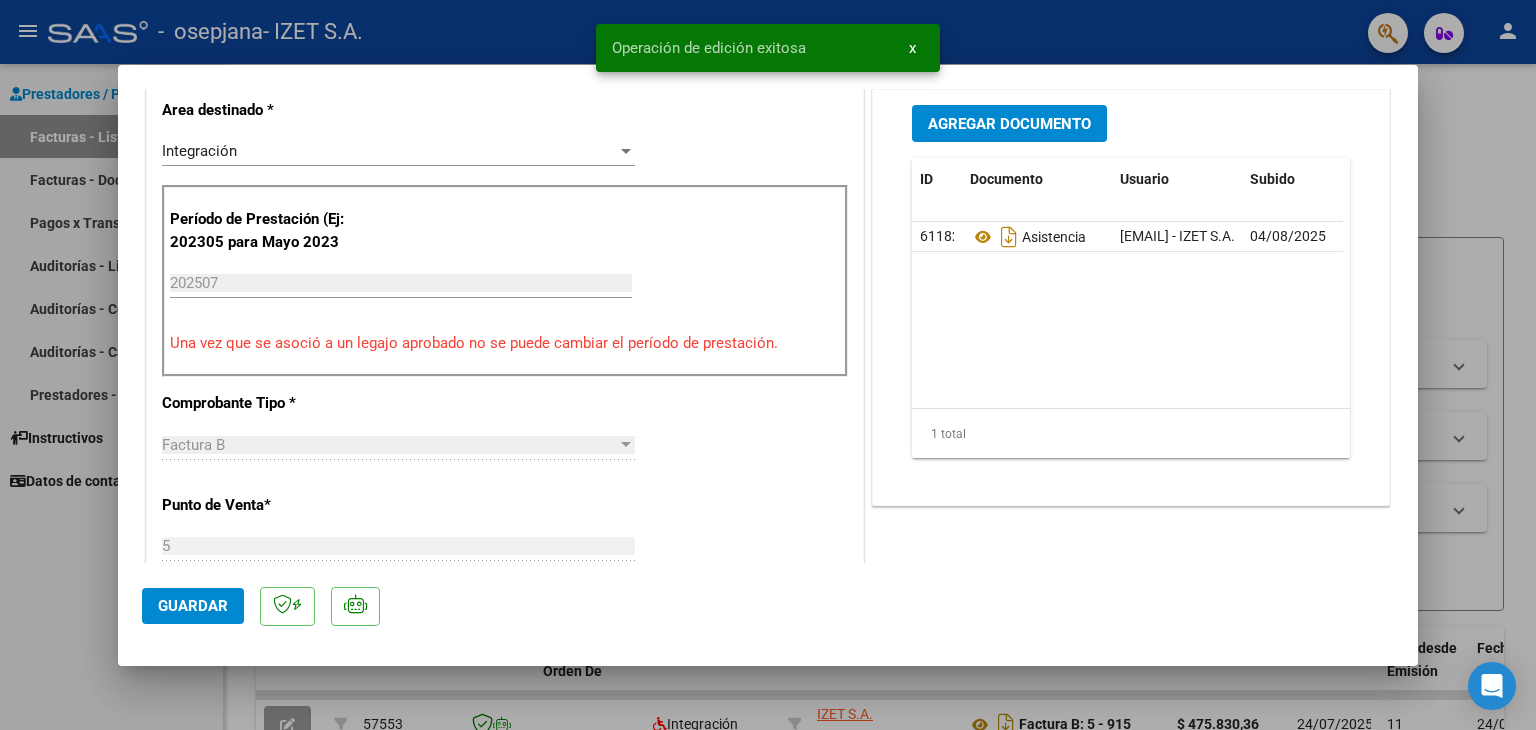 click at bounding box center (768, 365) 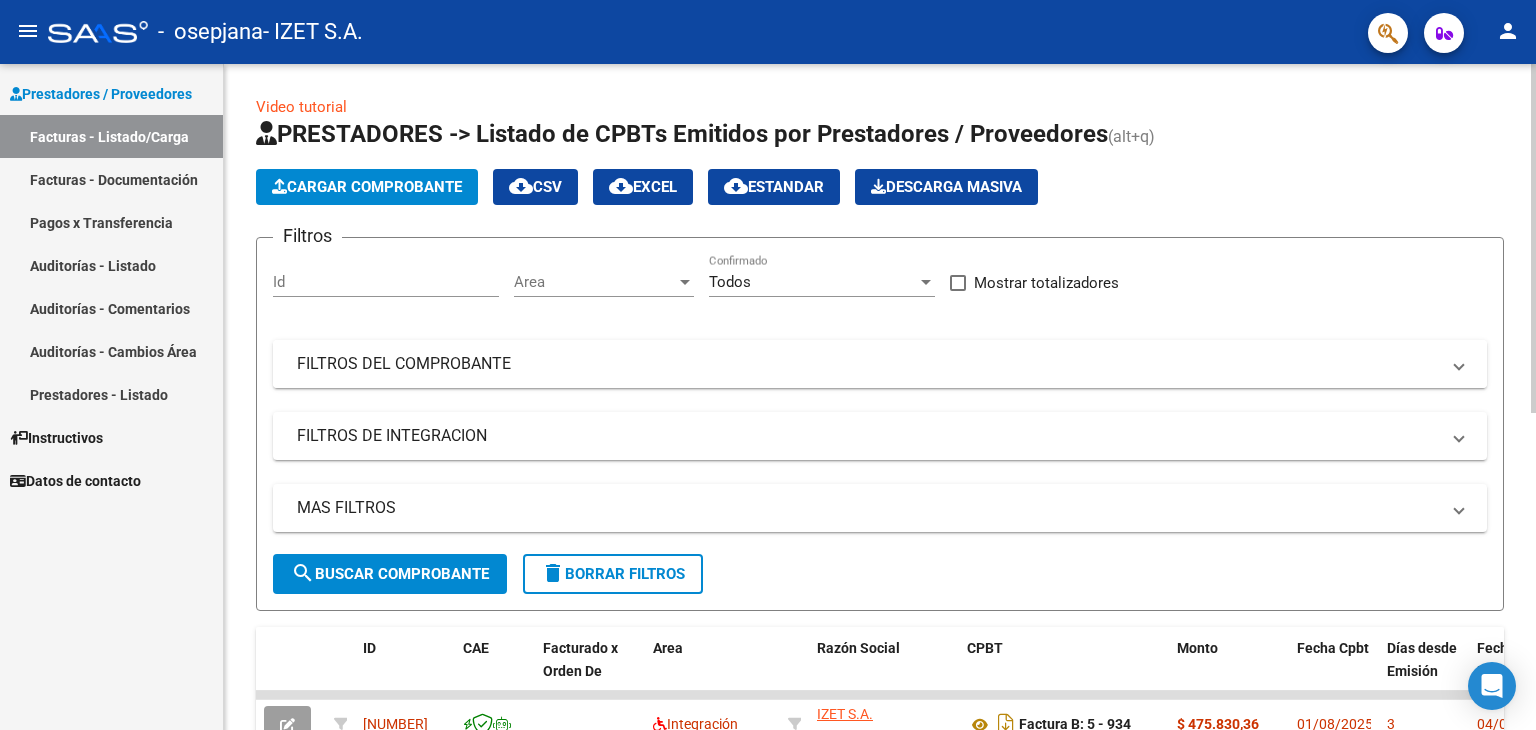scroll, scrollTop: 100, scrollLeft: 0, axis: vertical 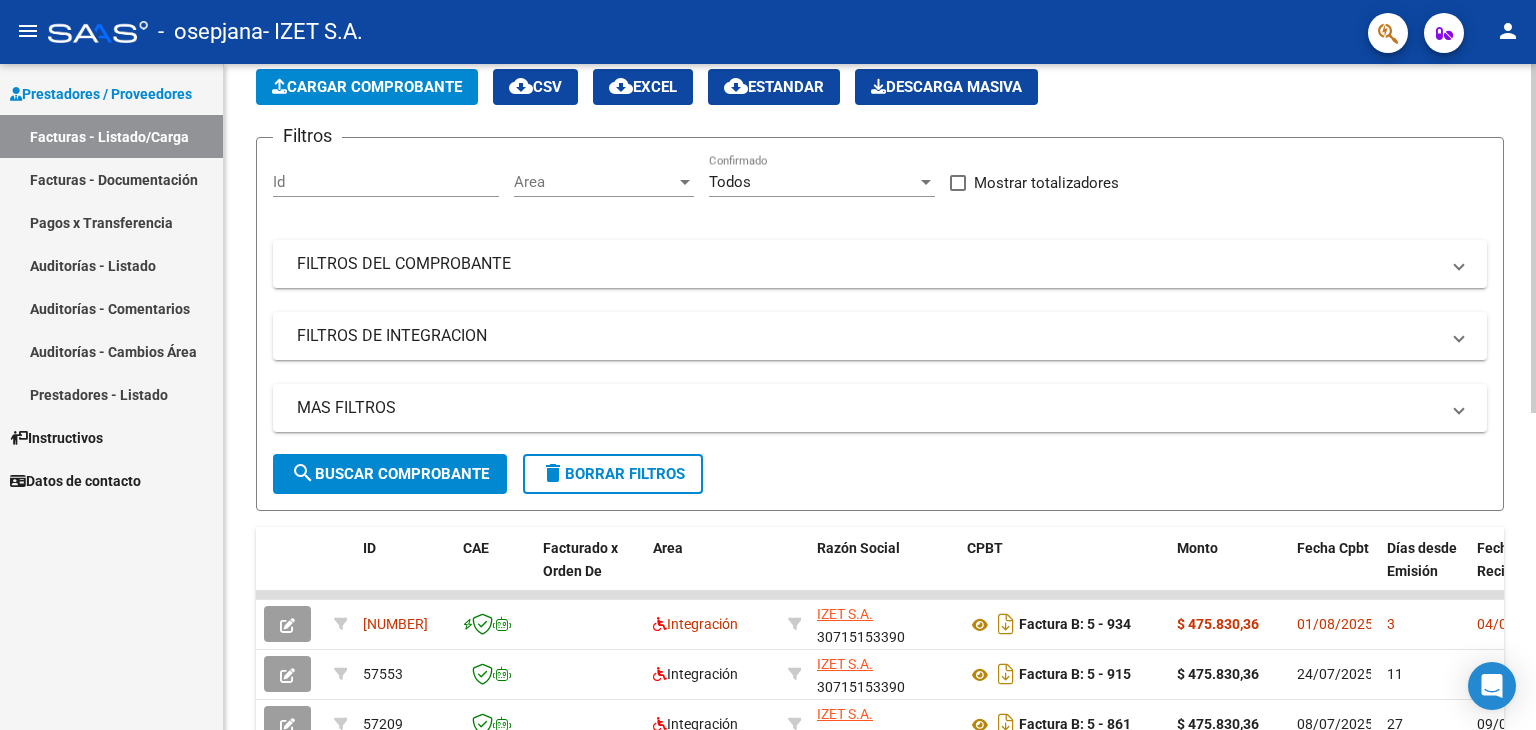 click on "Cargar Comprobante" 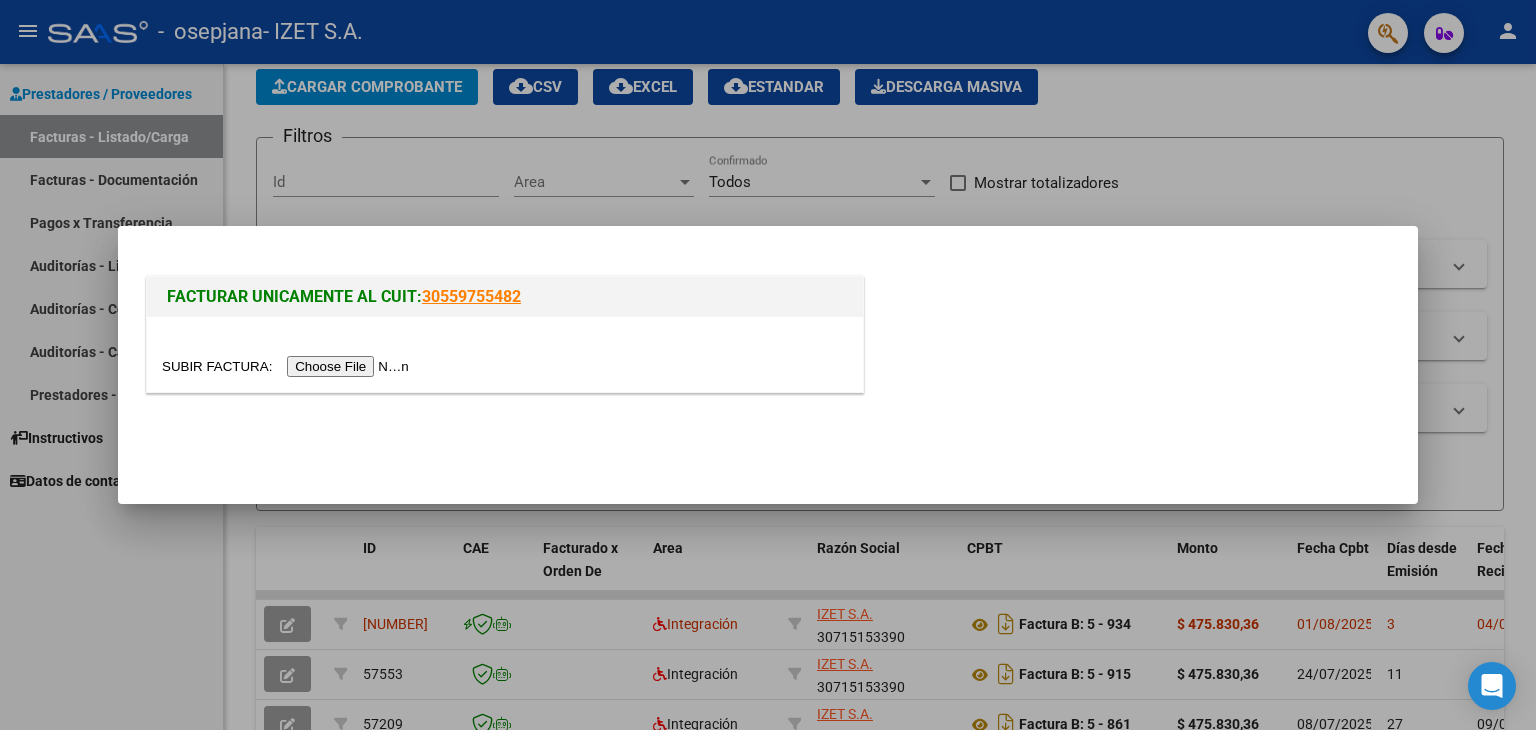 click on "FACTURAR UNICAMENTE AL CUIT:   [CUIT]" at bounding box center [768, 338] 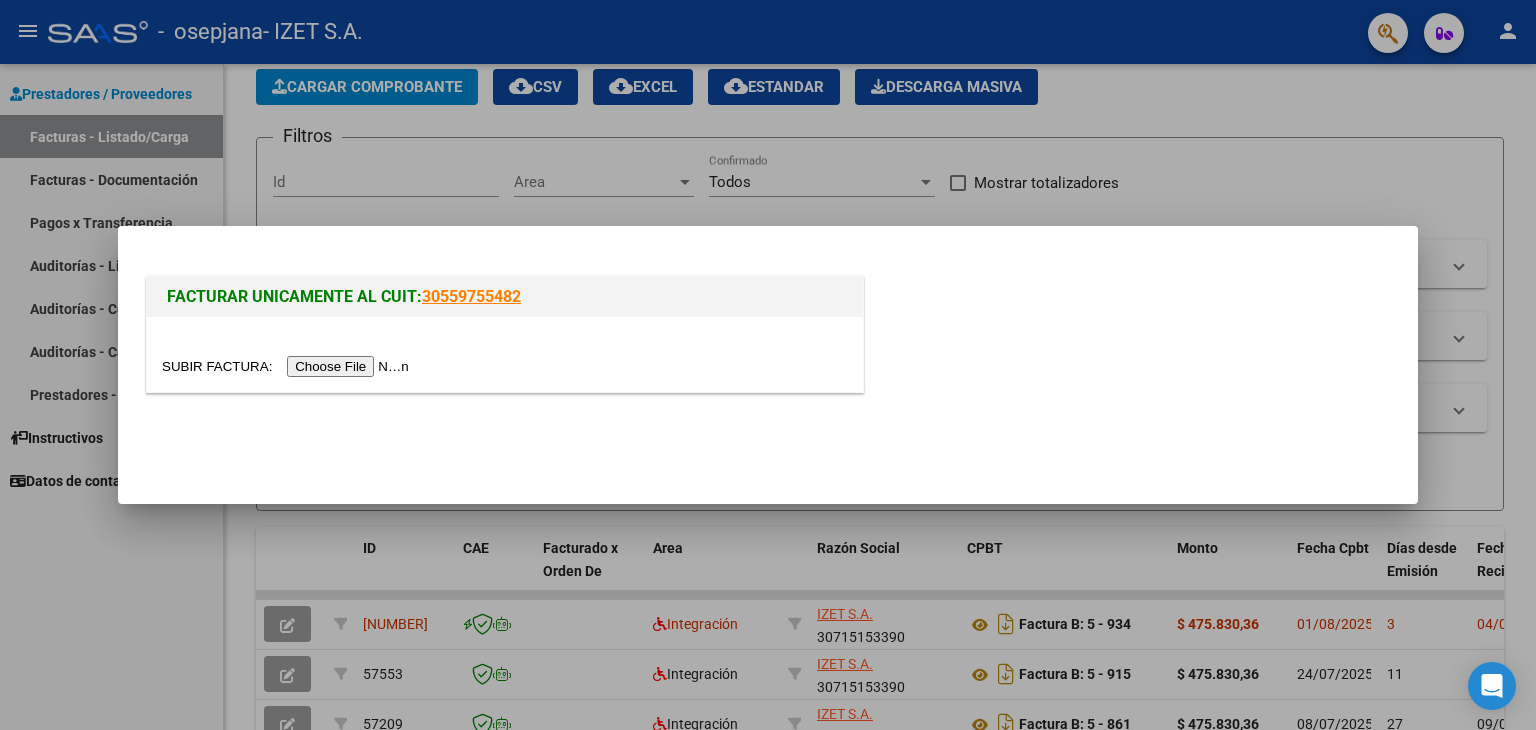 click at bounding box center [288, 366] 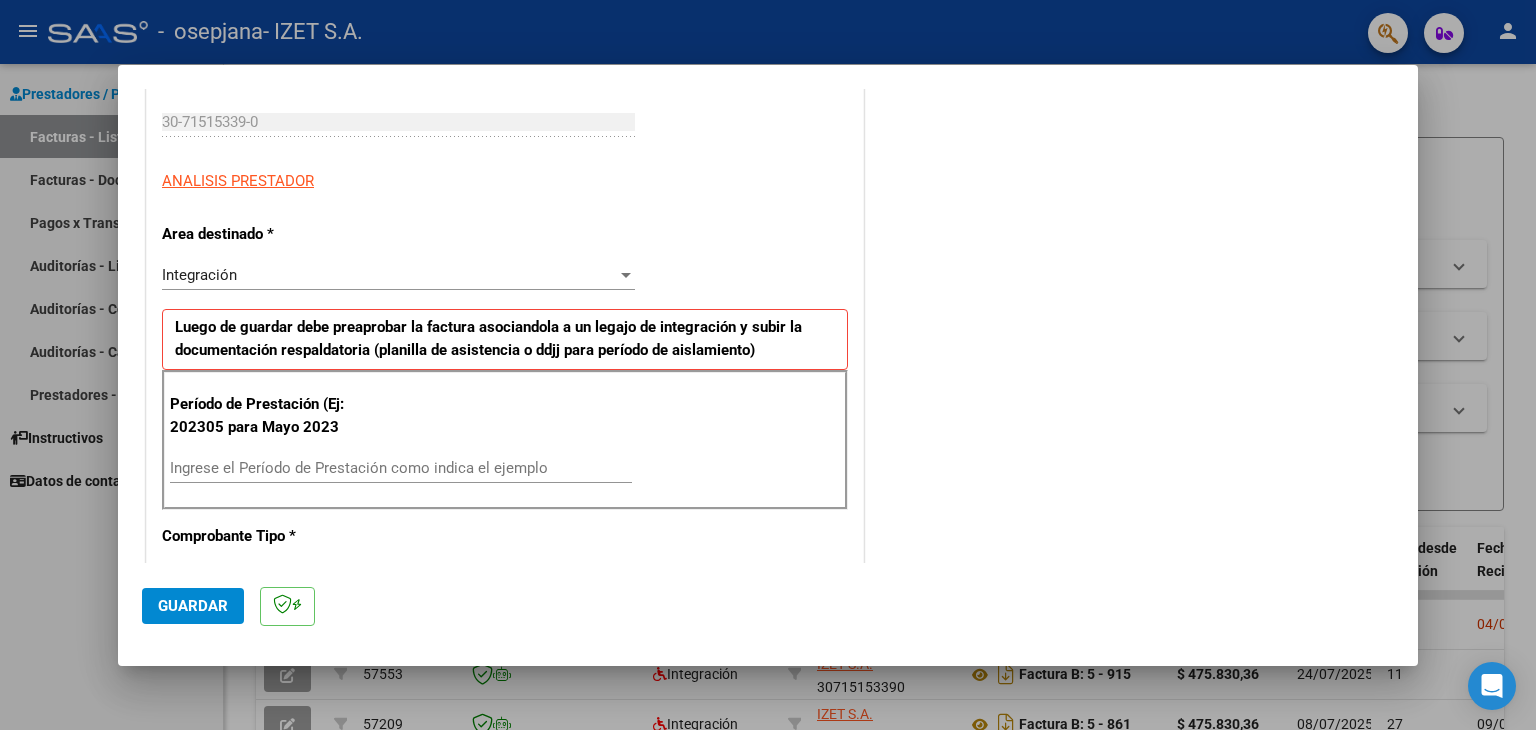scroll, scrollTop: 400, scrollLeft: 0, axis: vertical 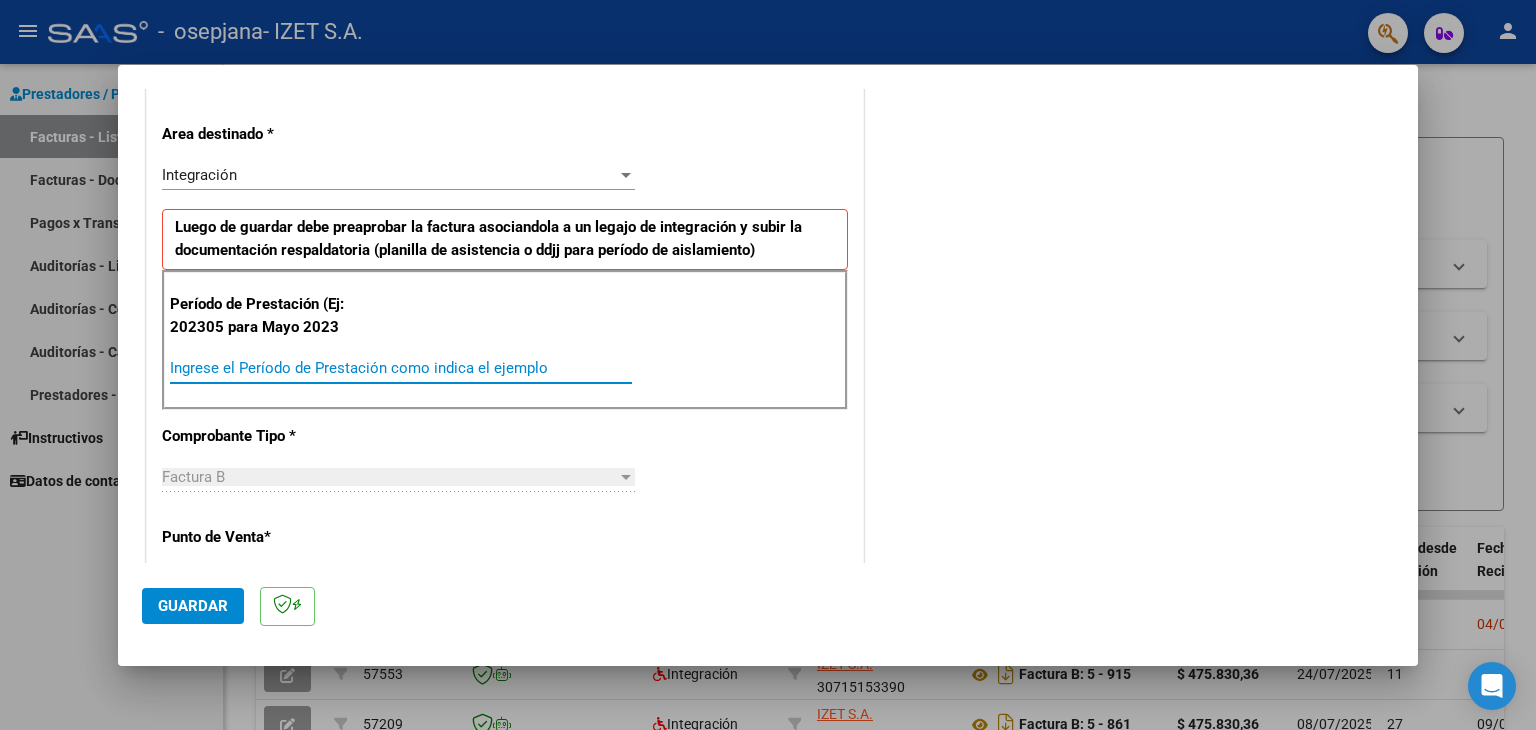 click on "Ingrese el Período de Prestación como indica el ejemplo" at bounding box center [401, 368] 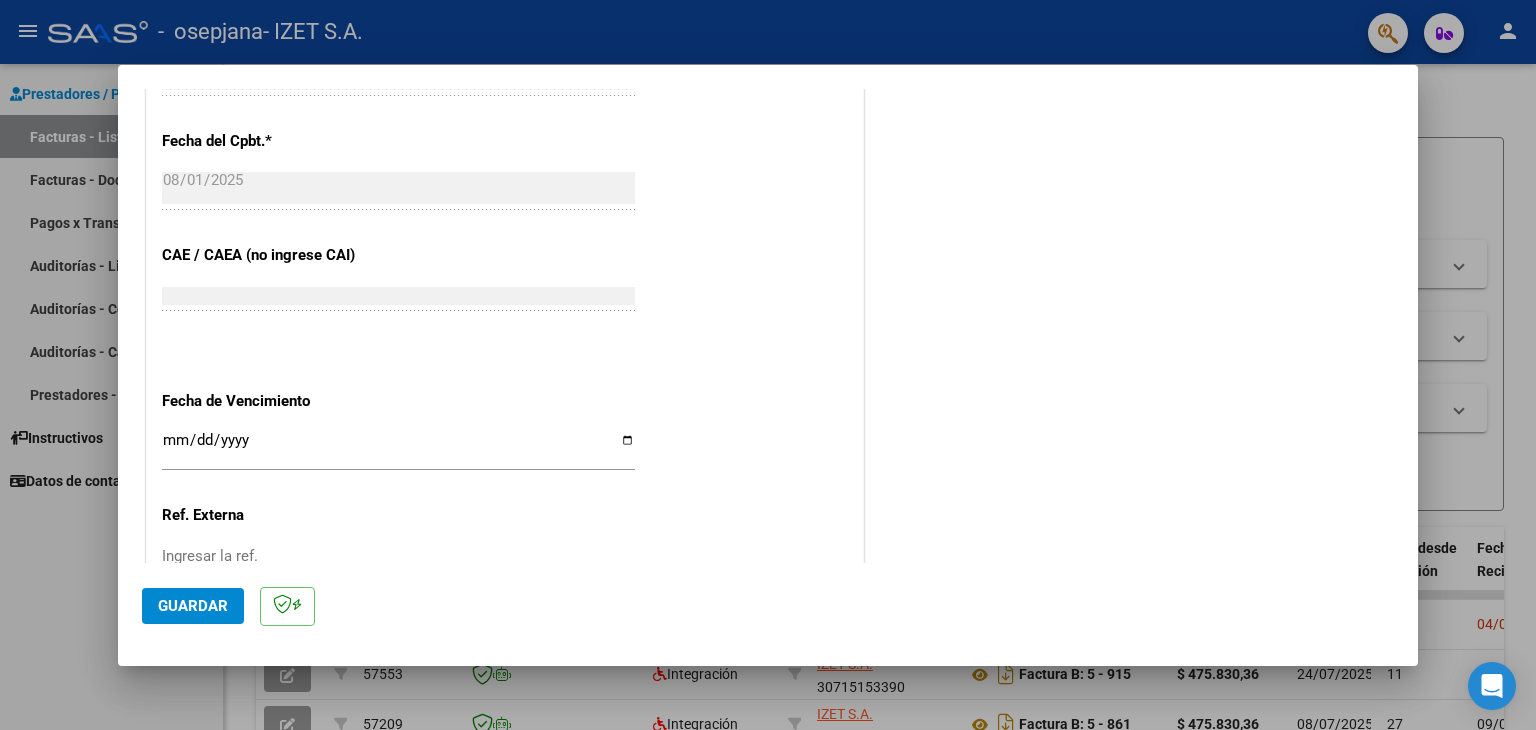 scroll, scrollTop: 1200, scrollLeft: 0, axis: vertical 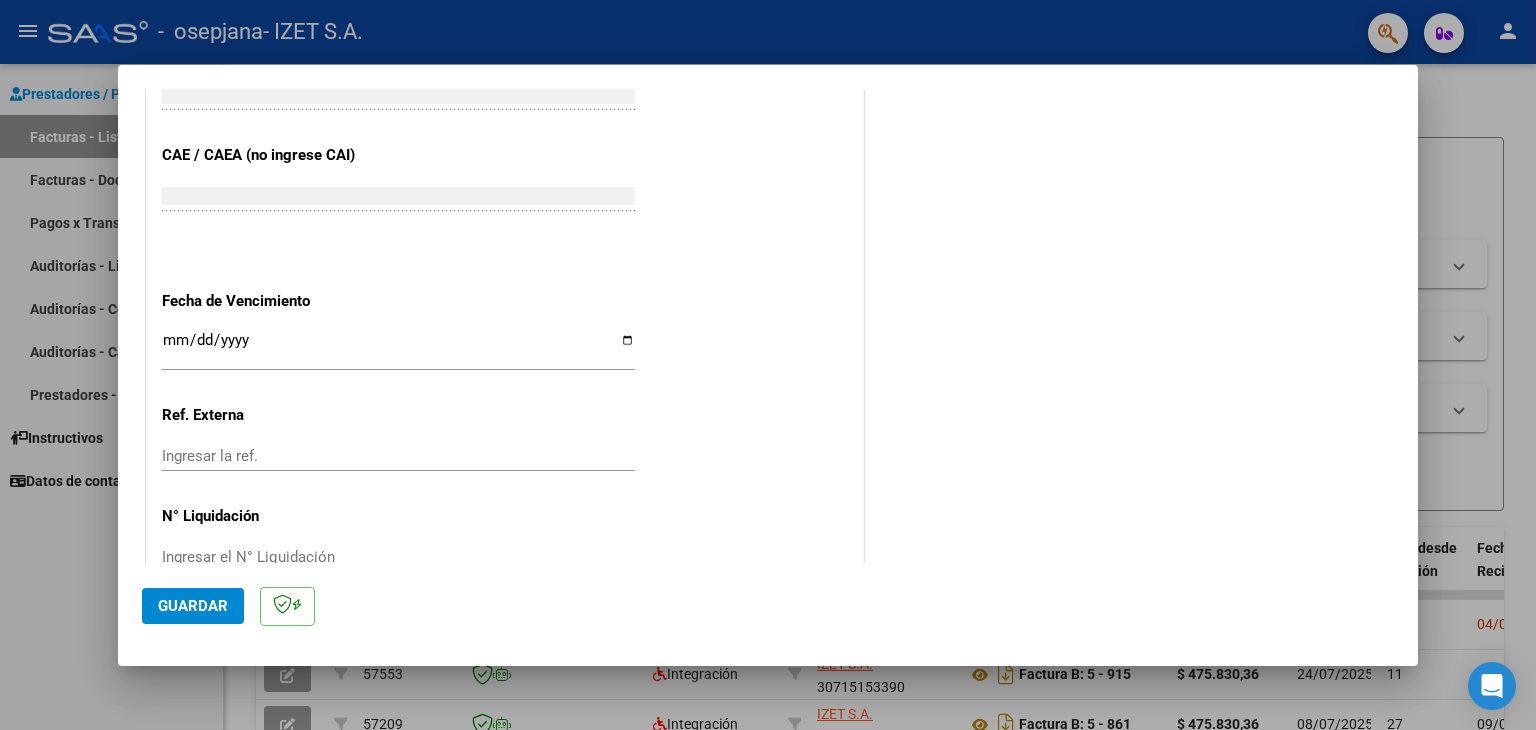 type on "202507" 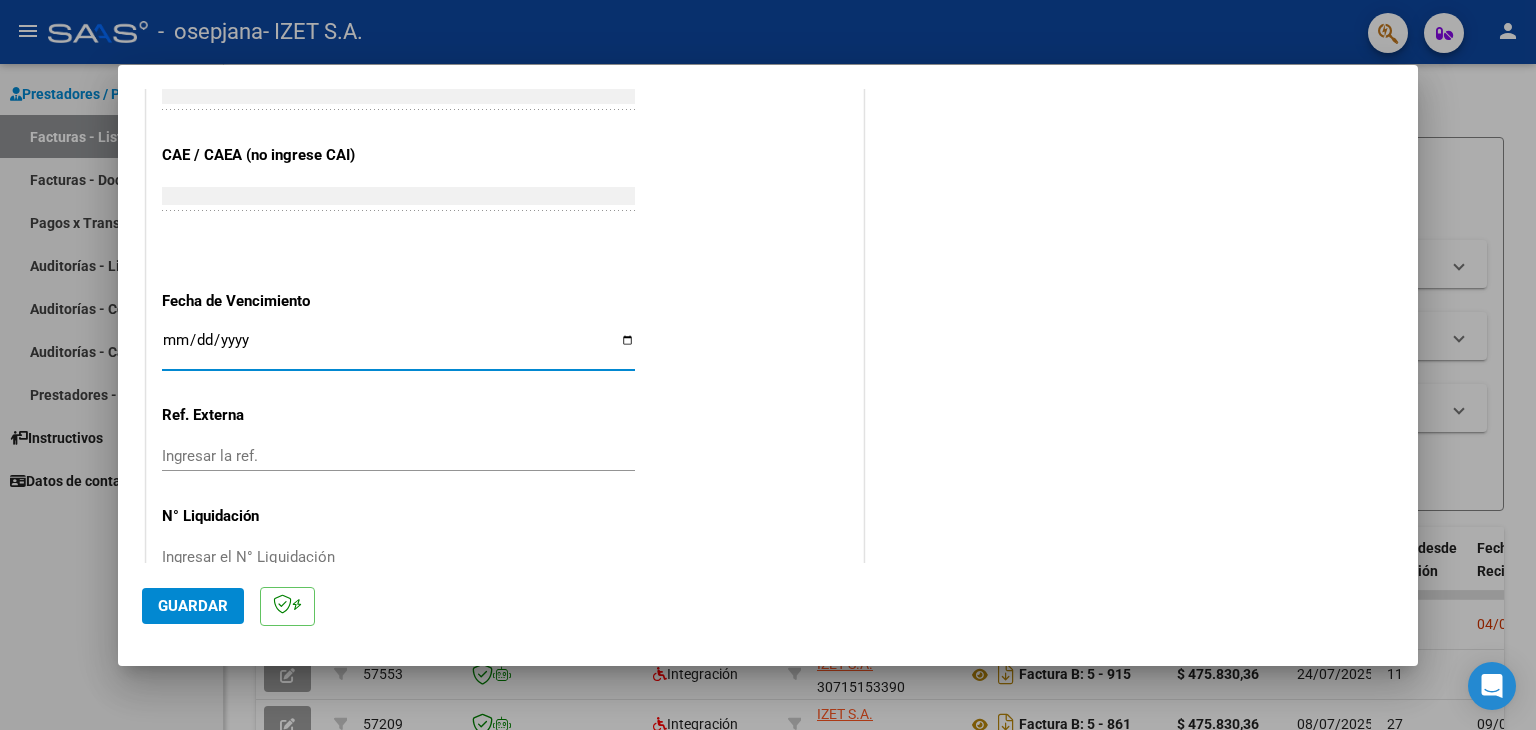 click on "Ingresar la fecha" at bounding box center (398, 348) 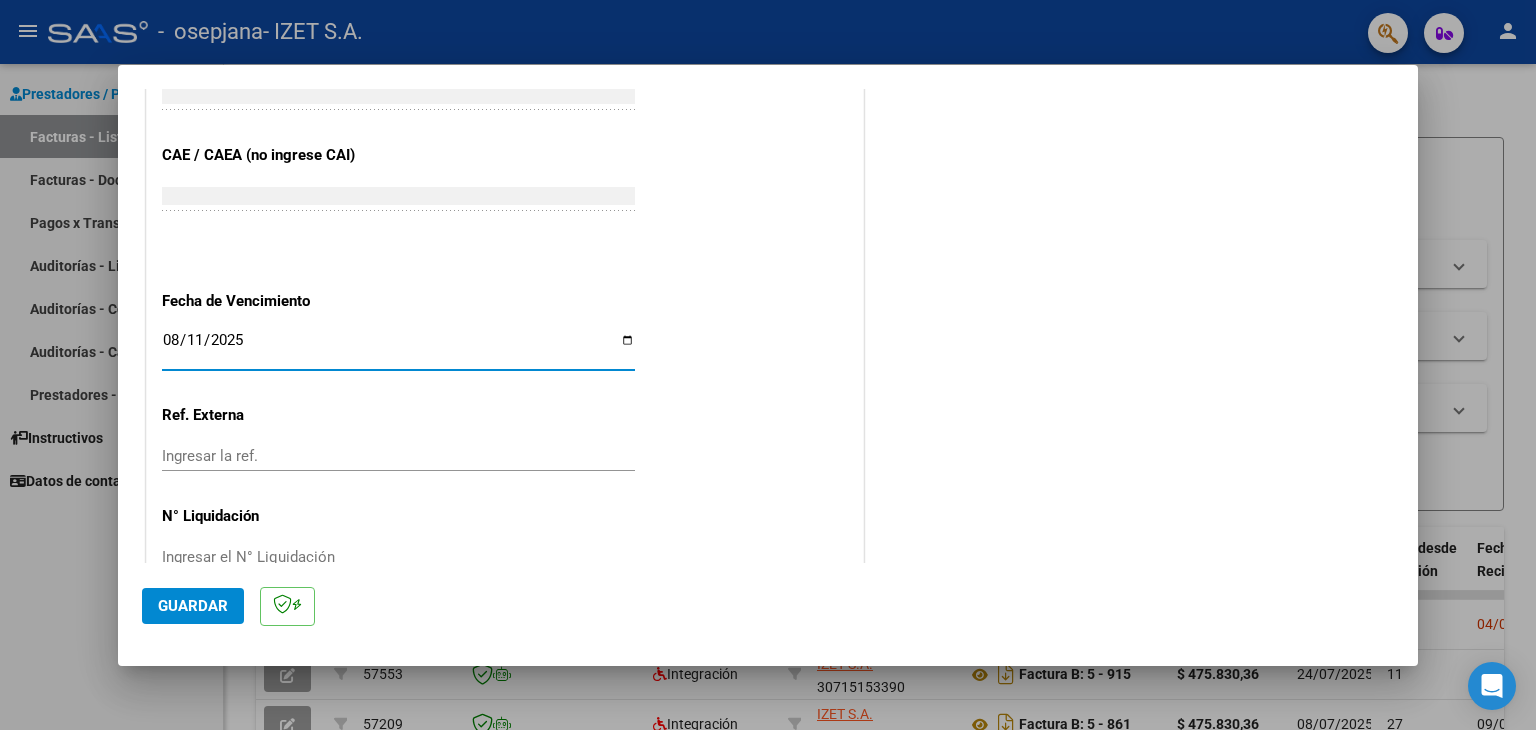type on "2025-08-11" 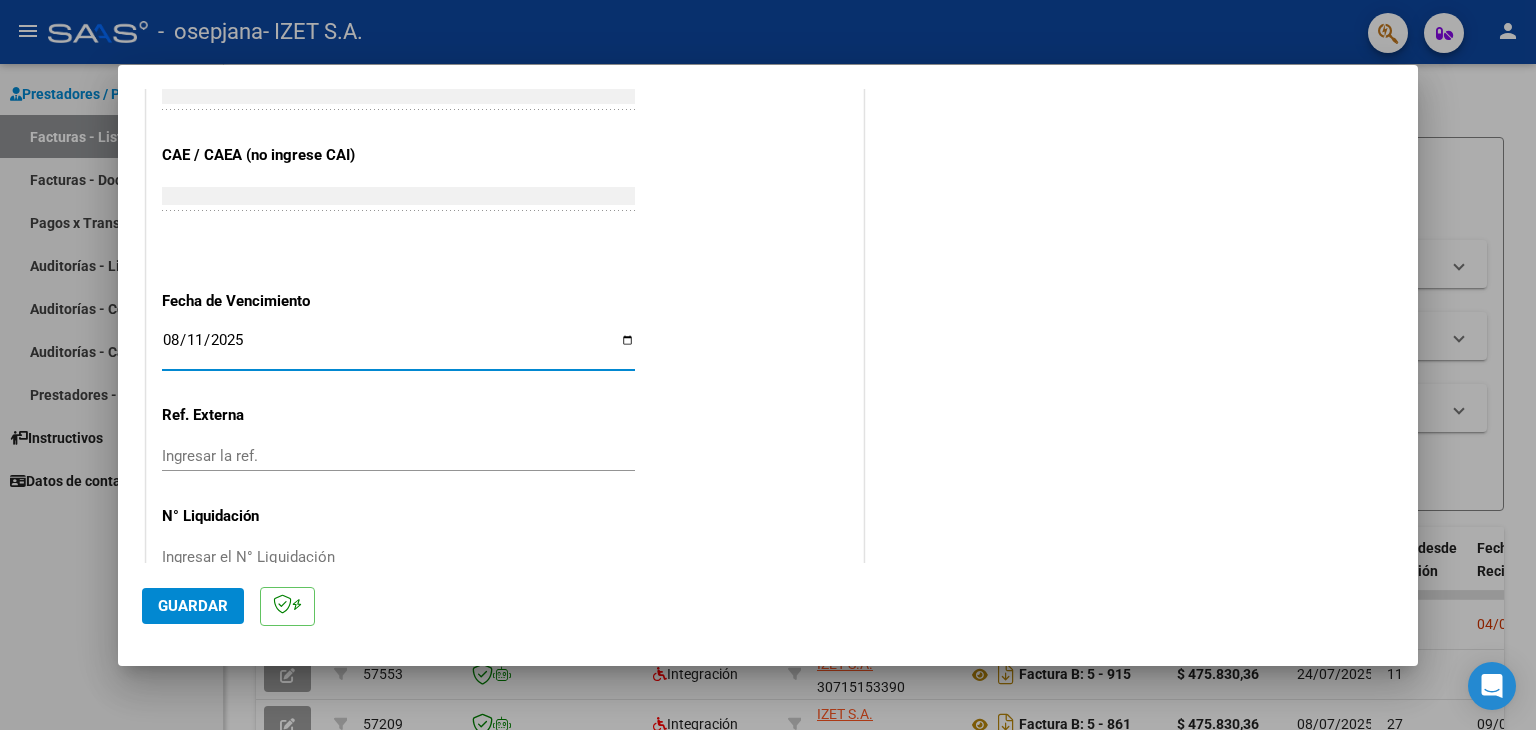 click on "CUIT  *   [CUIT] Ingresar CUIT  ANALISIS PRESTADOR  Area destinado * Integración Seleccionar Area Luego de guardar debe preaprobar la factura asociandola a un legajo de integración y subir la documentación respaldatoria (planilla de asistencia o ddjj para período de aislamiento)  Período de Prestación (Ej: 202305 para Mayo 2023    202507 Ingrese el Período de Prestación como indica el ejemplo   Comprobante Tipo * Factura B Seleccionar Tipo Punto de Venta  *   5 Ingresar el Nro.  Número  *   935 Ingresar el Nro.  Monto  *   $ 475.830,36 Ingresar el monto  Fecha del Cpbt.  *   2025-08-01 Ingresar la fecha  CAE / CAEA (no ingrese CAI)    75310637178064 Ingresar el CAE o CAEA (no ingrese CAI)  Fecha de Vencimiento    2025-08-11 Ingresar la fecha  Ref. Externa    Ingresar la ref.  N° Liquidación    Ingresar el N° Liquidación" at bounding box center (505, -128) 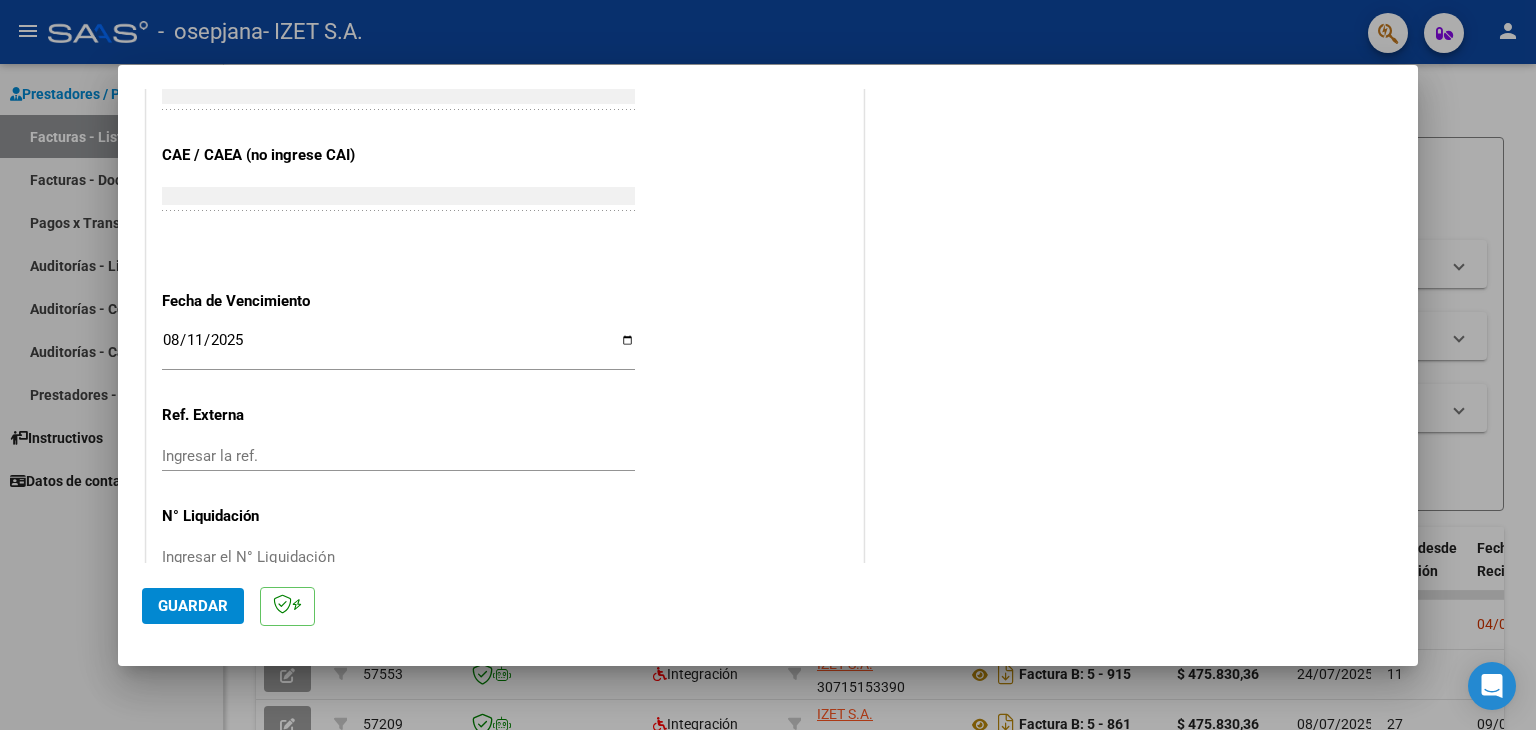scroll, scrollTop: 1245, scrollLeft: 0, axis: vertical 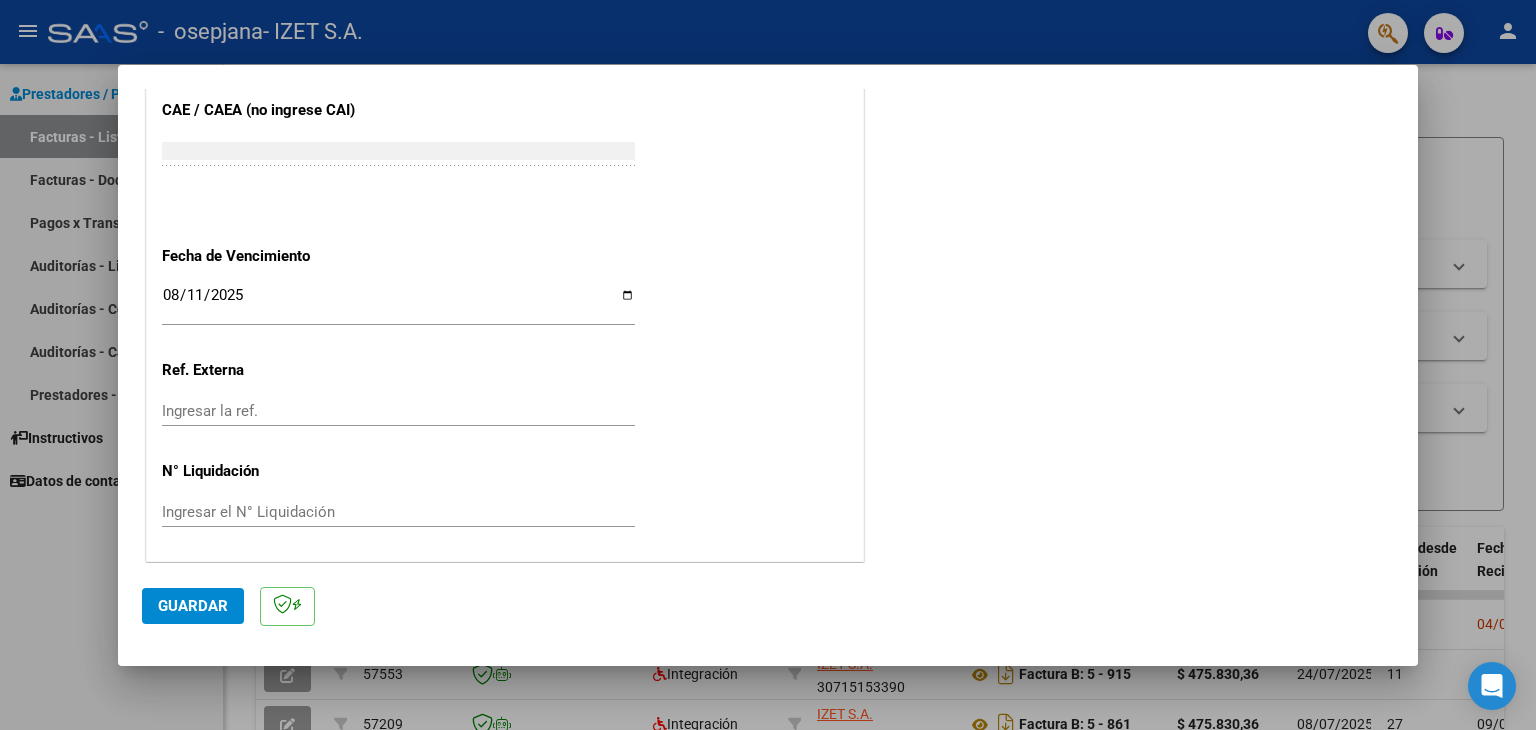 click on "Guardar" 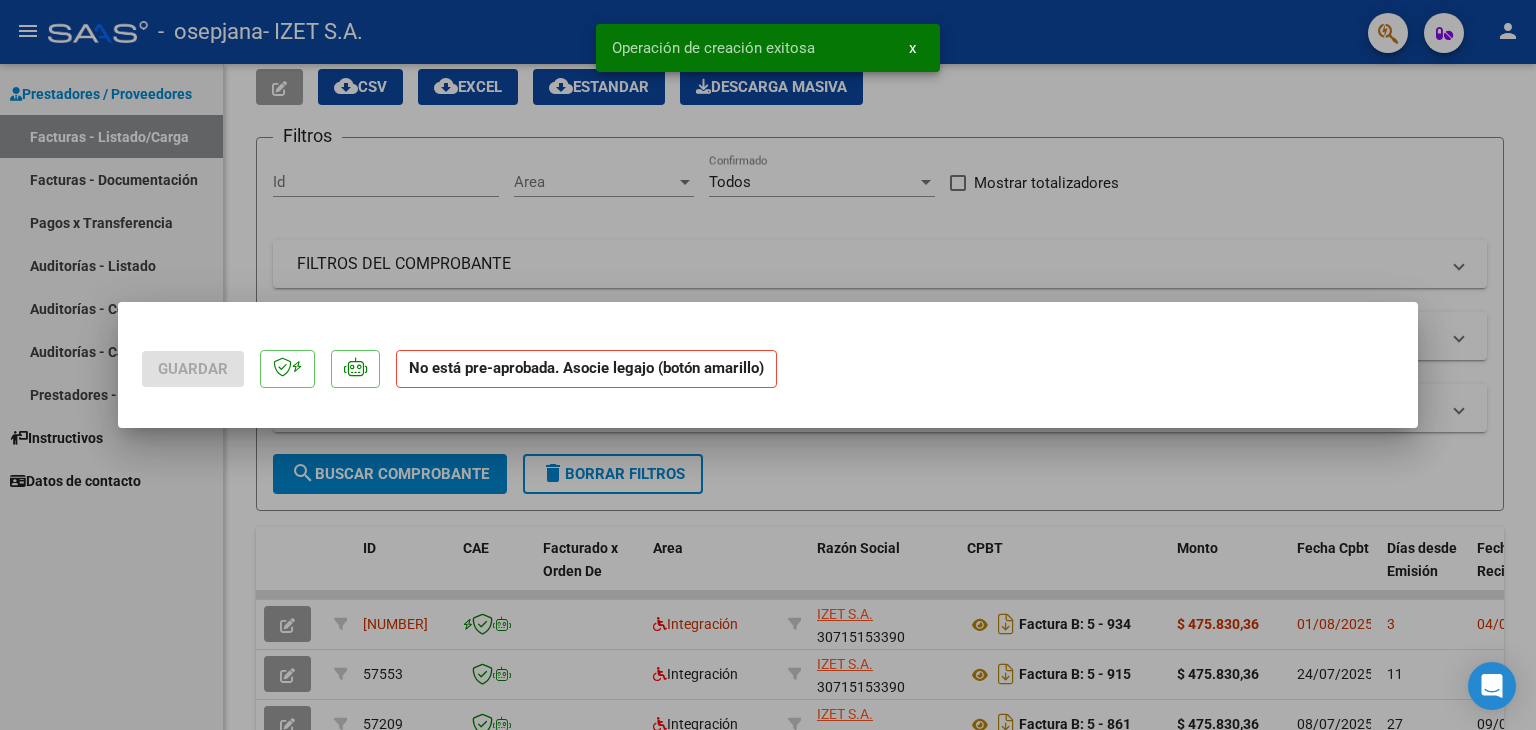 scroll, scrollTop: 0, scrollLeft: 0, axis: both 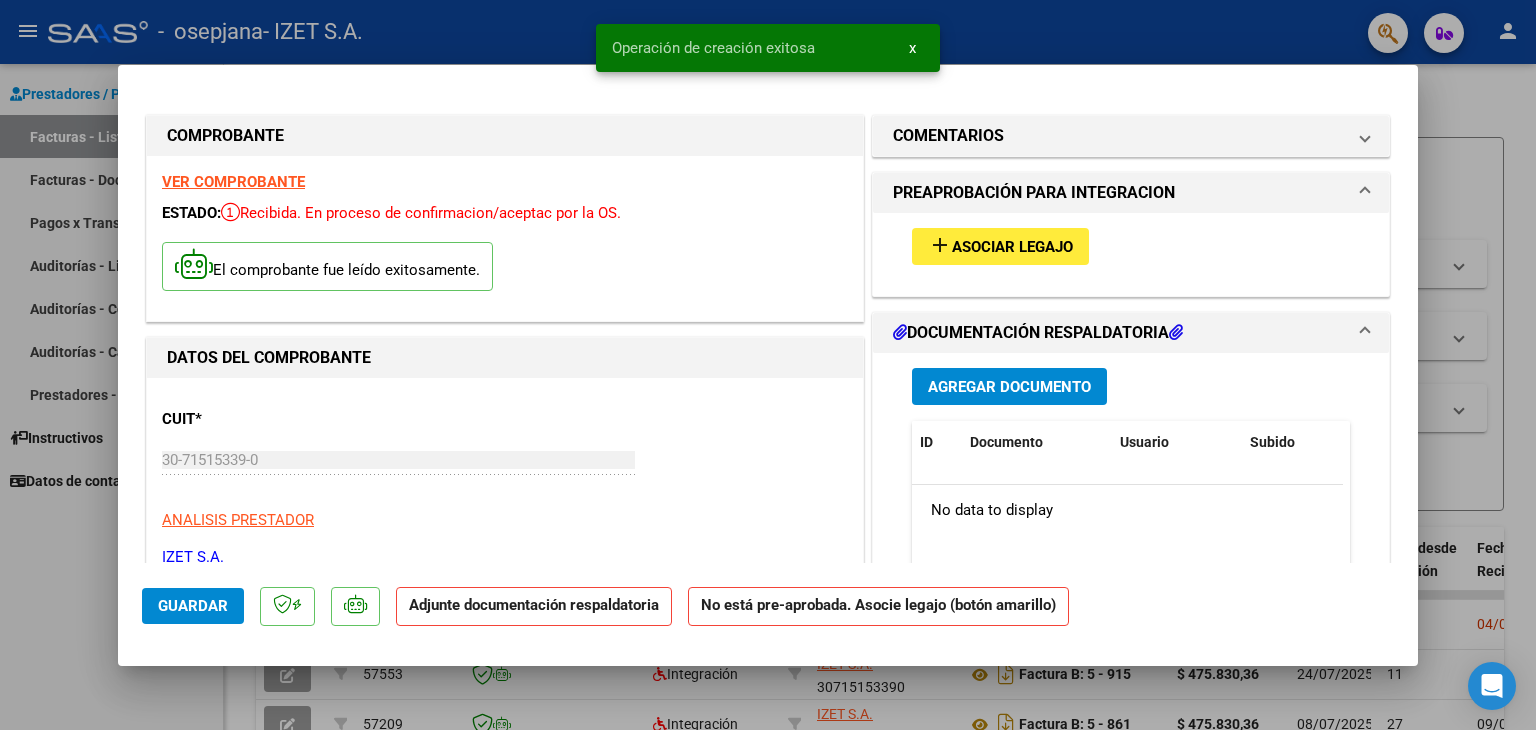 click on "add Asociar Legajo" at bounding box center (1131, 246) 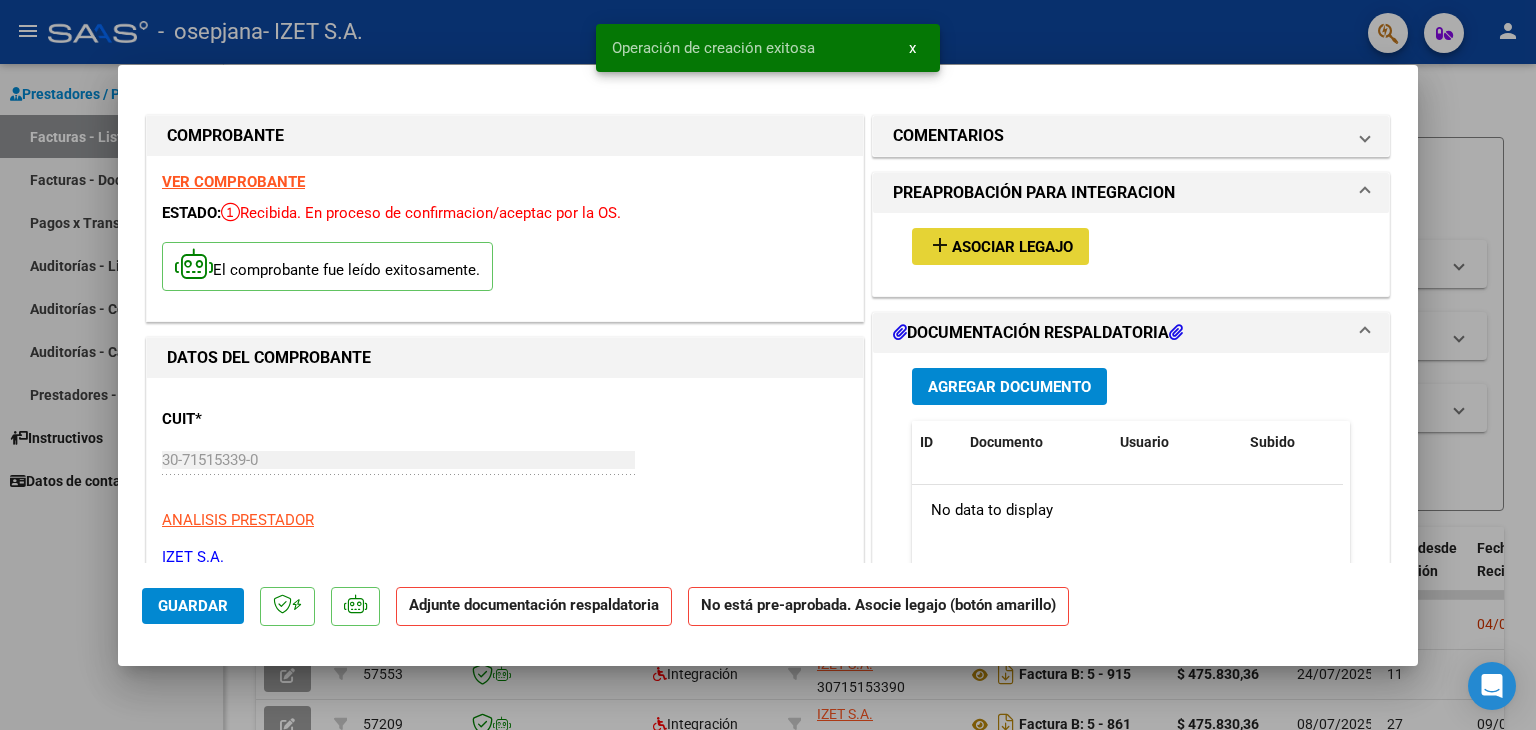 click on "Asociar Legajo" at bounding box center [1012, 247] 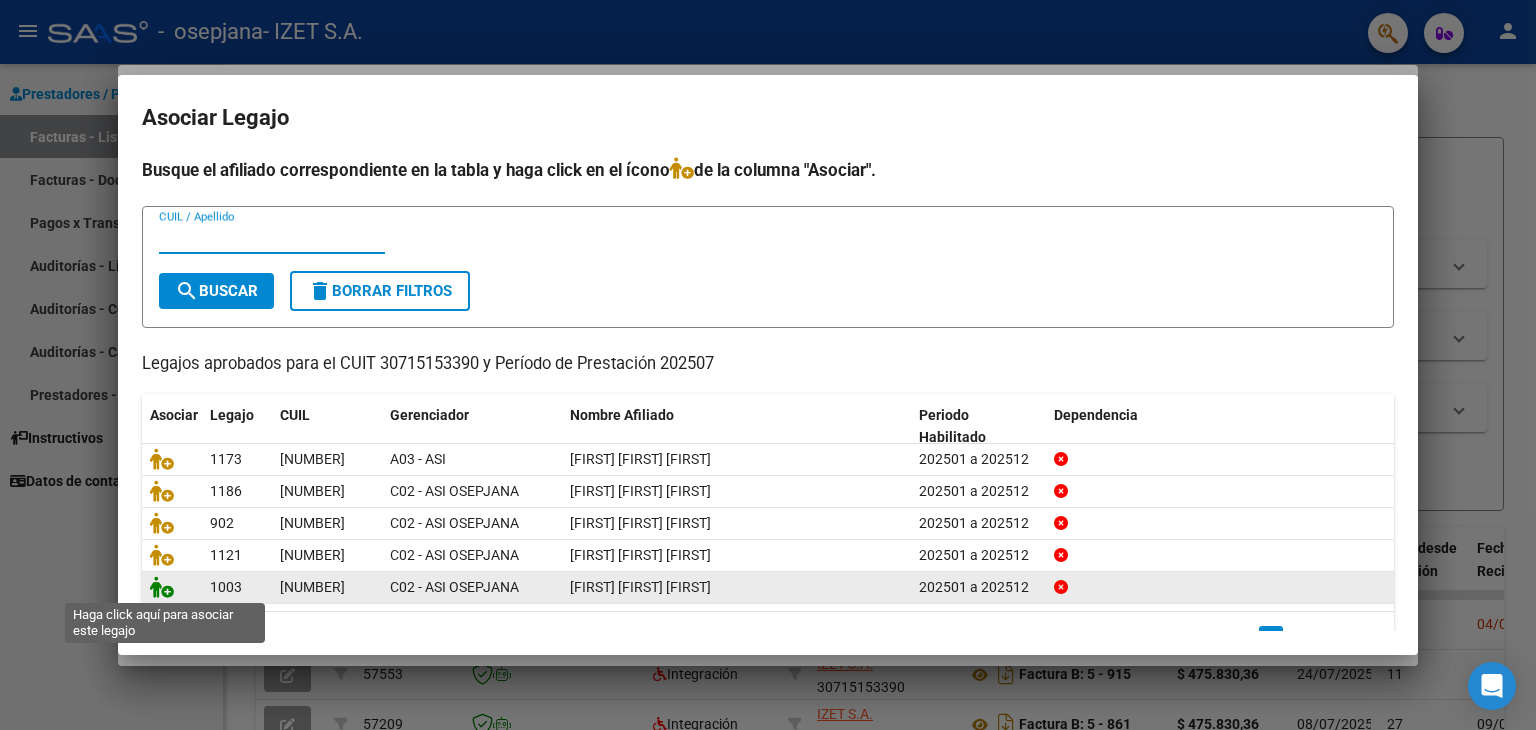 click 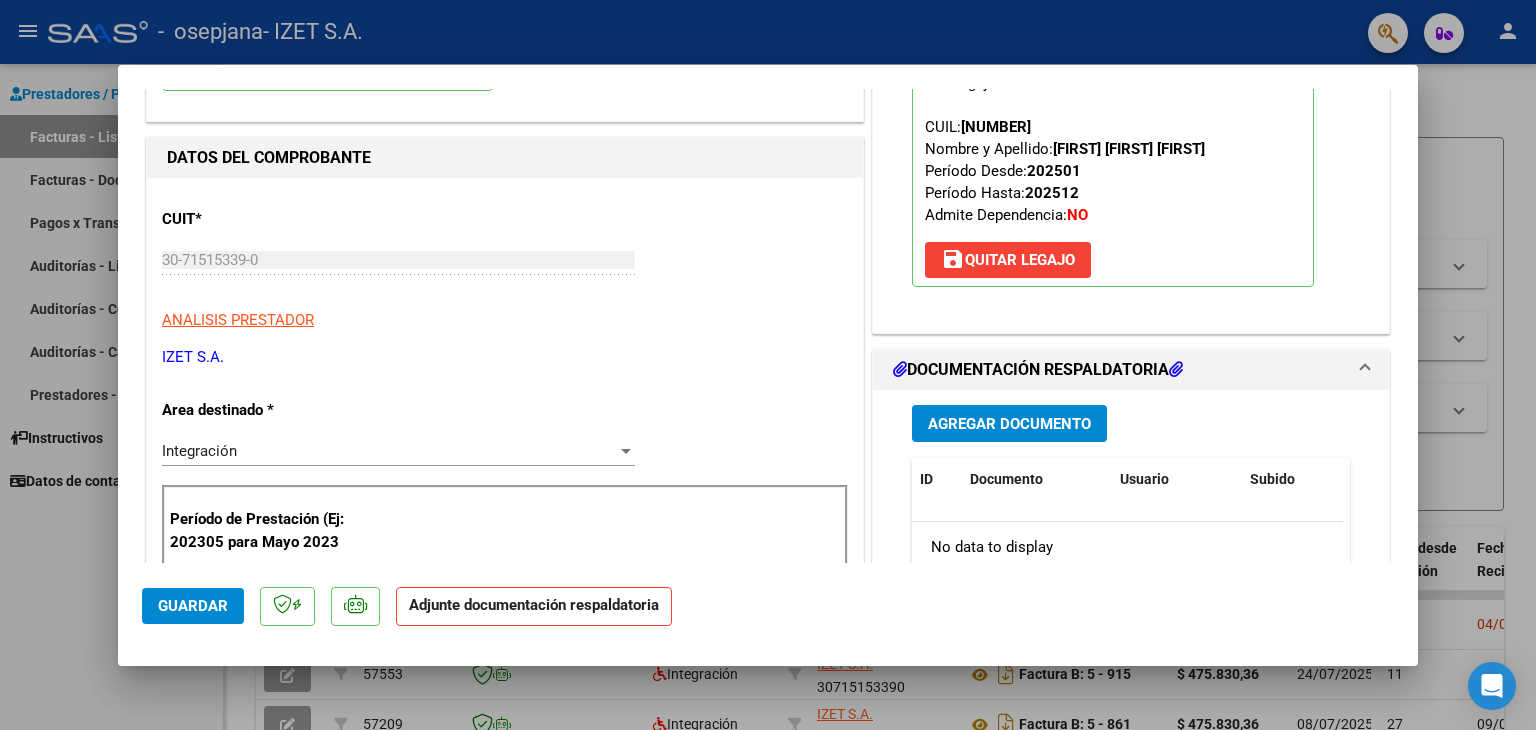 scroll, scrollTop: 300, scrollLeft: 0, axis: vertical 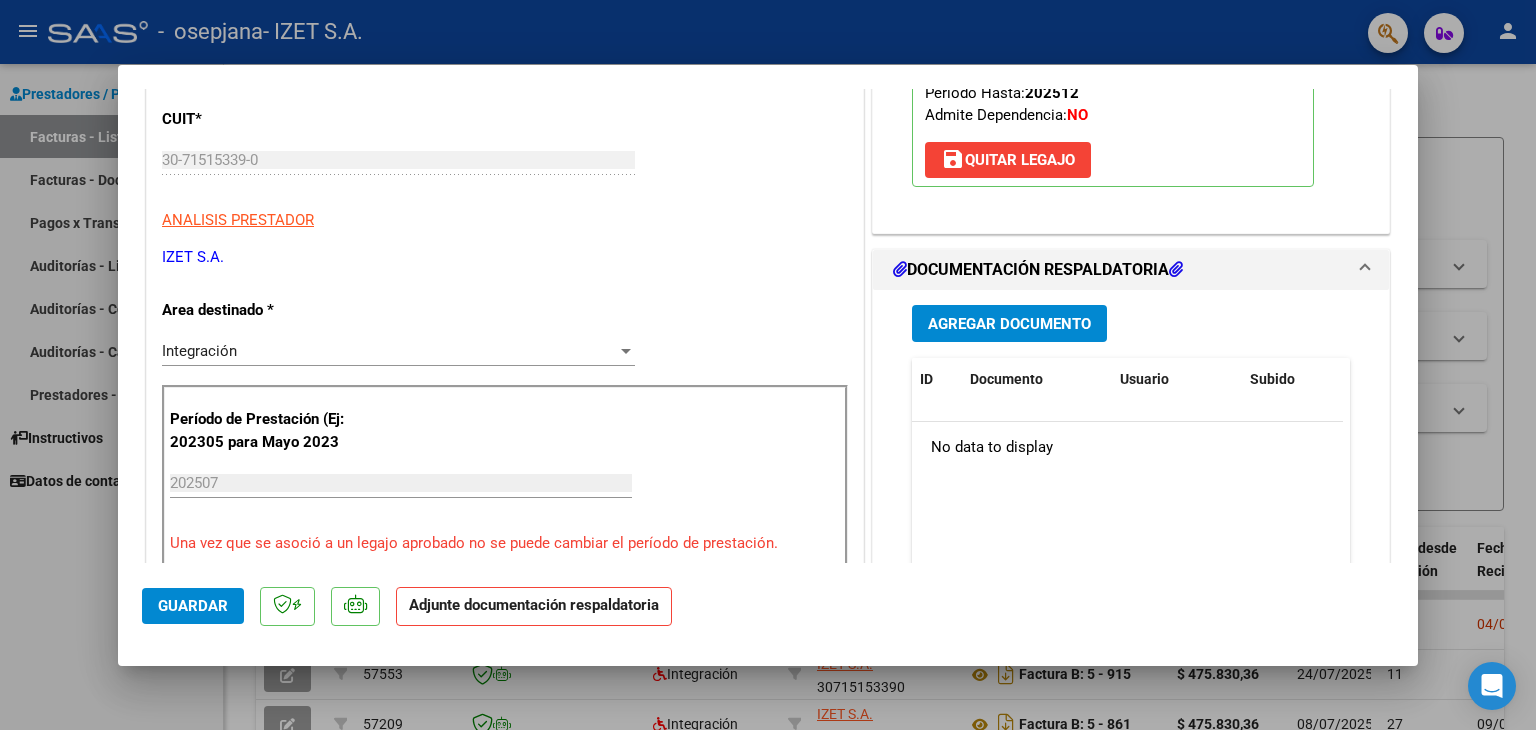 click on "Agregar Documento" at bounding box center [1009, 324] 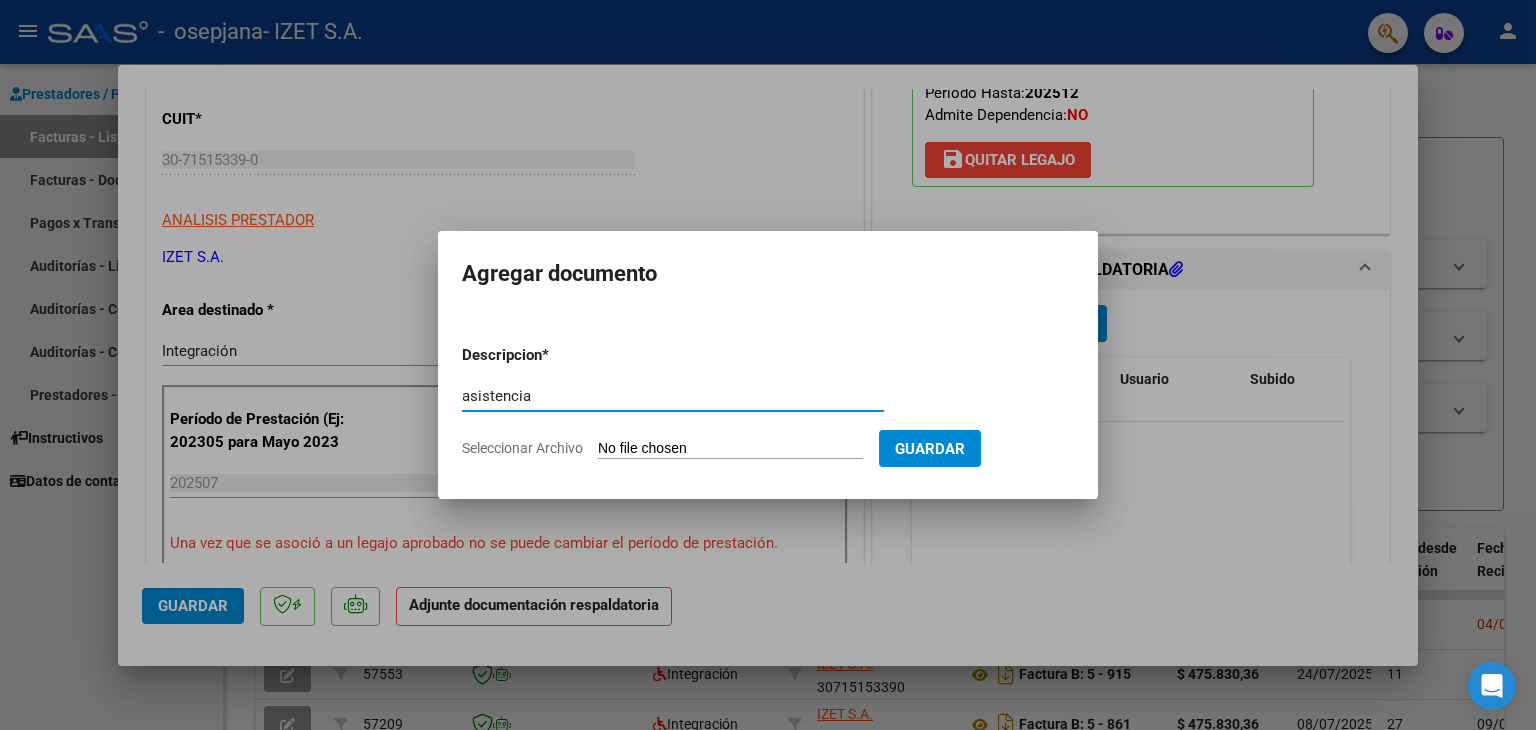 type on "asistencia" 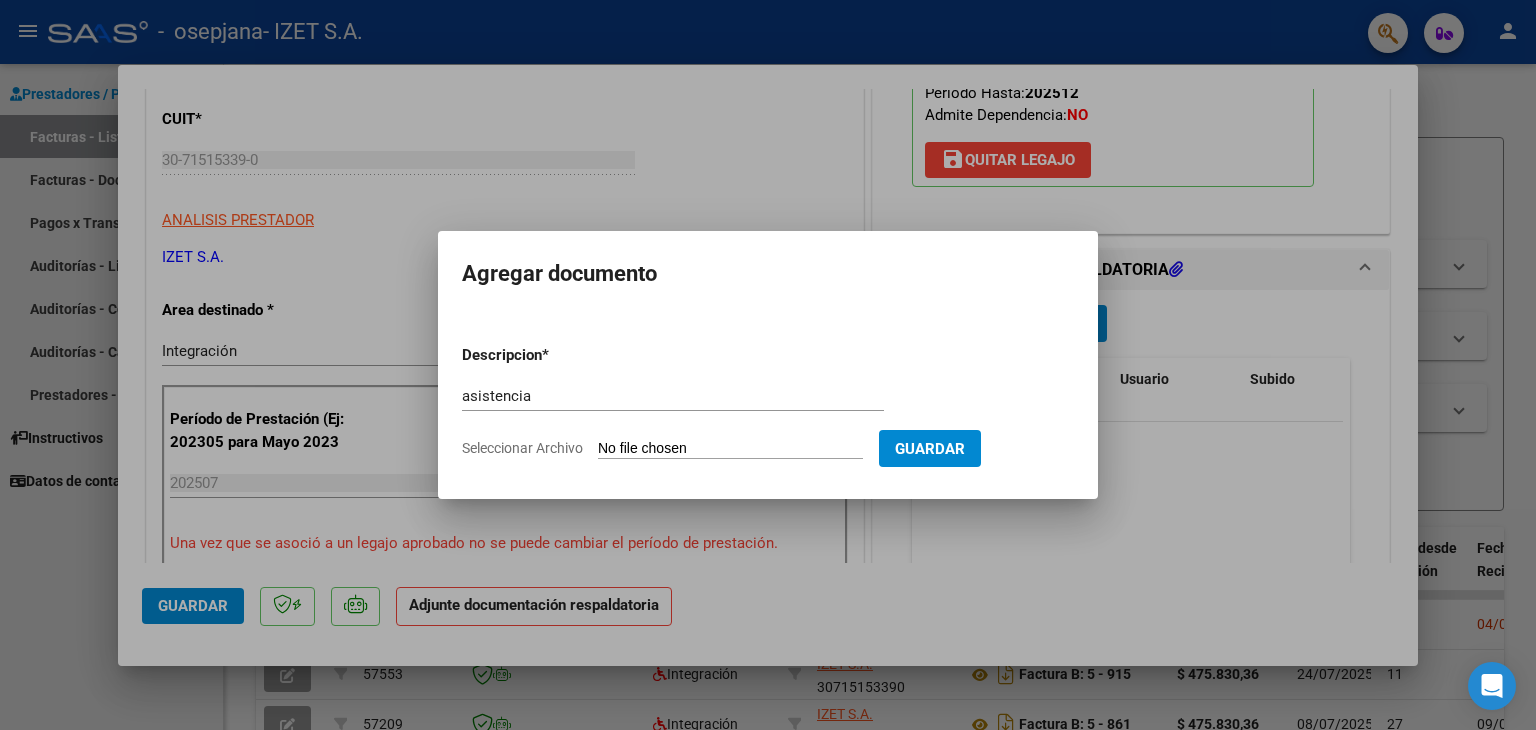 click on "Descripcion  *   asistencia Escriba aquí una descripcion  Seleccionar Archivo Guardar" at bounding box center (768, 394) 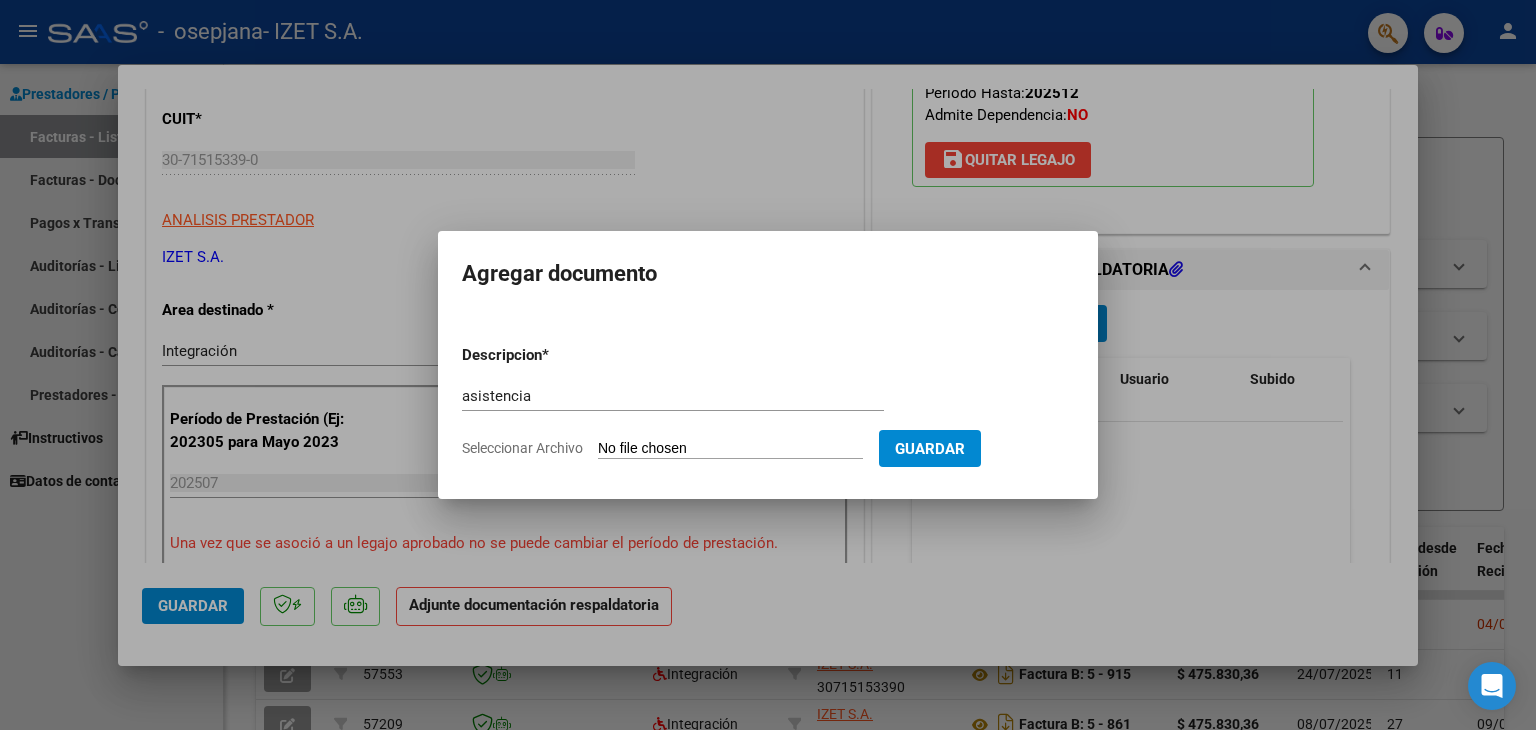 click on "Seleccionar Archivo" at bounding box center [730, 449] 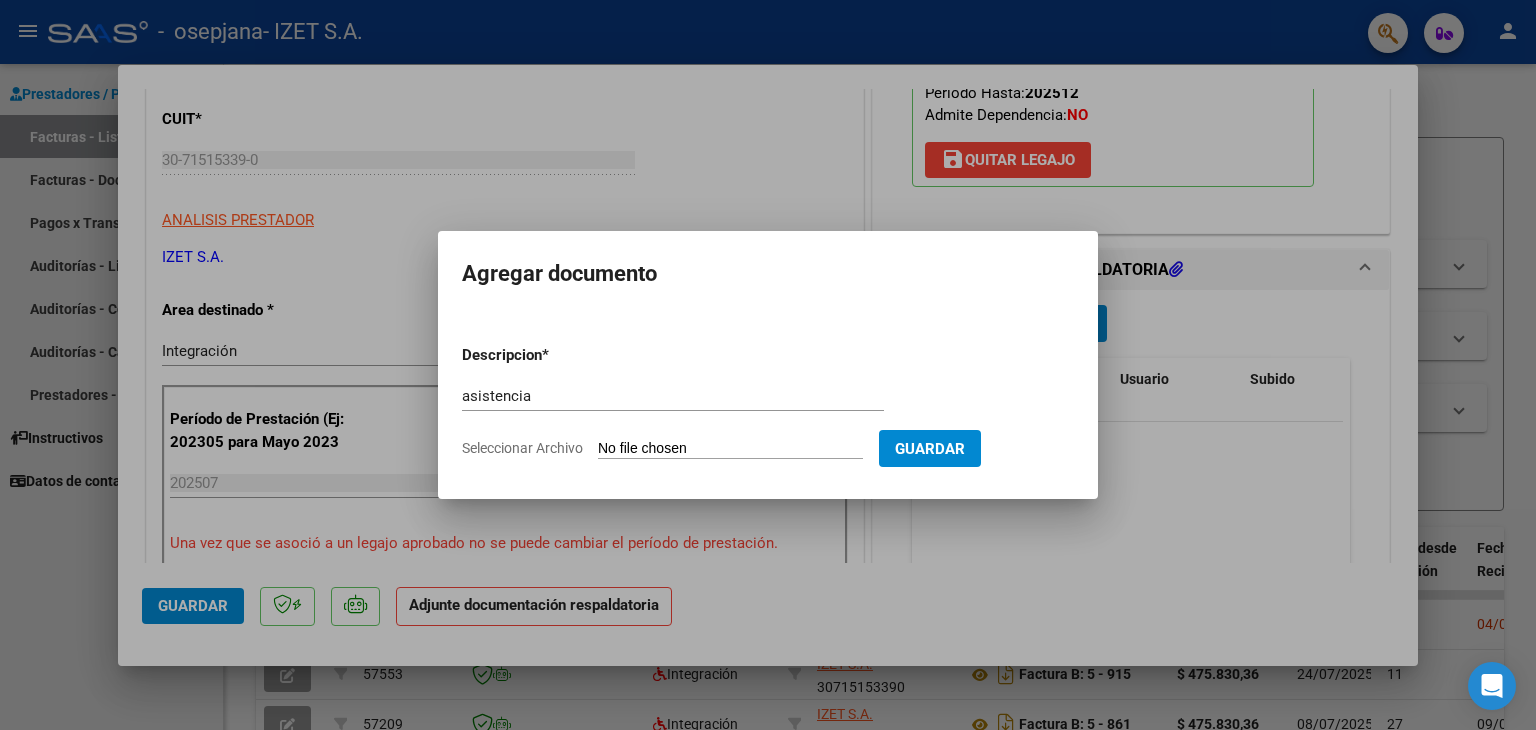 type on "C:\fakepath\CERNEIRA- ASISTENCIA JULIO .pdf" 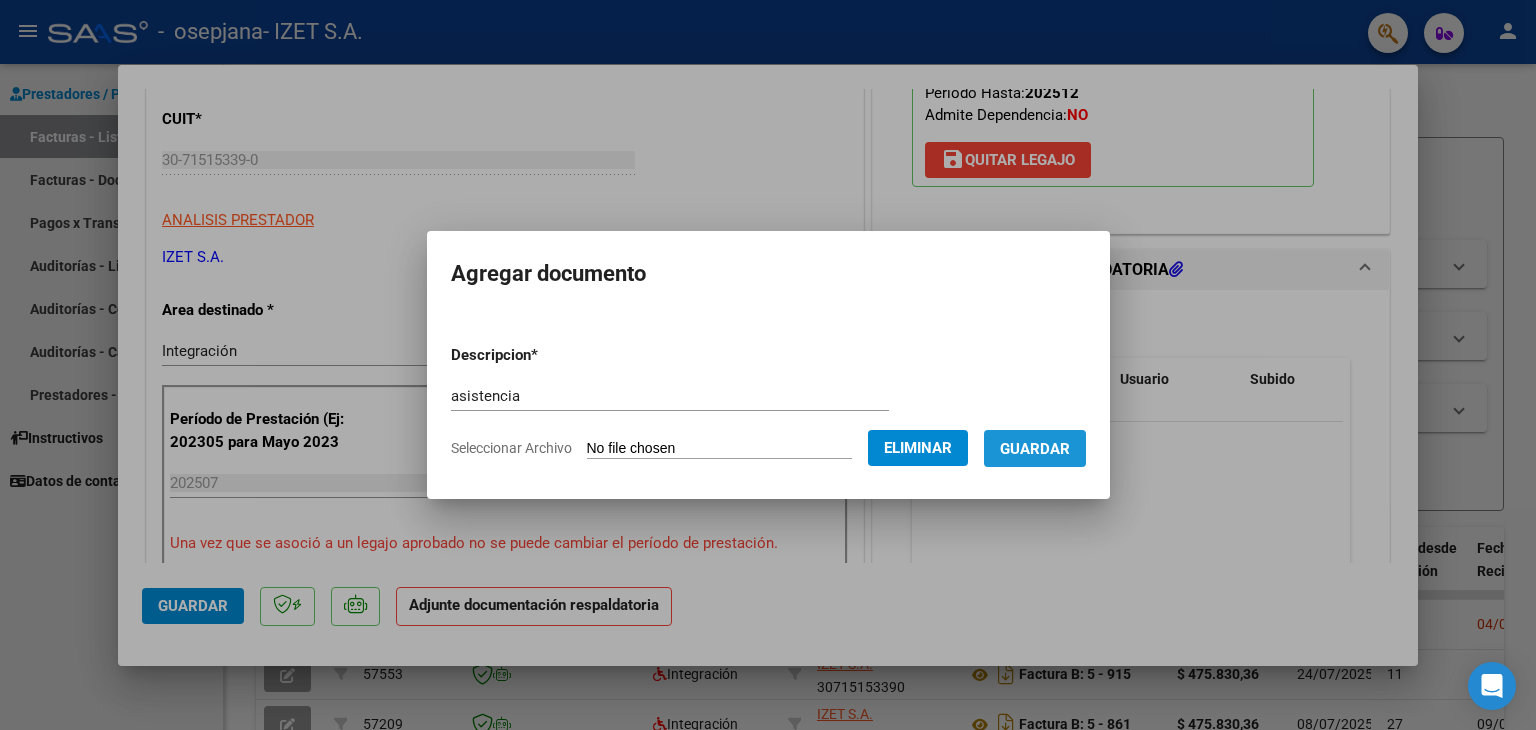 click on "Guardar" at bounding box center [1035, 449] 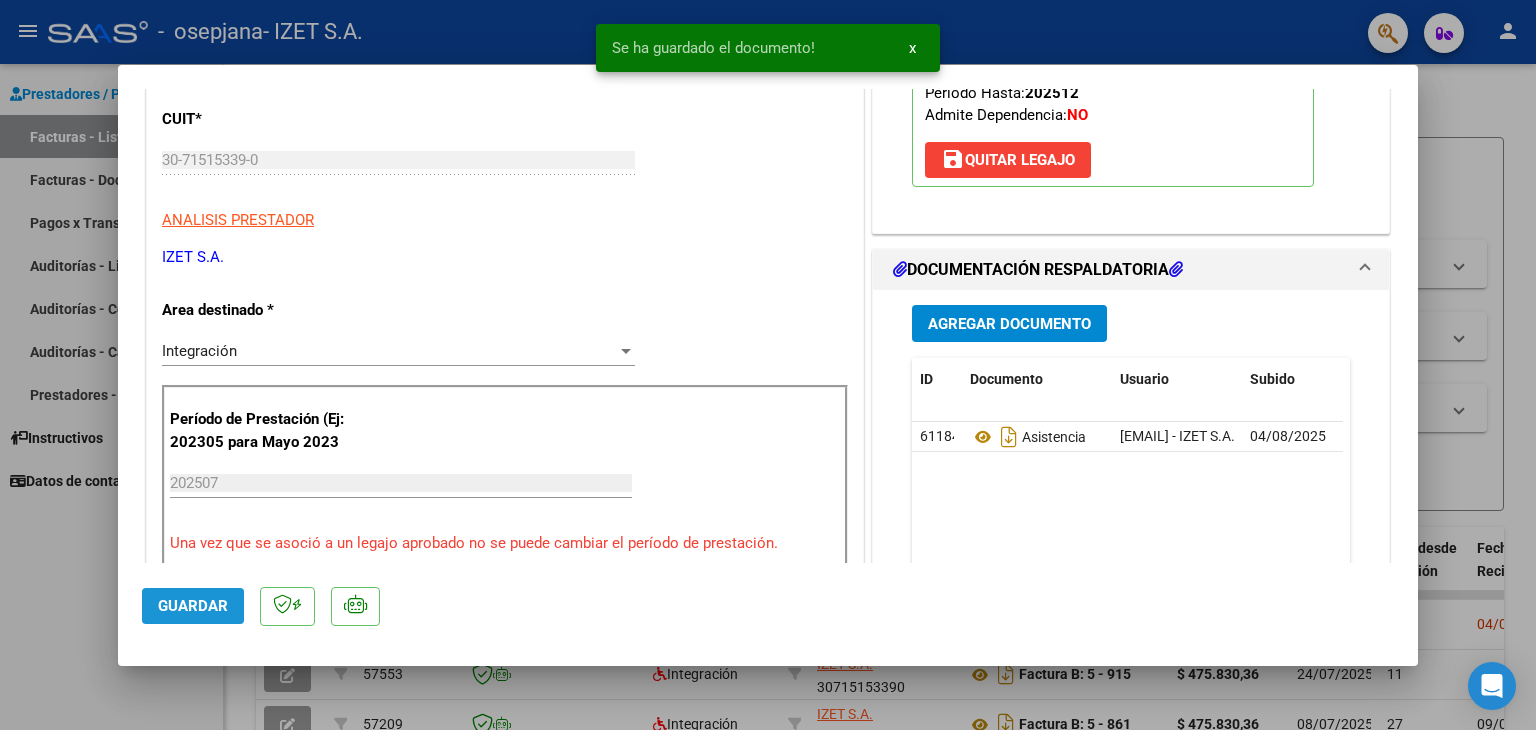 click on "Guardar" 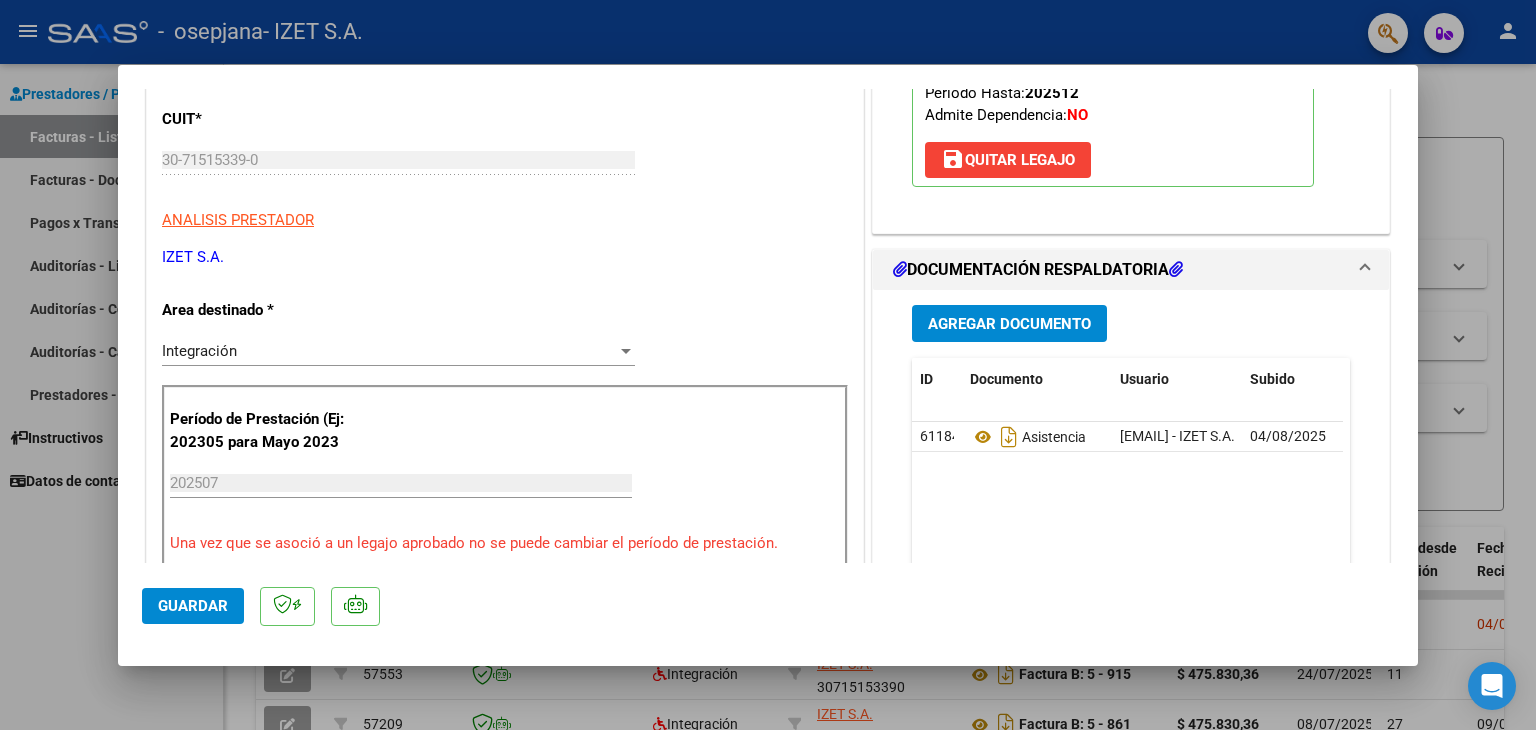 click at bounding box center [768, 365] 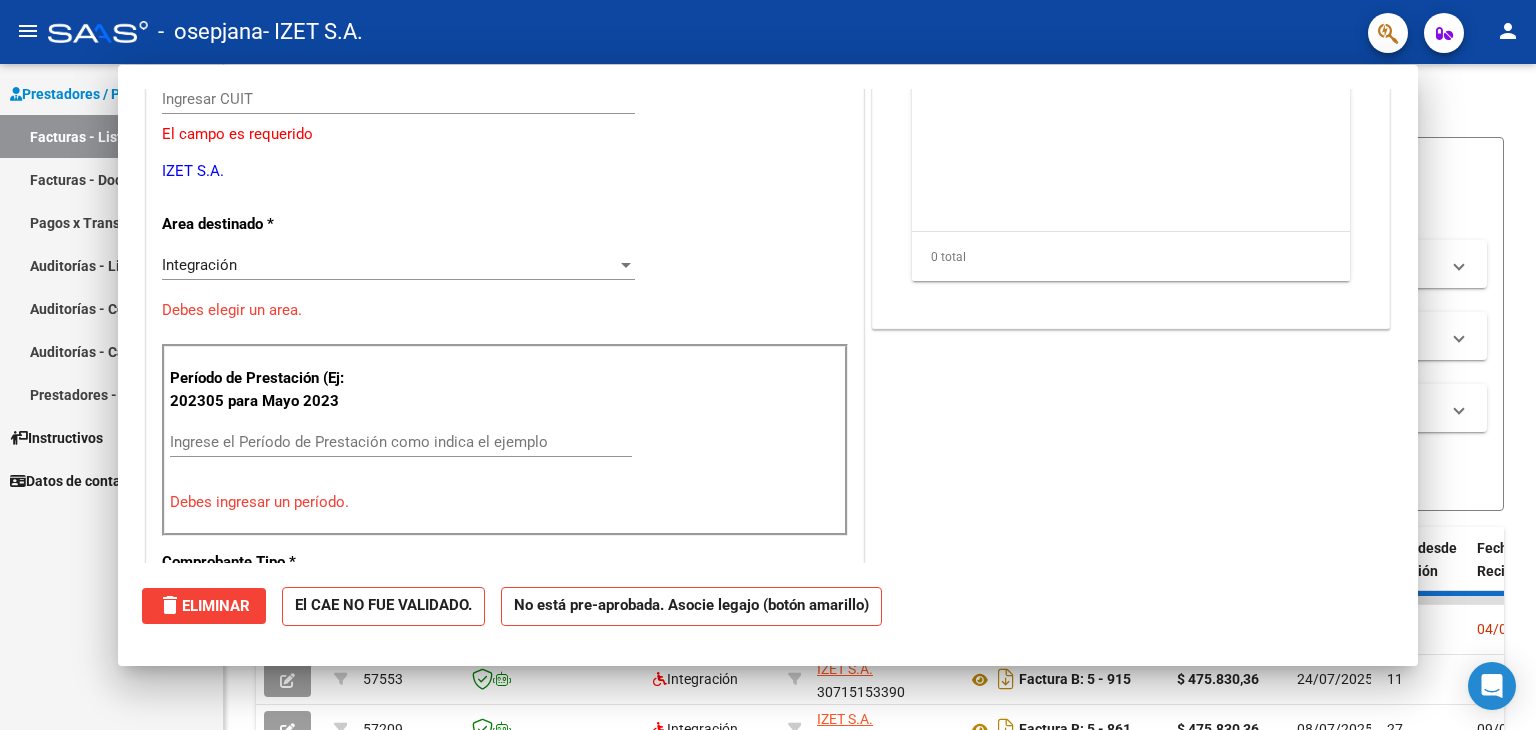 scroll, scrollTop: 0, scrollLeft: 0, axis: both 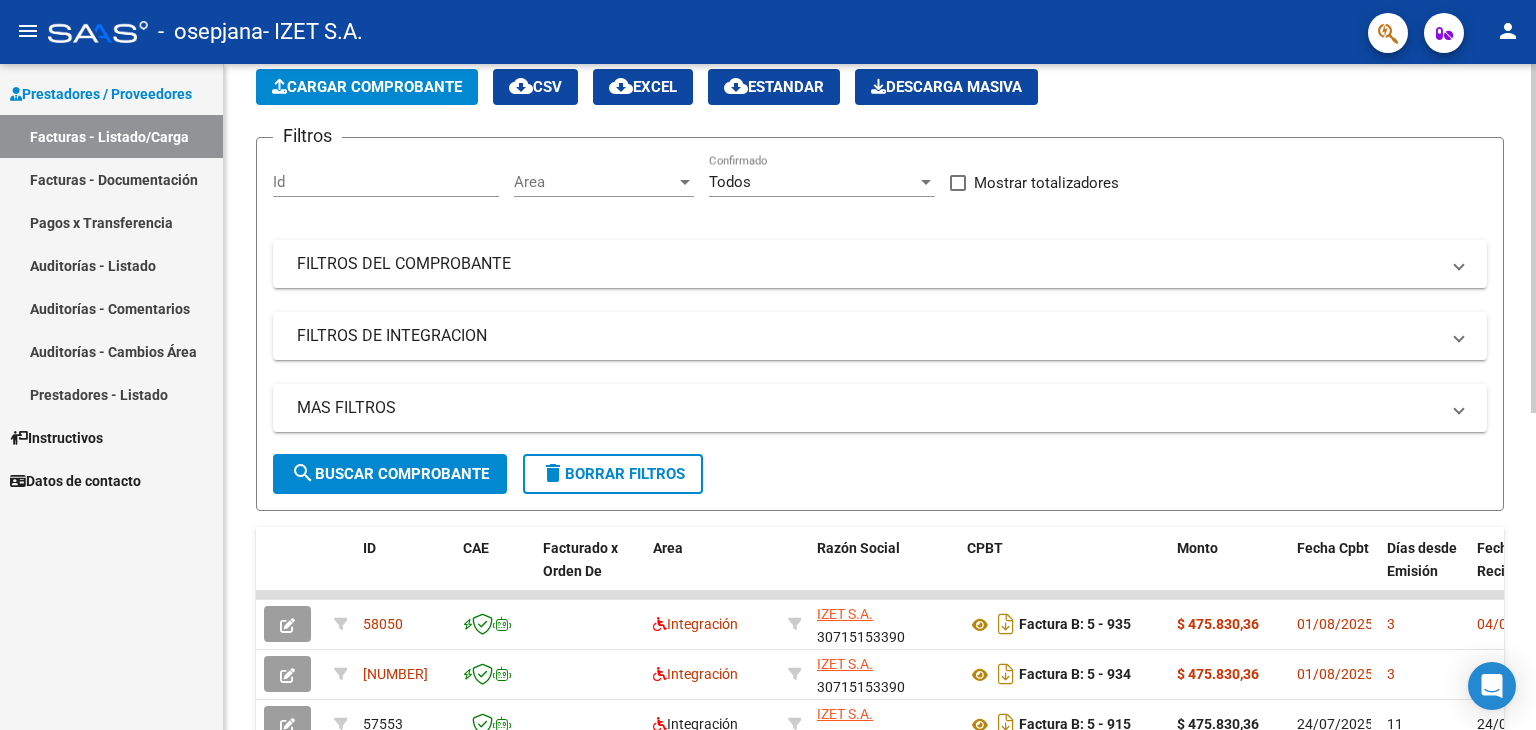 click on "PRESTADORES -> Listado de CPBTs Emitidos por Prestadores / Proveedores (alt+q)   Cargar Comprobante
cloud_download  CSV  cloud_download  EXCEL  cloud_download  Estandar   Descarga Masiva
Filtros Id Area Area Todos Confirmado   Mostrar totalizadores   FILTROS DEL COMPROBANTE  Comprobante Tipo Comprobante Tipo Start date – End date Fec. Comprobante Desde / Hasta Días Emisión Desde(cant. días) Días Emisión Hasta(cant. días) CUIT / Razón Social Pto. Venta Nro. Comprobante Código SSS CAE Válido CAE Válido Todos Cargado Módulo Hosp. Todos Tiene facturacion Apócrifa Hospital Refes  FILTROS DE INTEGRACION  Período De Prestación Campos del Archivo de Rendición Devuelto x SSS (dr_envio) Todos Rendido x SSS (dr_envio) Tipo de Registro Tipo de Registro Período Presentación Período Presentación Campos del Legajo Asociado (preaprobación) Afiliado Legajo (cuil/nombre) Todos Solo facturas preaprobadas  MAS FILTROS  Todos Con Doc. Respaldatoria Todos Con Trazabilidad Todos Asociado a Expediente Sur" 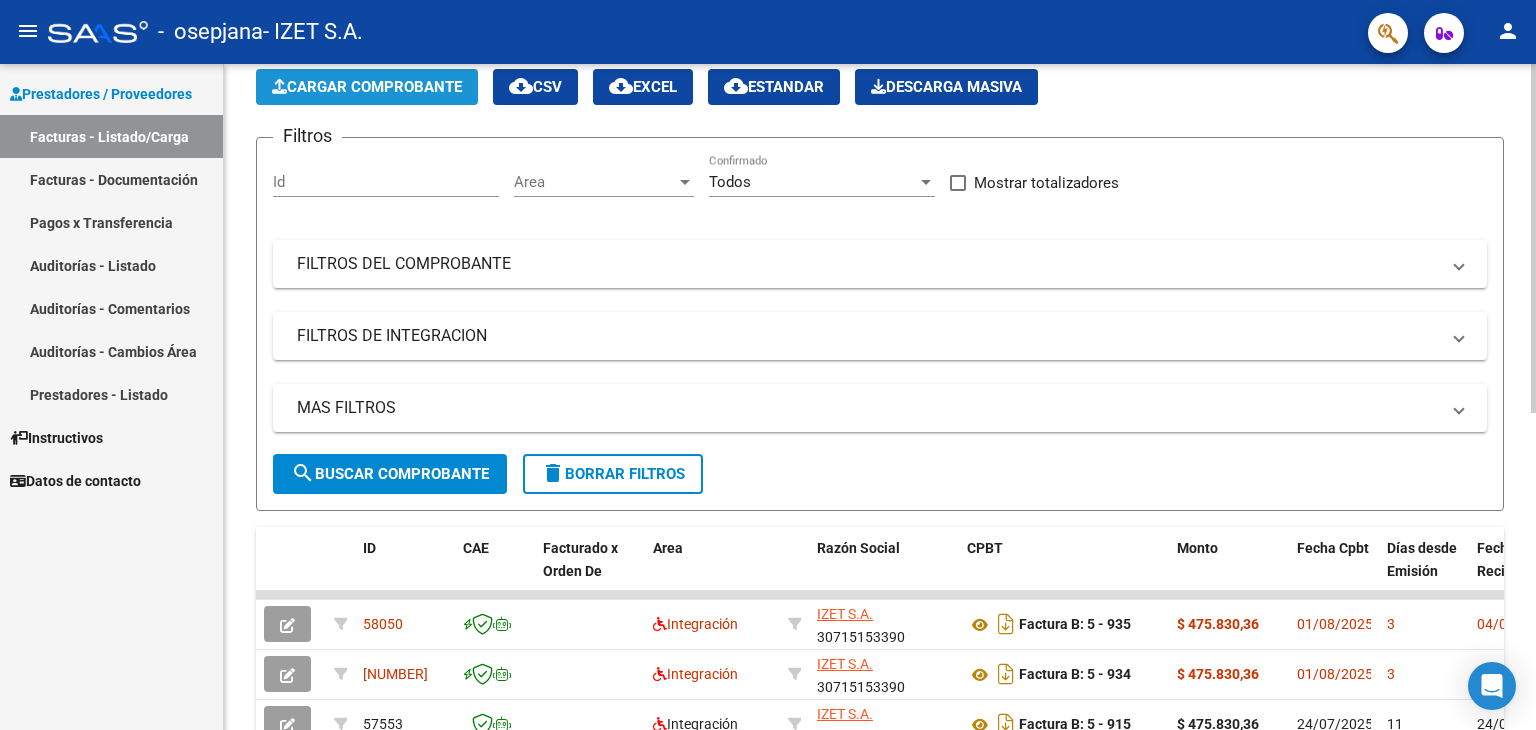 click on "Cargar Comprobante" 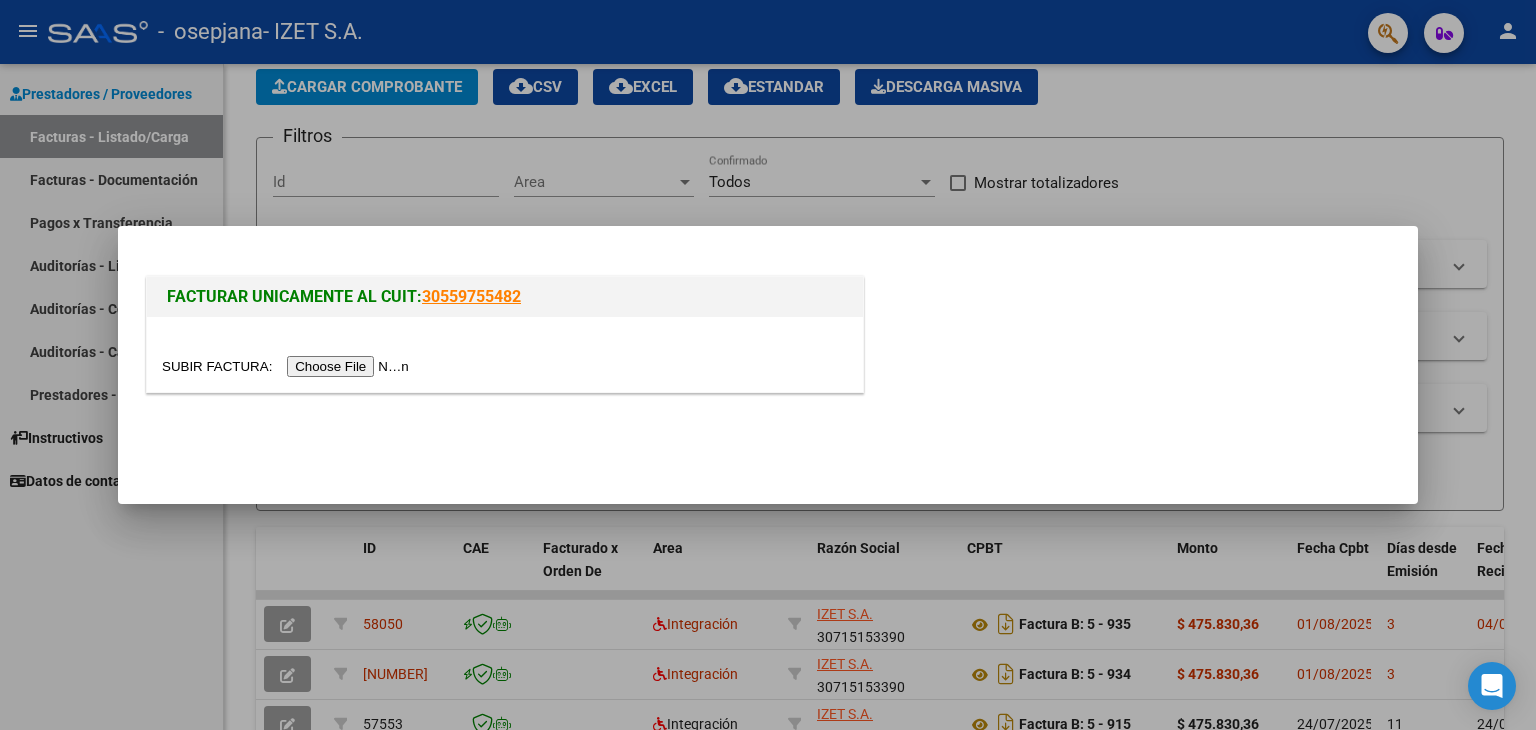 click at bounding box center [288, 366] 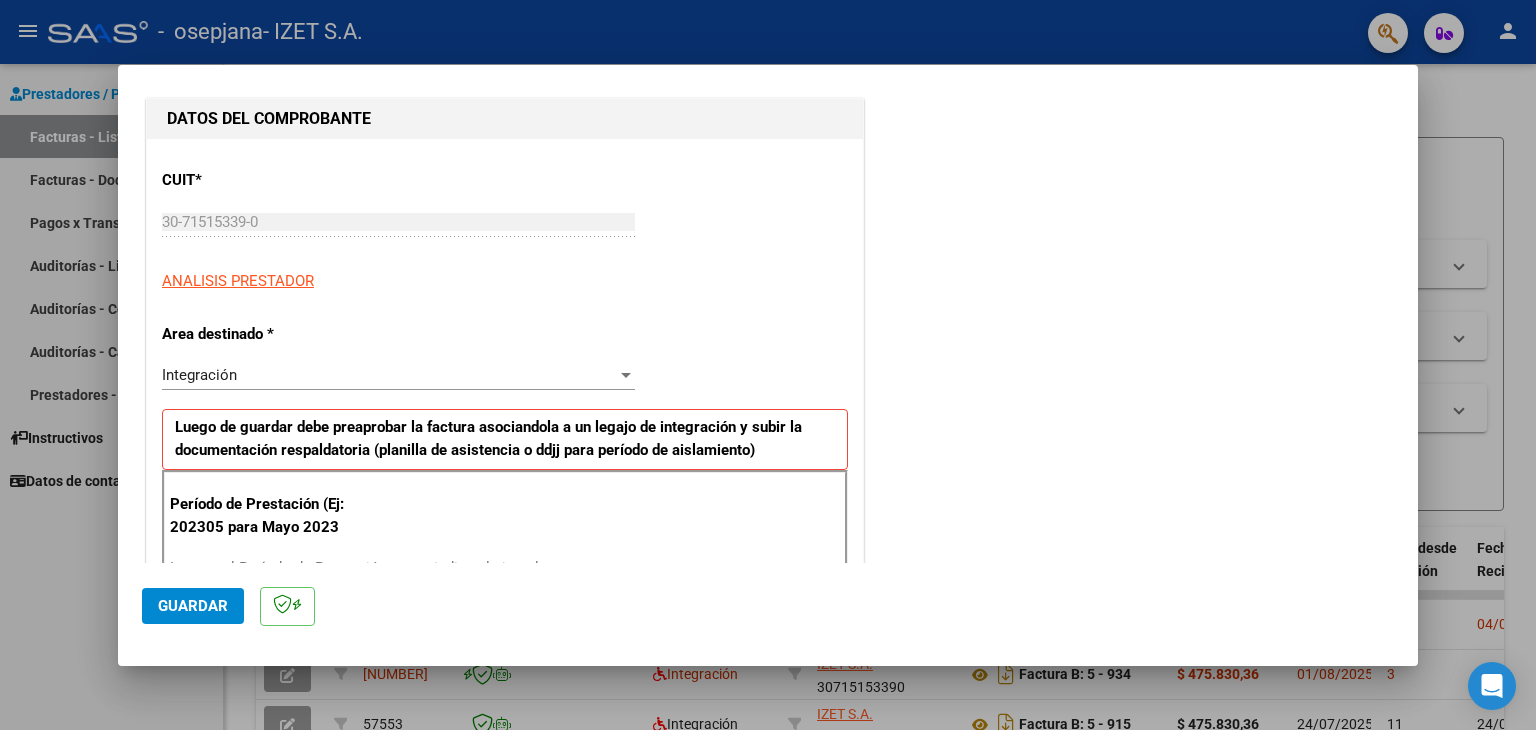 scroll, scrollTop: 300, scrollLeft: 0, axis: vertical 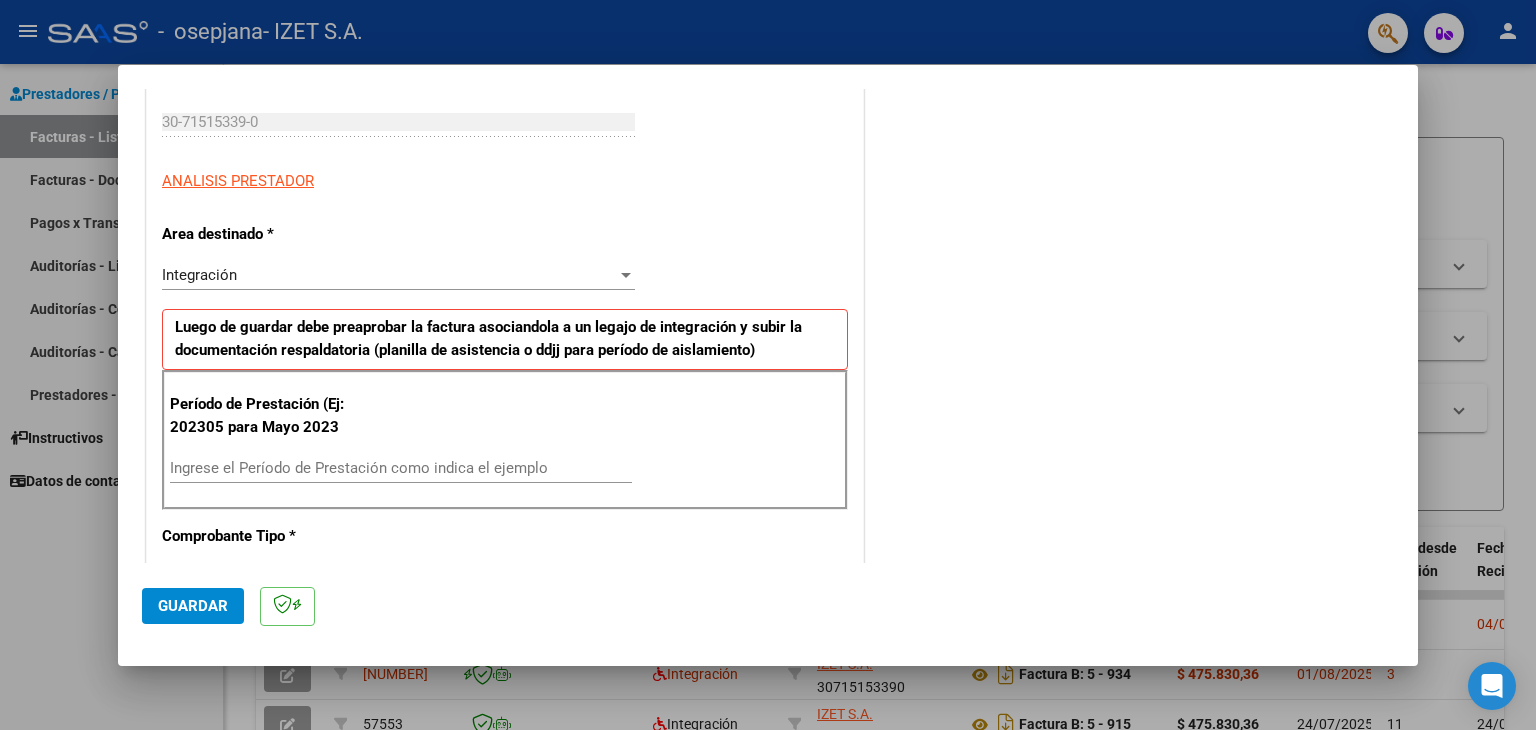 click on "Ingrese el Período de Prestación como indica el ejemplo" at bounding box center (401, 468) 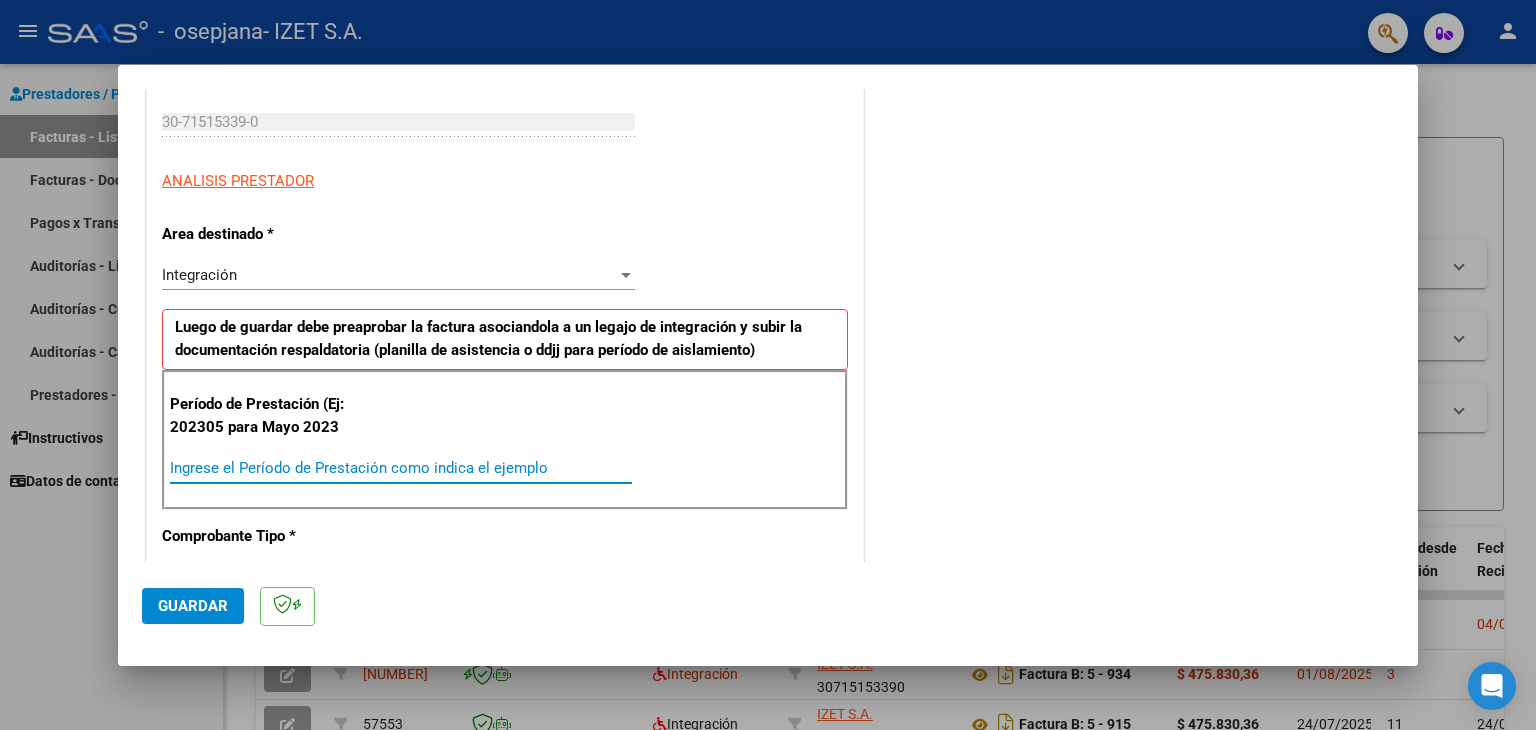 click on "Ingrese el Período de Prestación como indica el ejemplo" at bounding box center [401, 468] 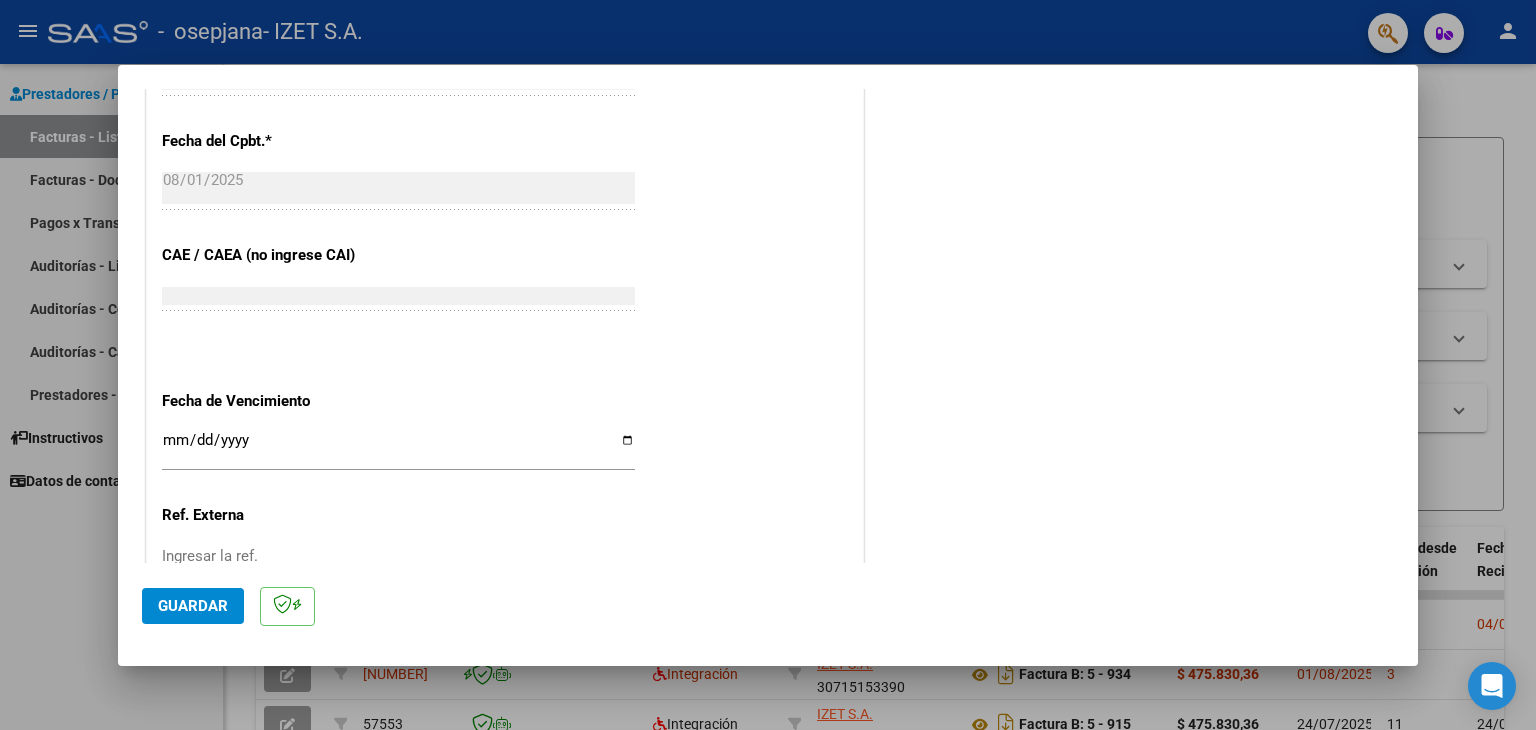 scroll, scrollTop: 1200, scrollLeft: 0, axis: vertical 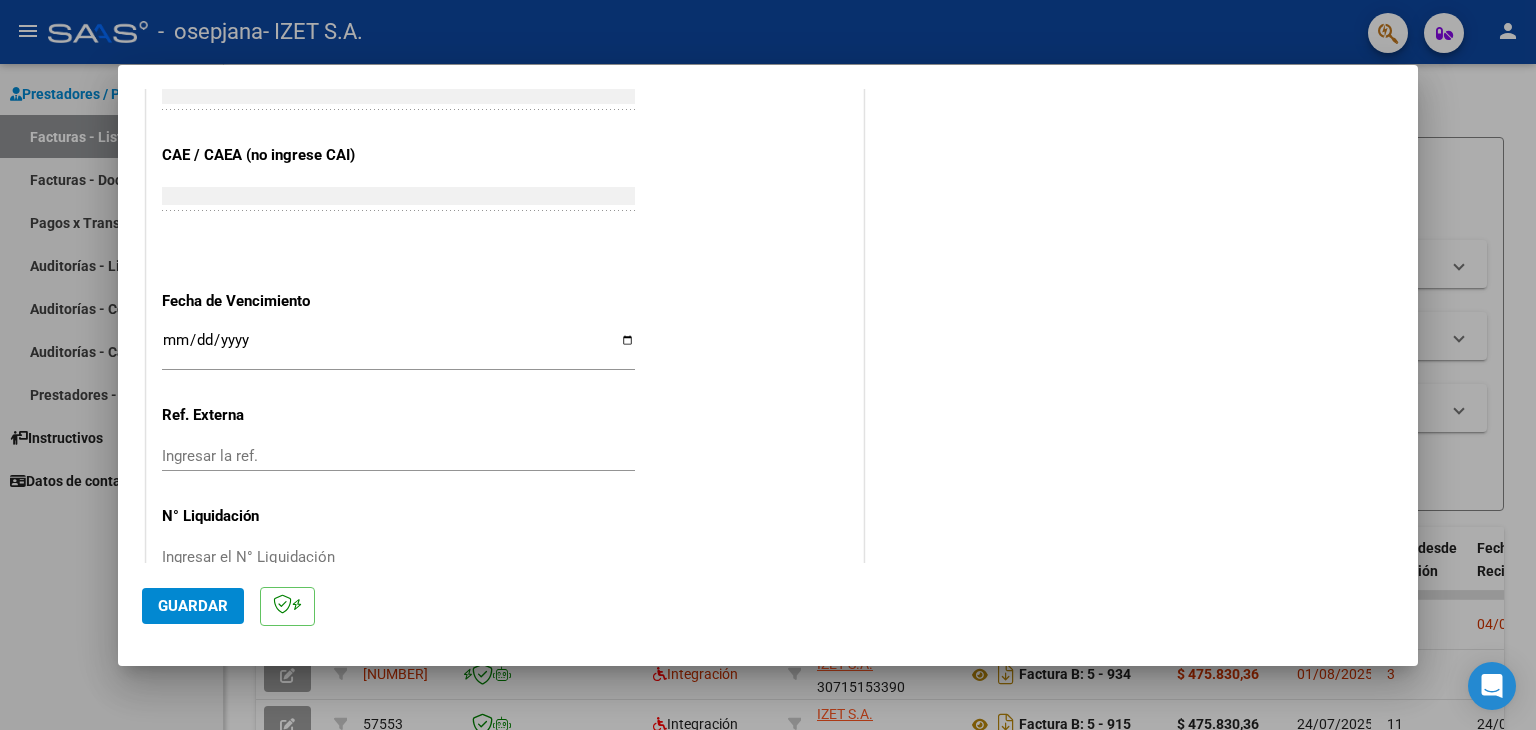 type on "202507" 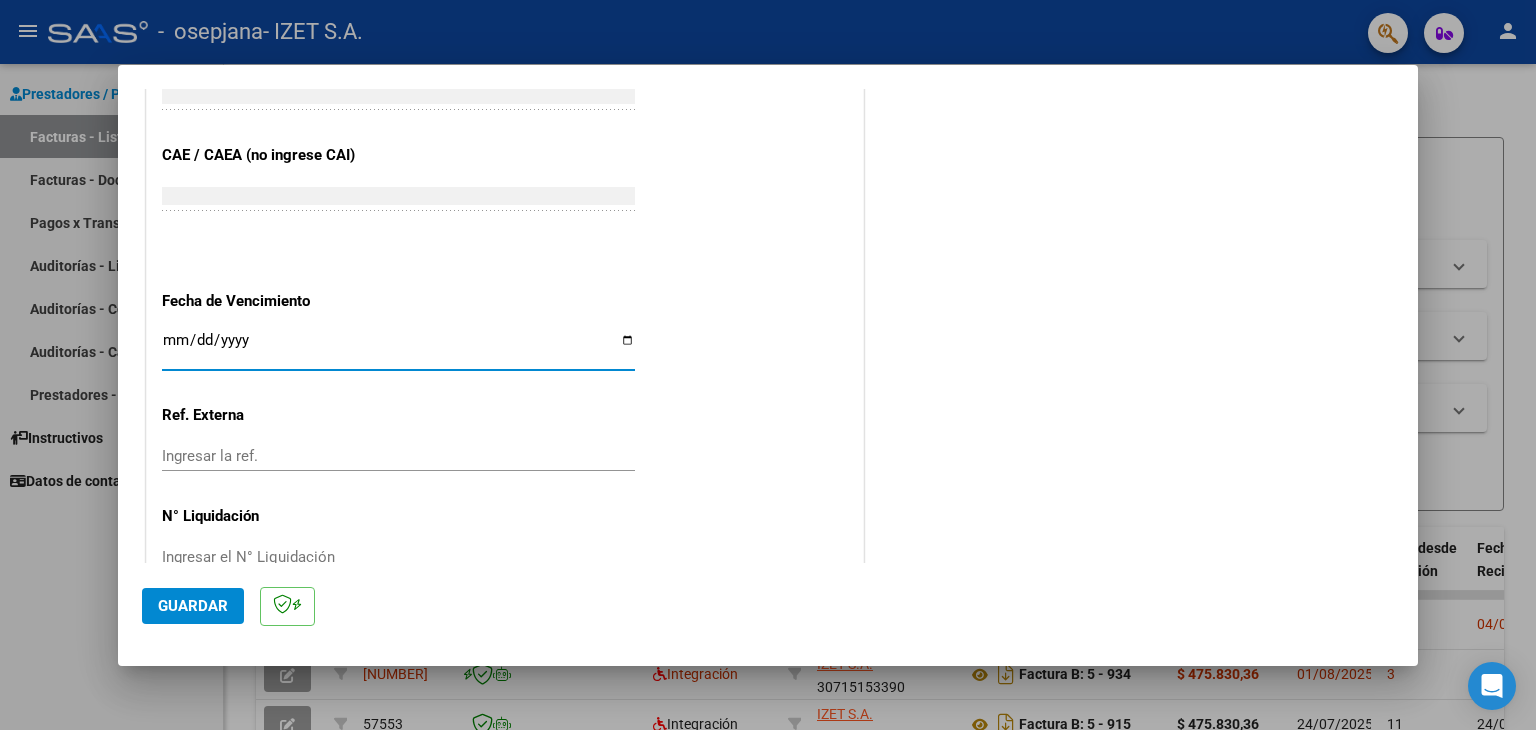 type on "2025-08-11" 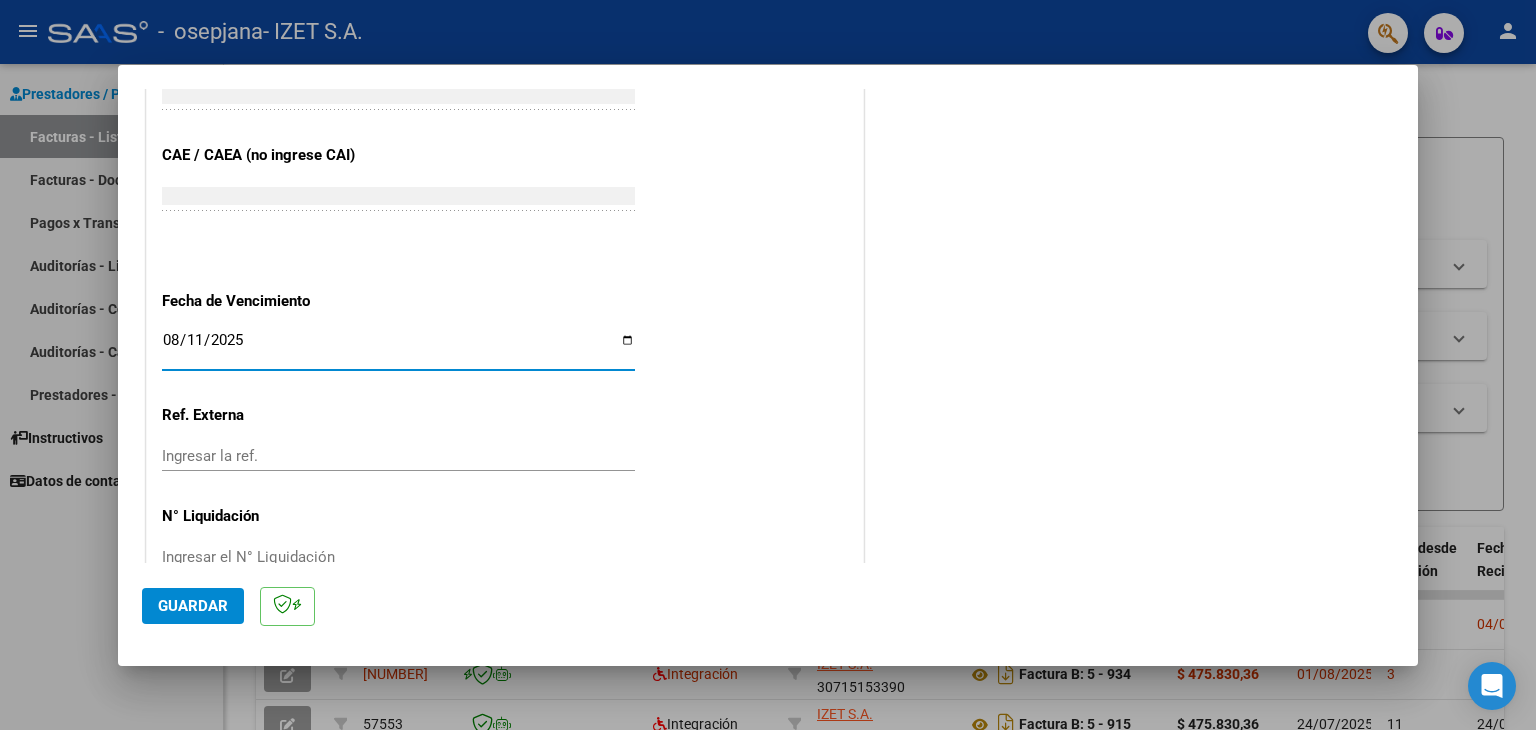 scroll, scrollTop: 1245, scrollLeft: 0, axis: vertical 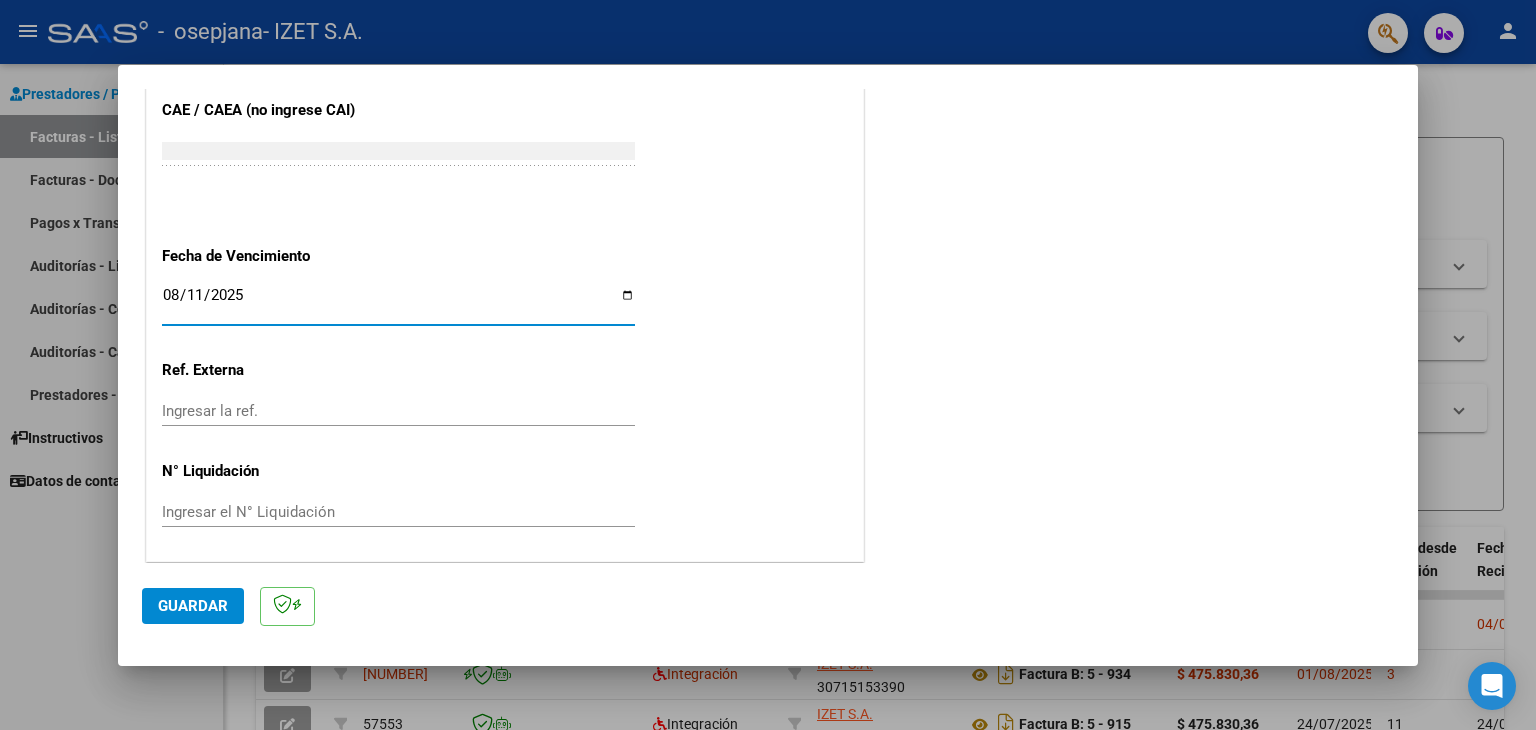 click on "Guardar" 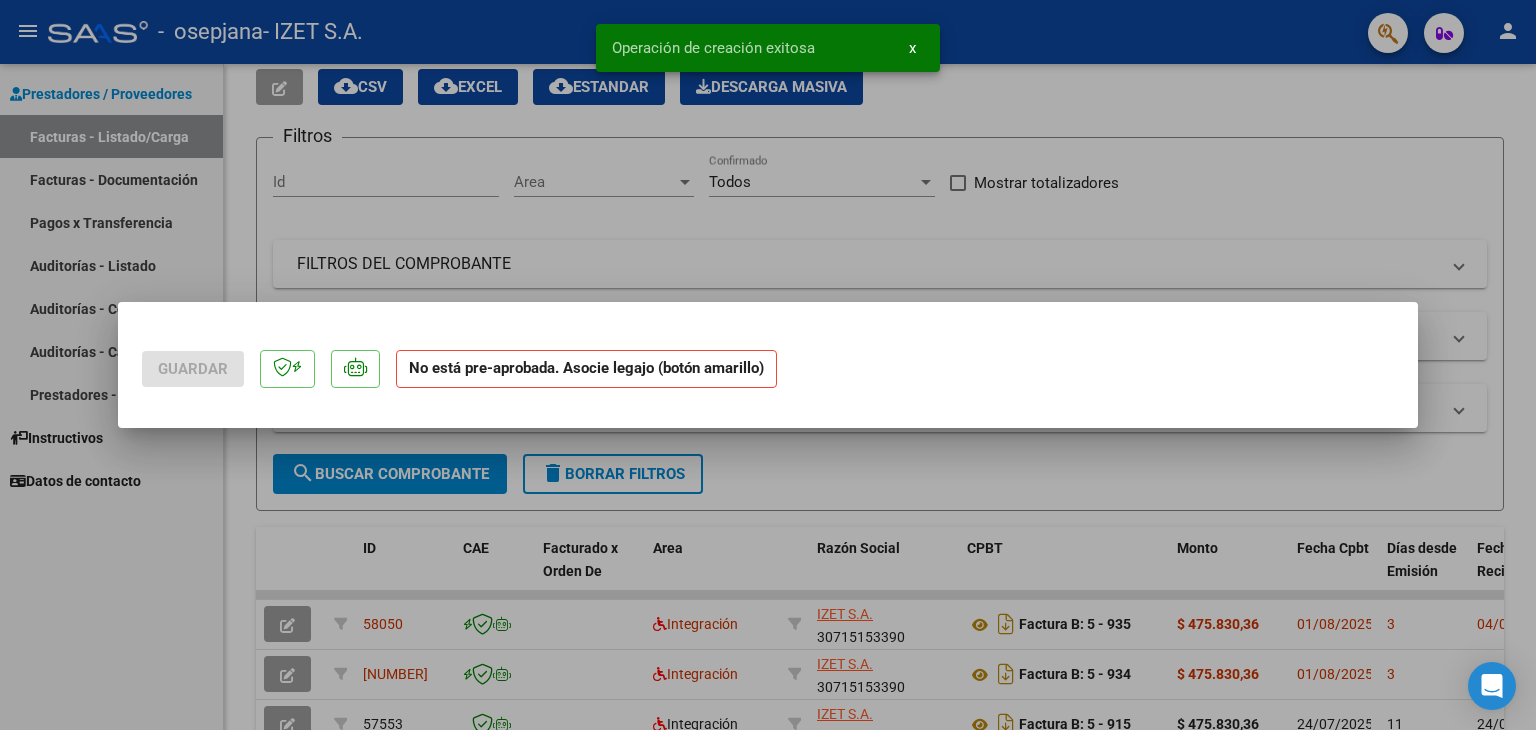 scroll, scrollTop: 0, scrollLeft: 0, axis: both 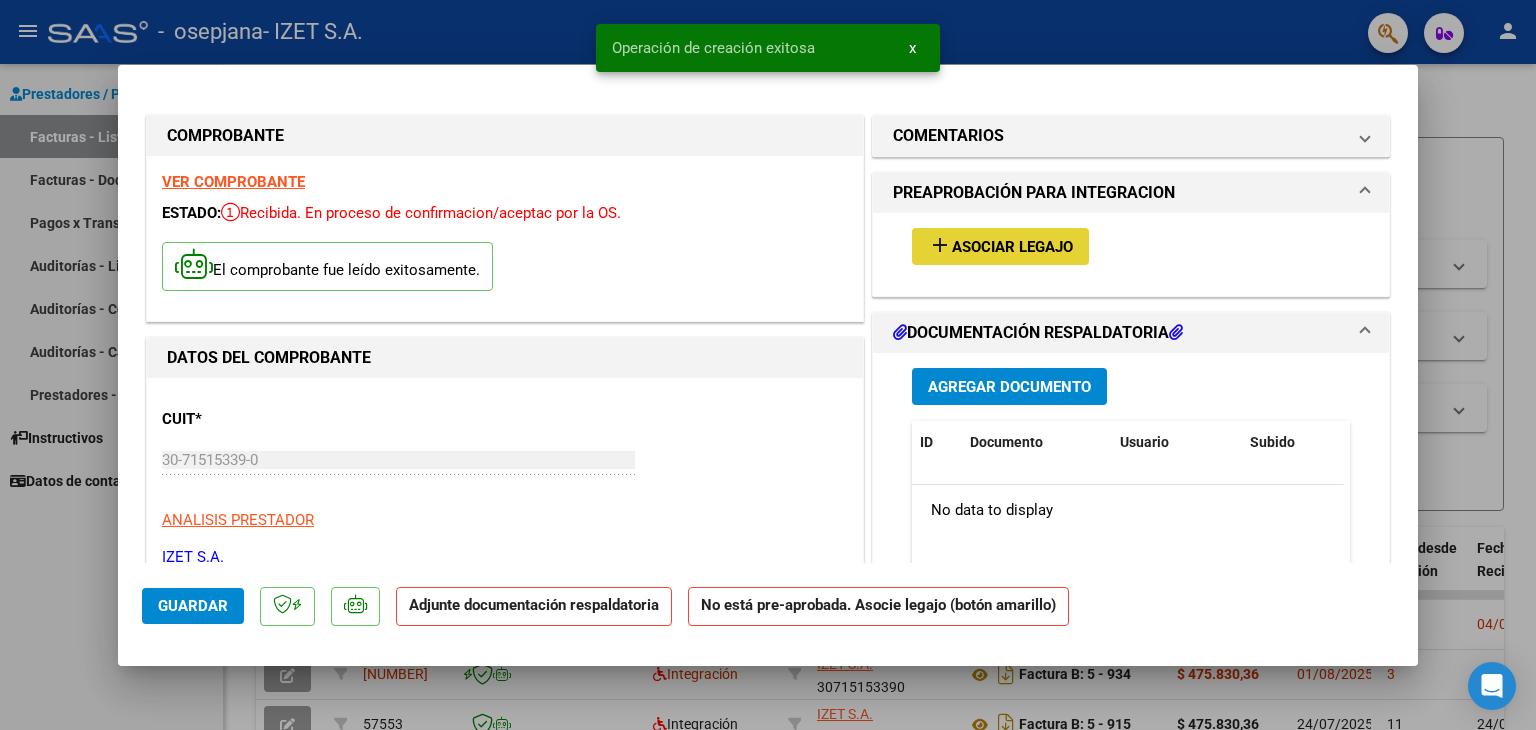 click on "Asociar Legajo" at bounding box center (1012, 247) 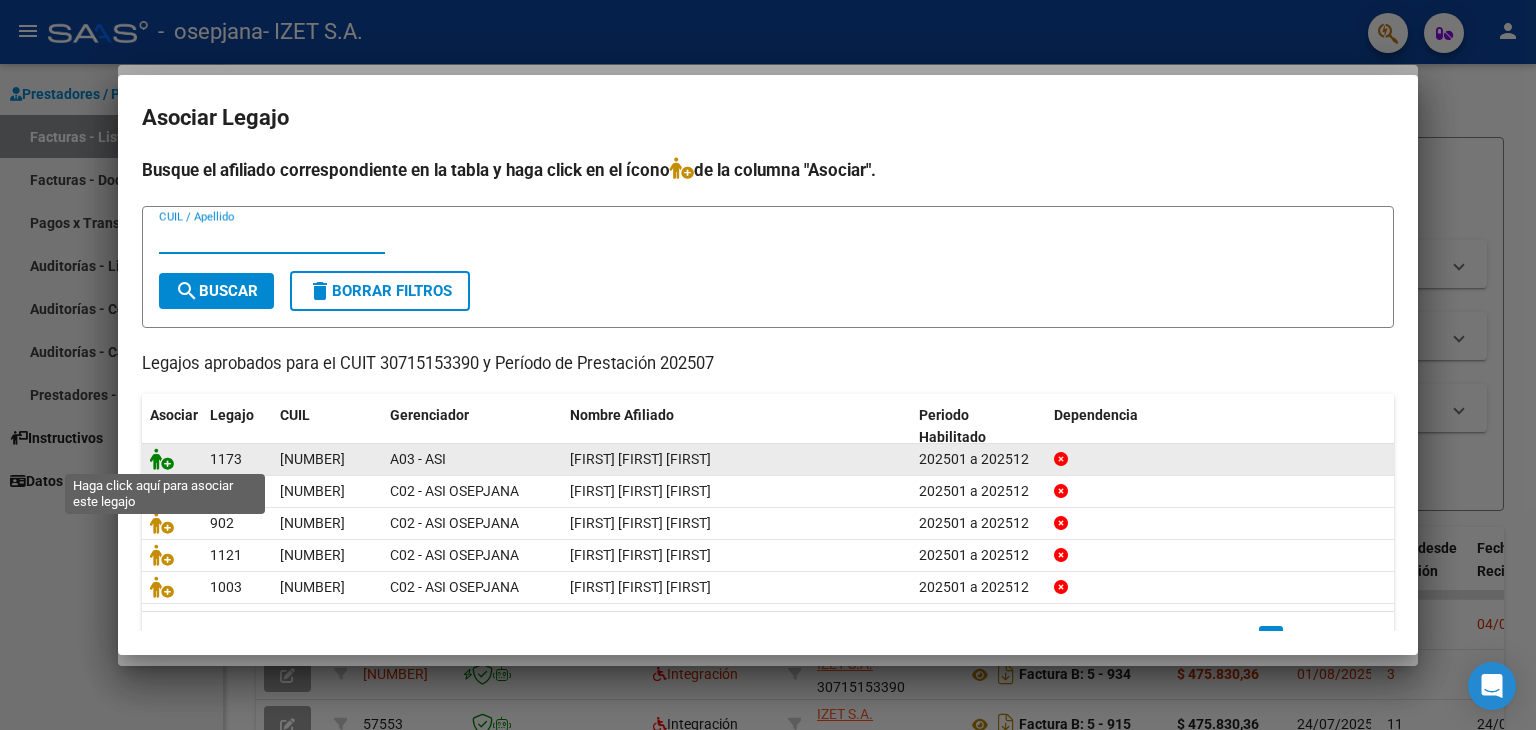 click 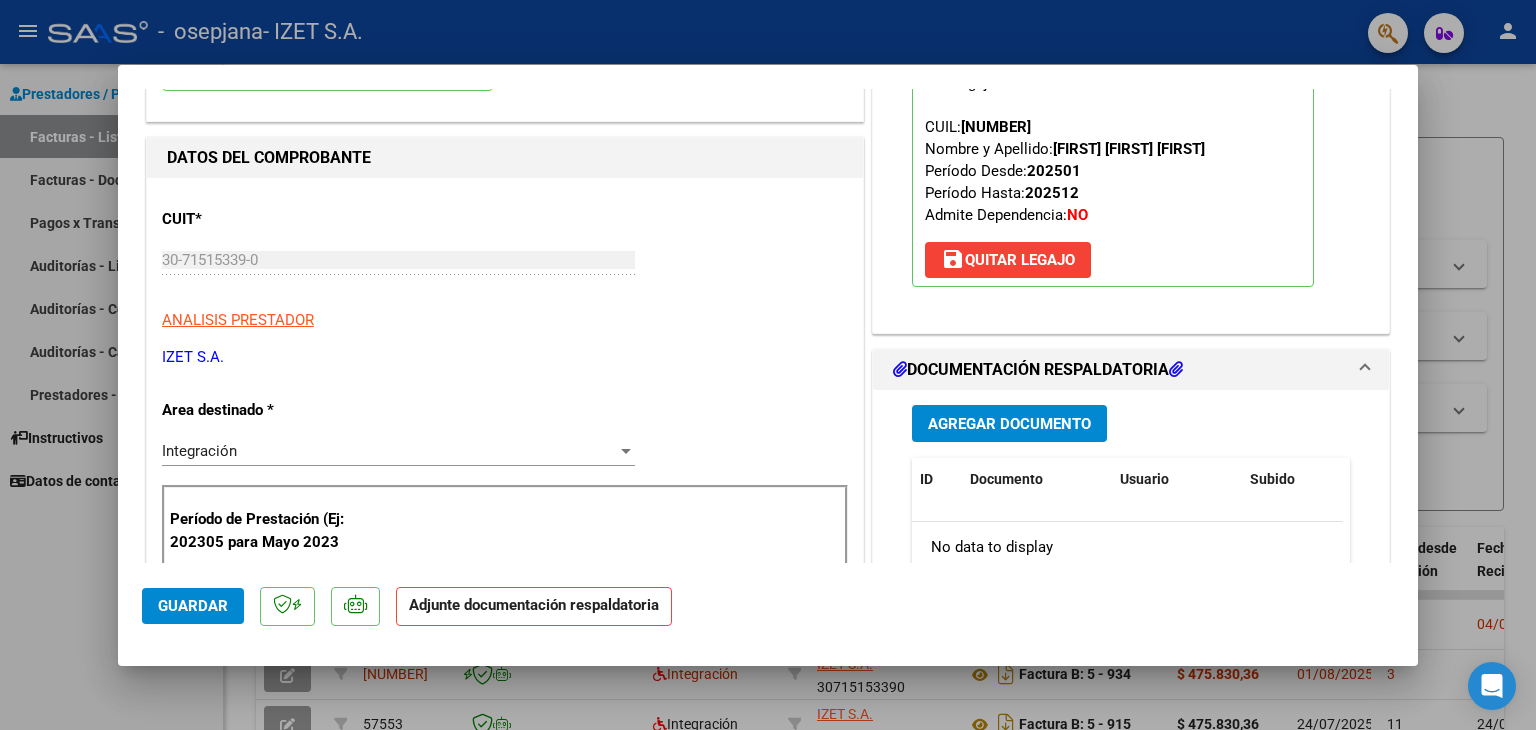 scroll, scrollTop: 300, scrollLeft: 0, axis: vertical 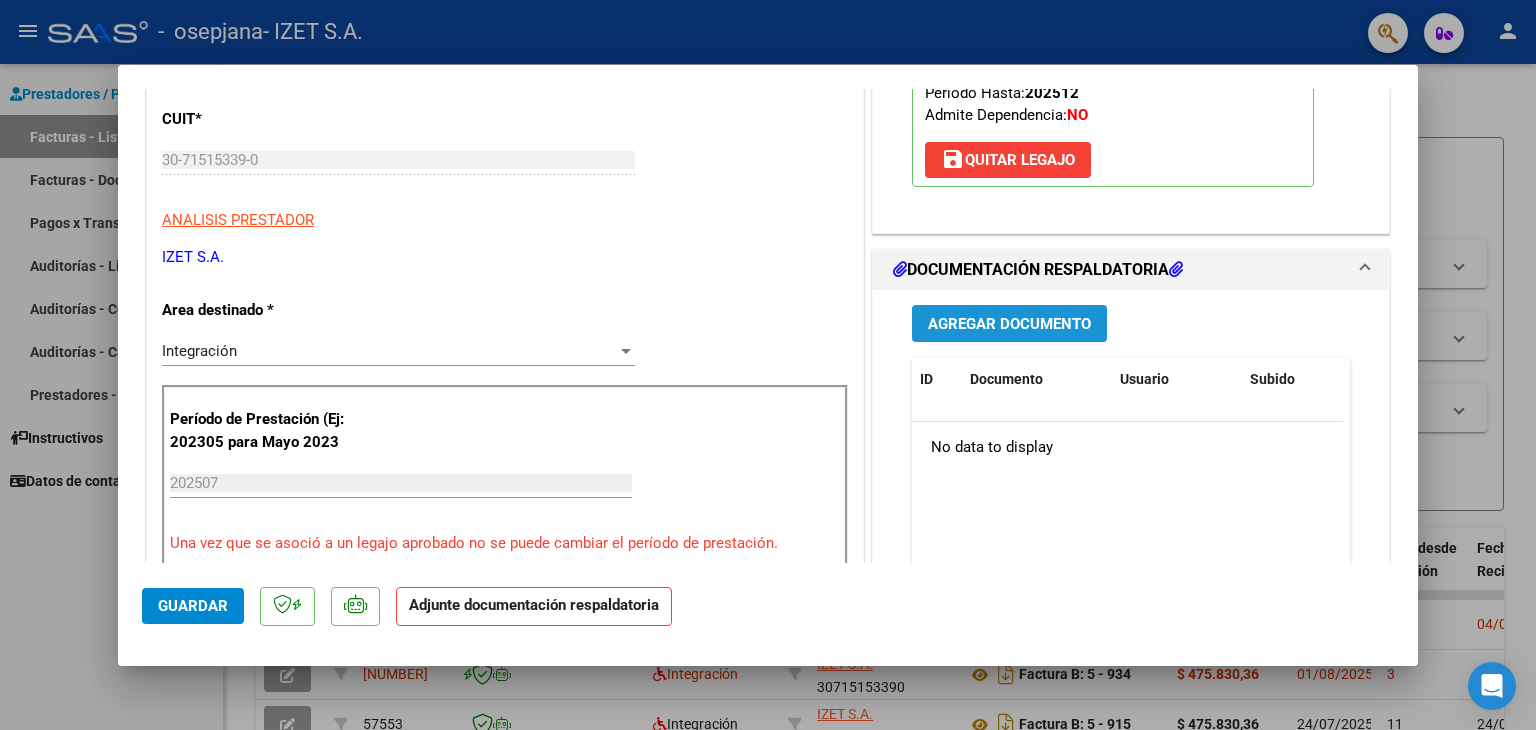 click on "Agregar Documento" at bounding box center (1009, 324) 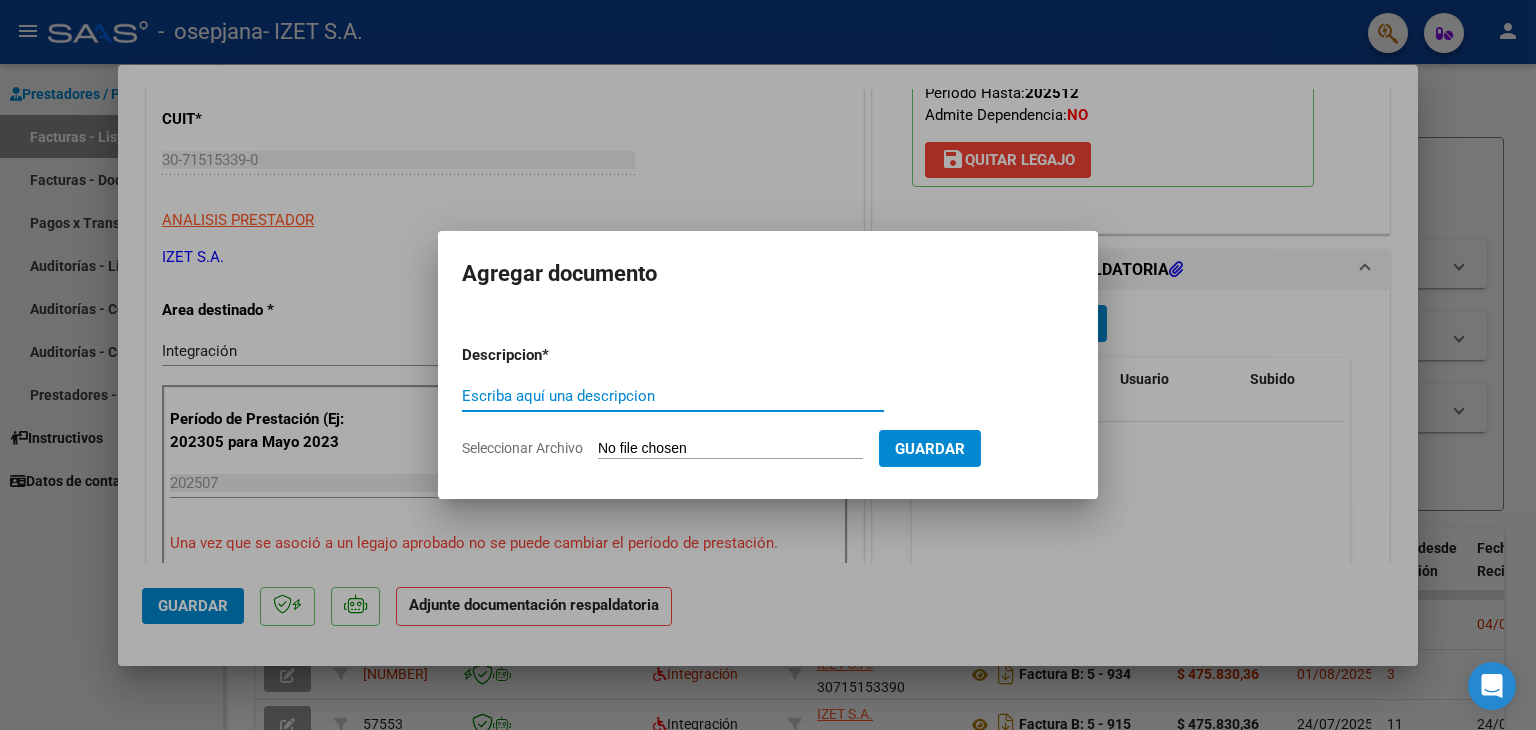 click on "Escriba aquí una descripcion" at bounding box center [673, 396] 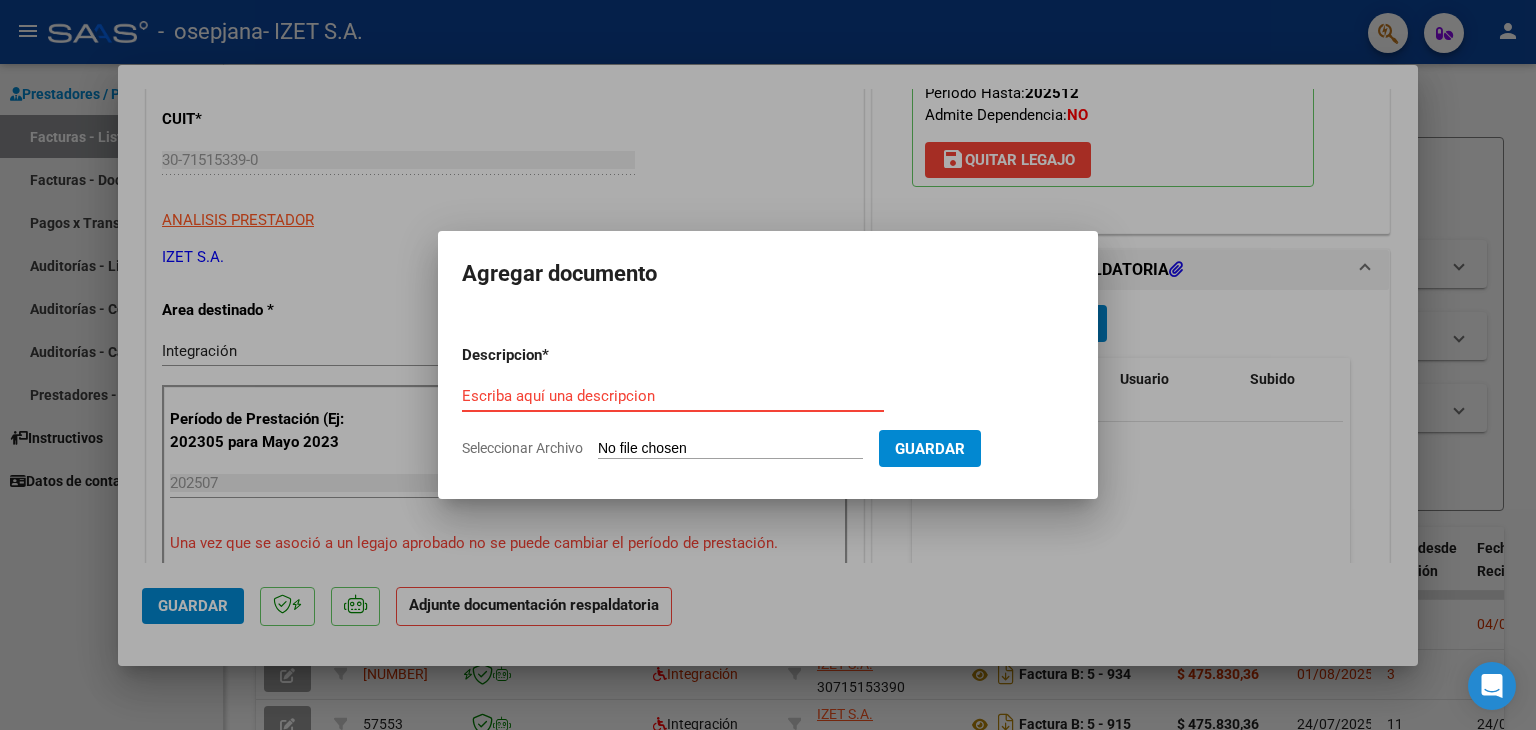 click on "Escriba aquí una descripcion" at bounding box center (673, 396) 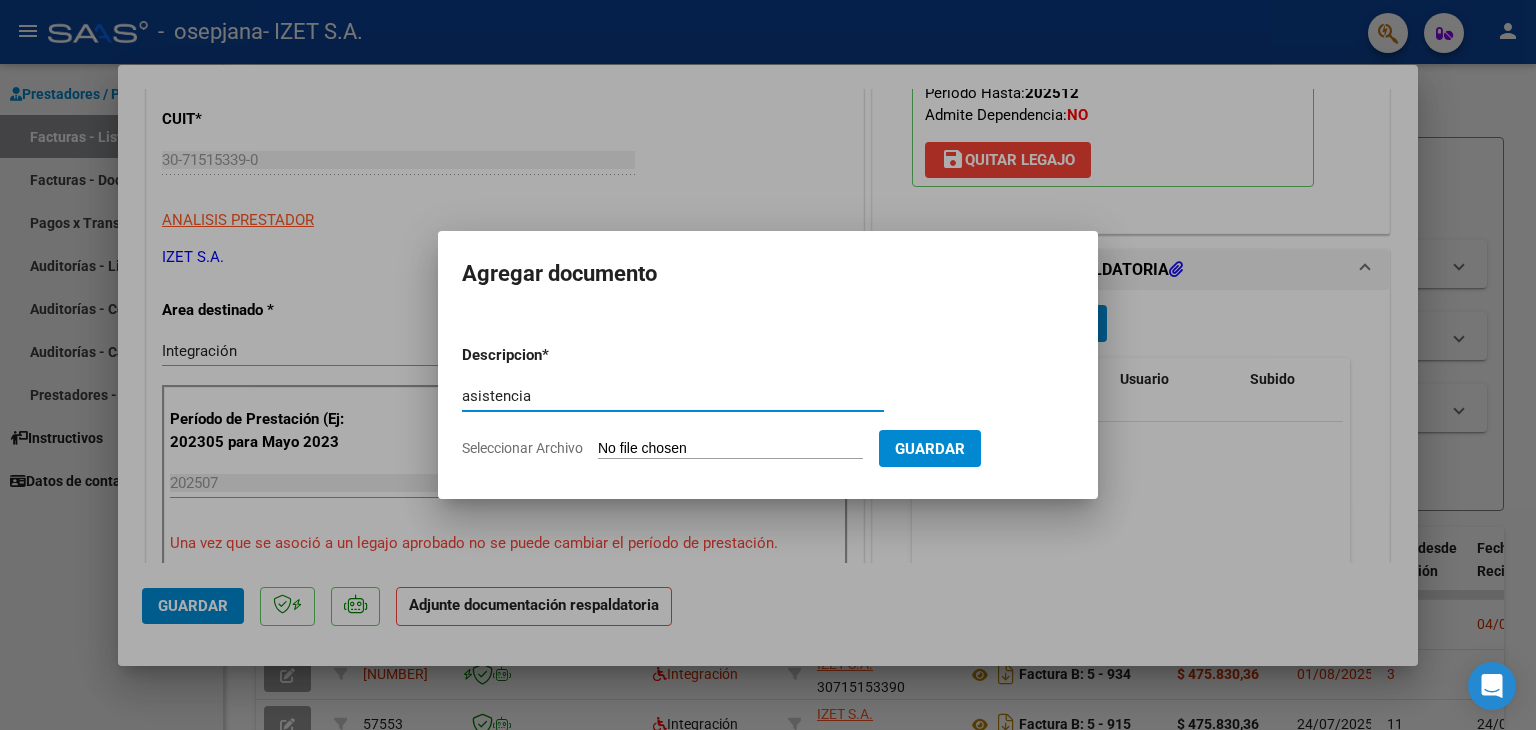 type on "asistencia" 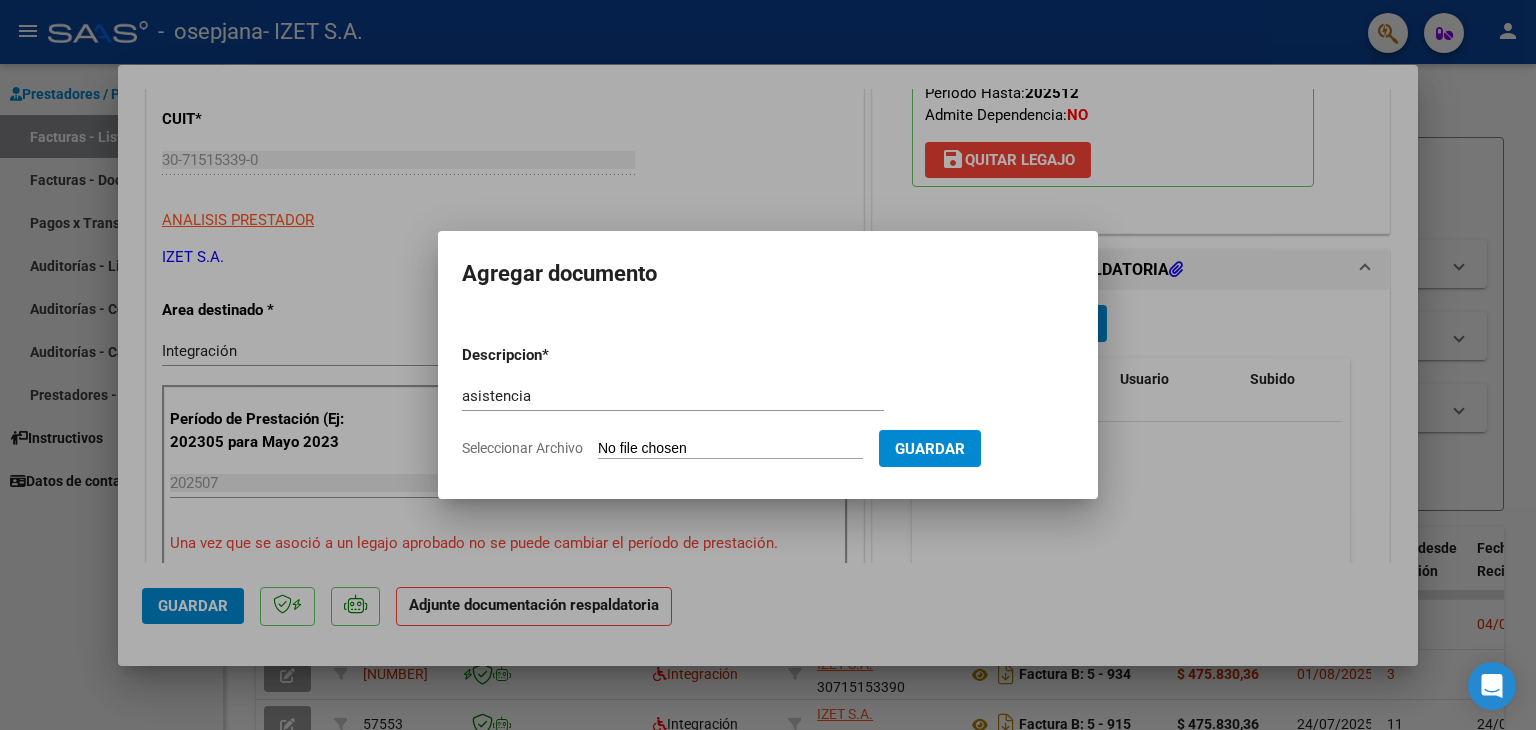 click on "Seleccionar Archivo" at bounding box center [730, 449] 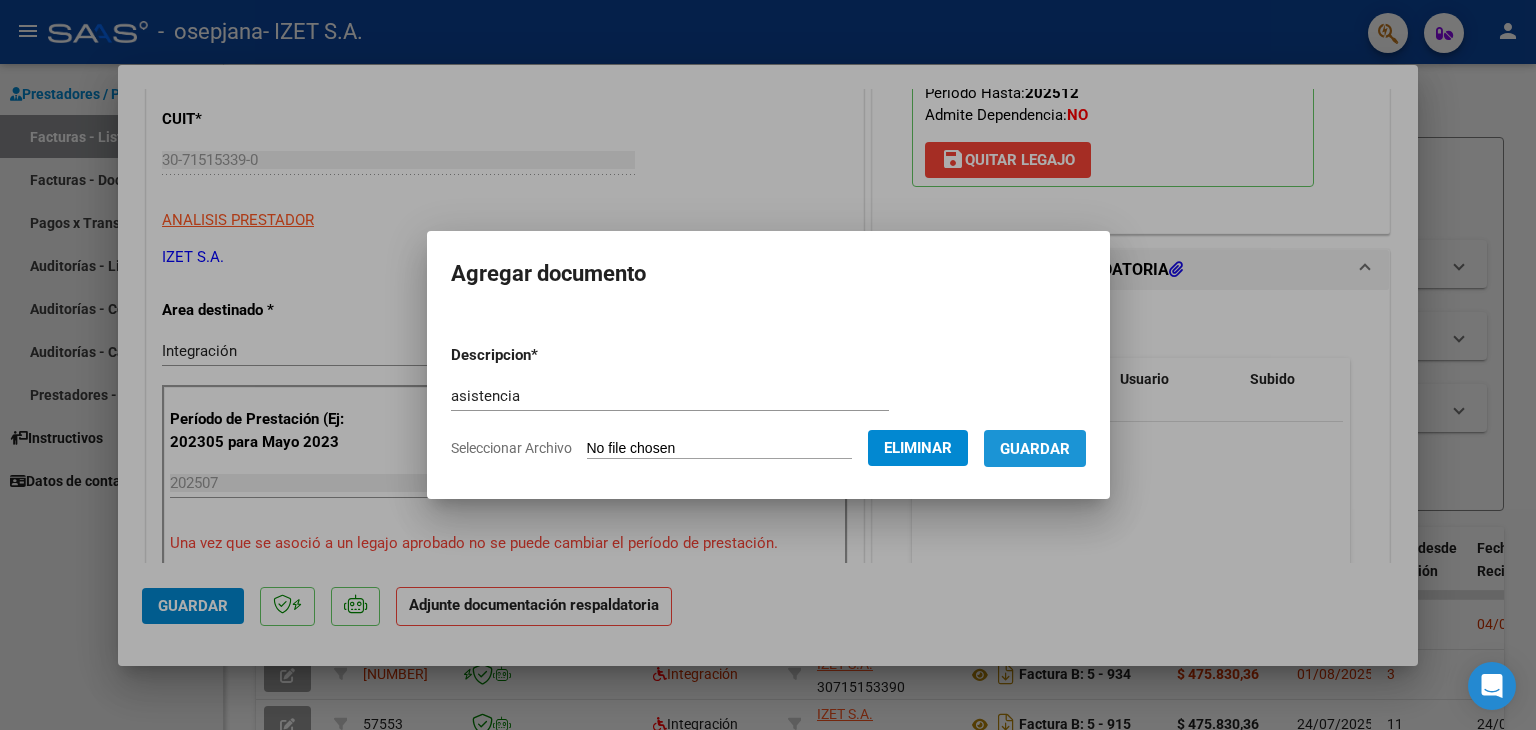 click on "Guardar" at bounding box center [1035, 449] 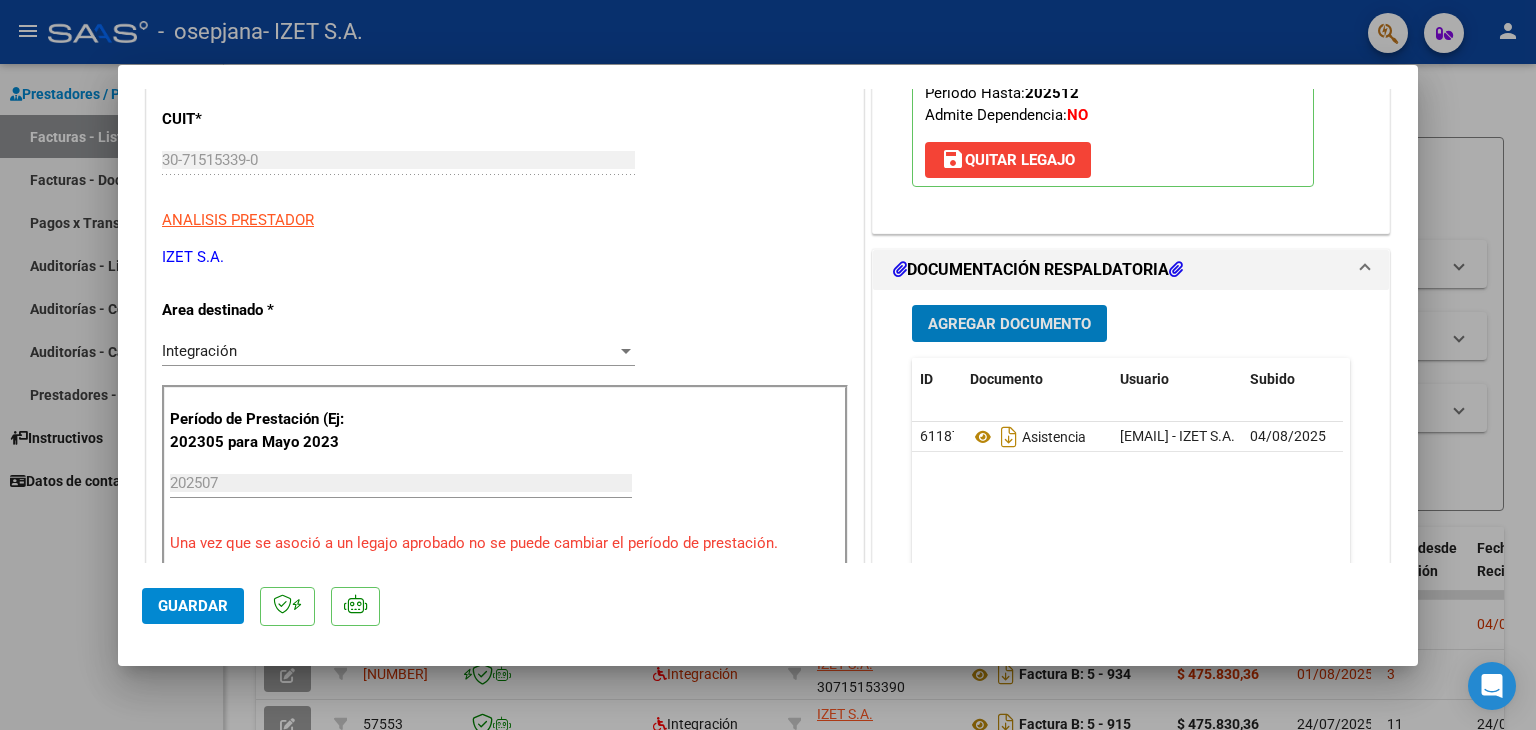 click on "Guardar" 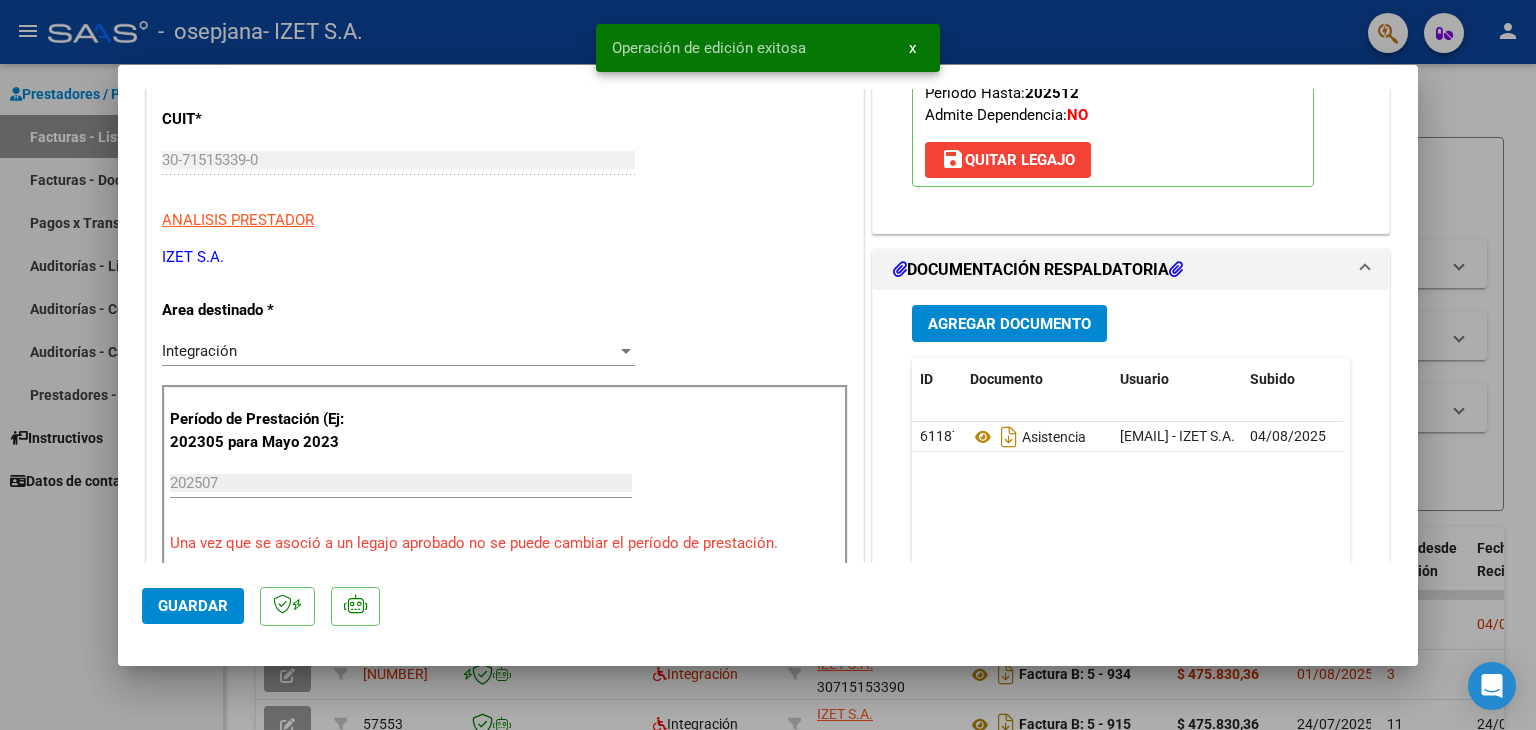 click at bounding box center [768, 365] 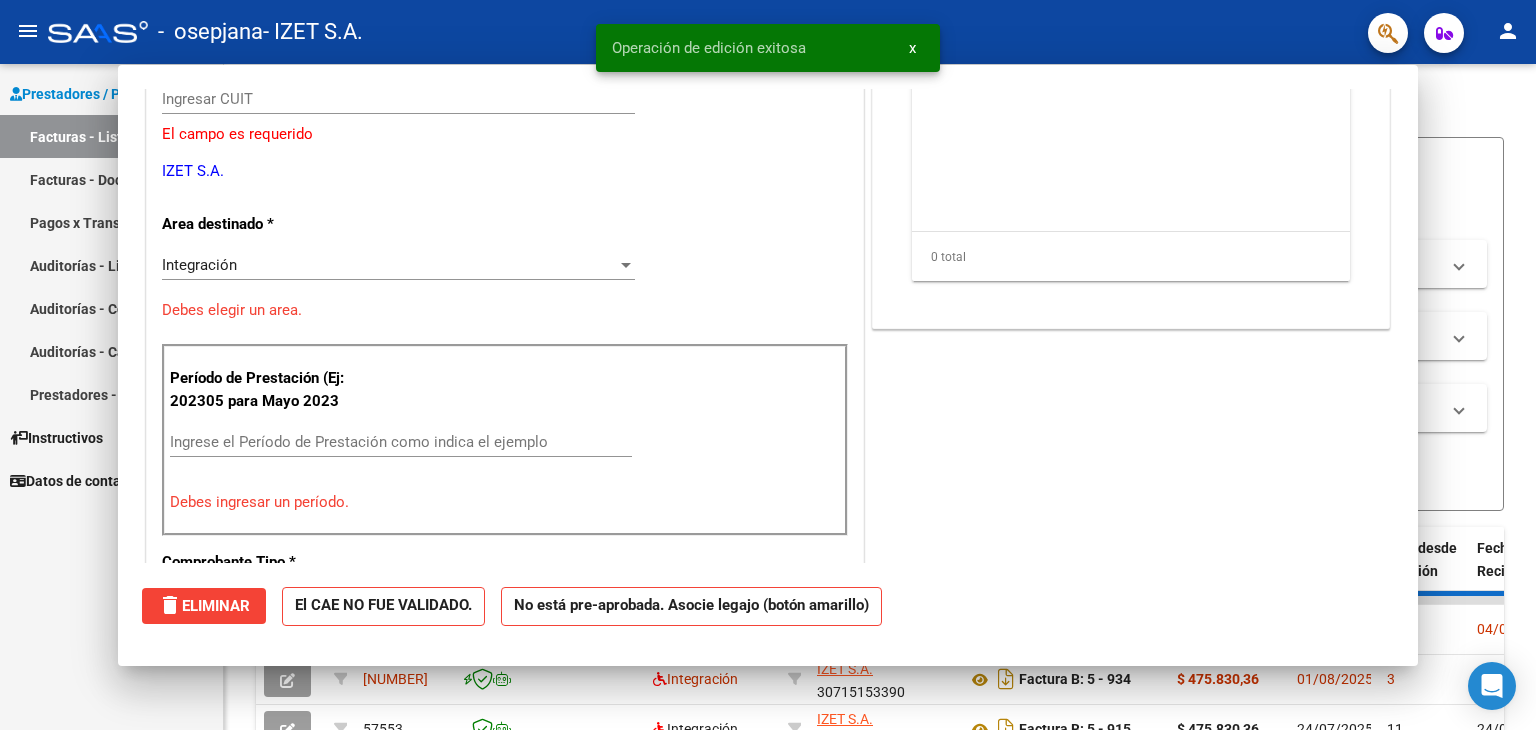 scroll, scrollTop: 239, scrollLeft: 0, axis: vertical 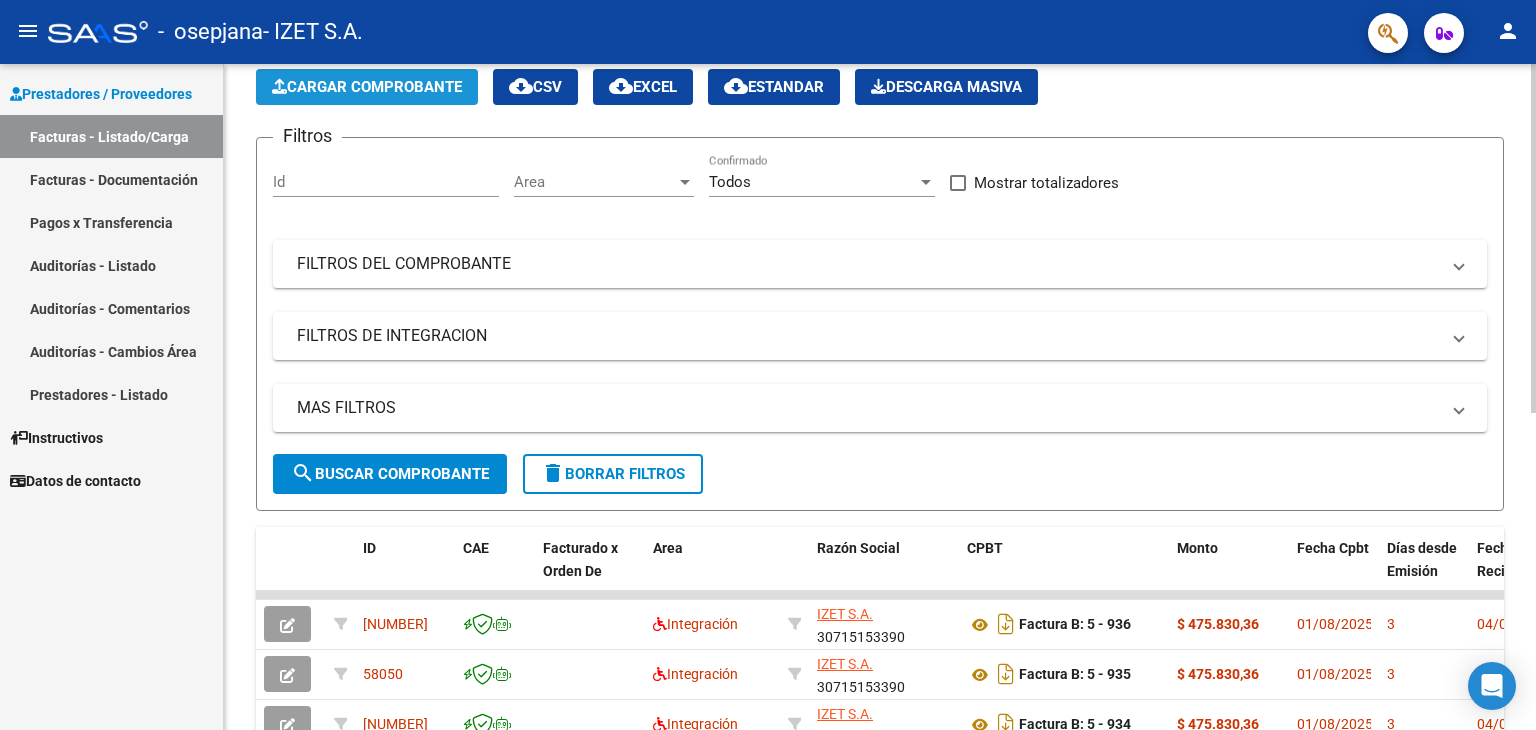 click on "Cargar Comprobante" 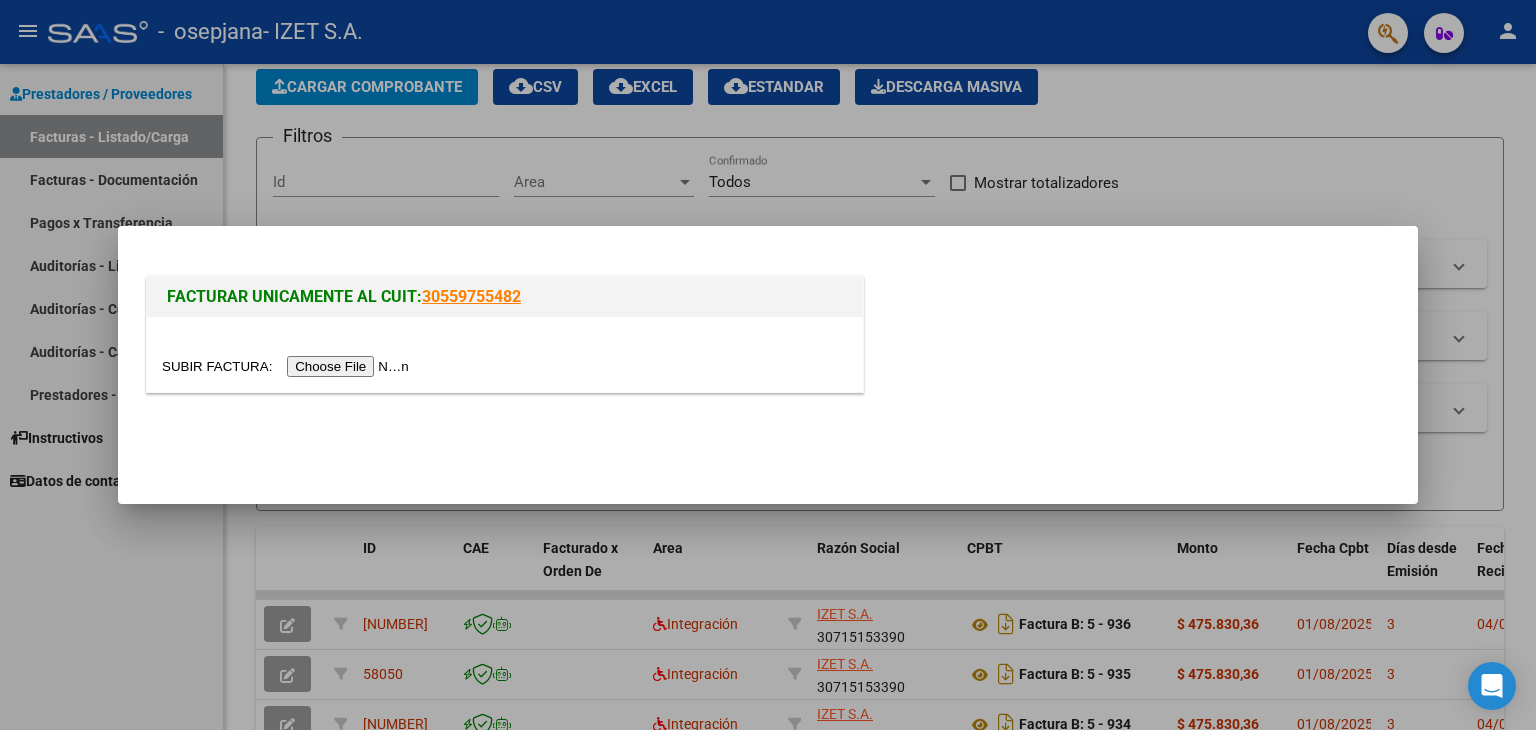 click at bounding box center [288, 366] 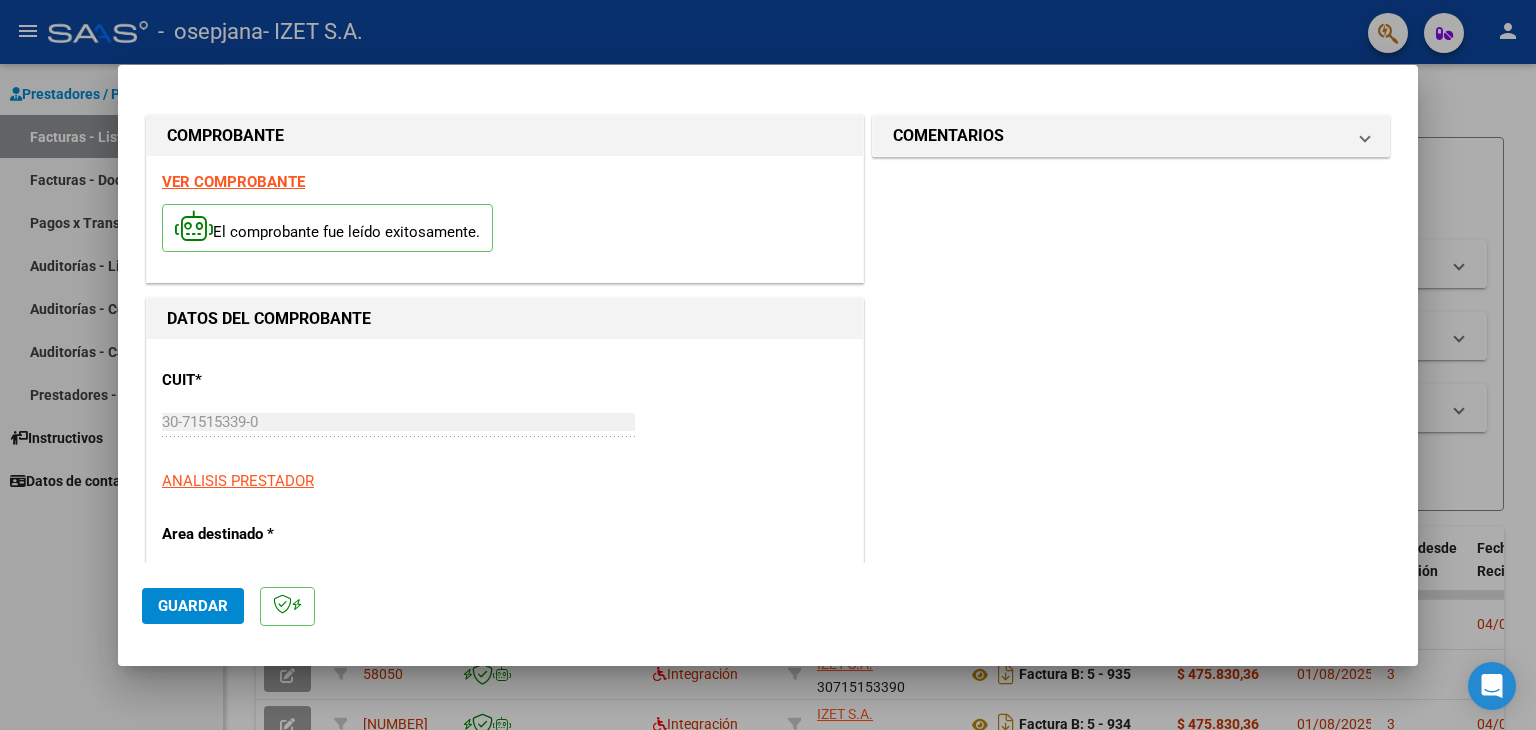 click on "COMENTARIOS Comentarios del Prestador / Gerenciador:" at bounding box center (1131, 961) 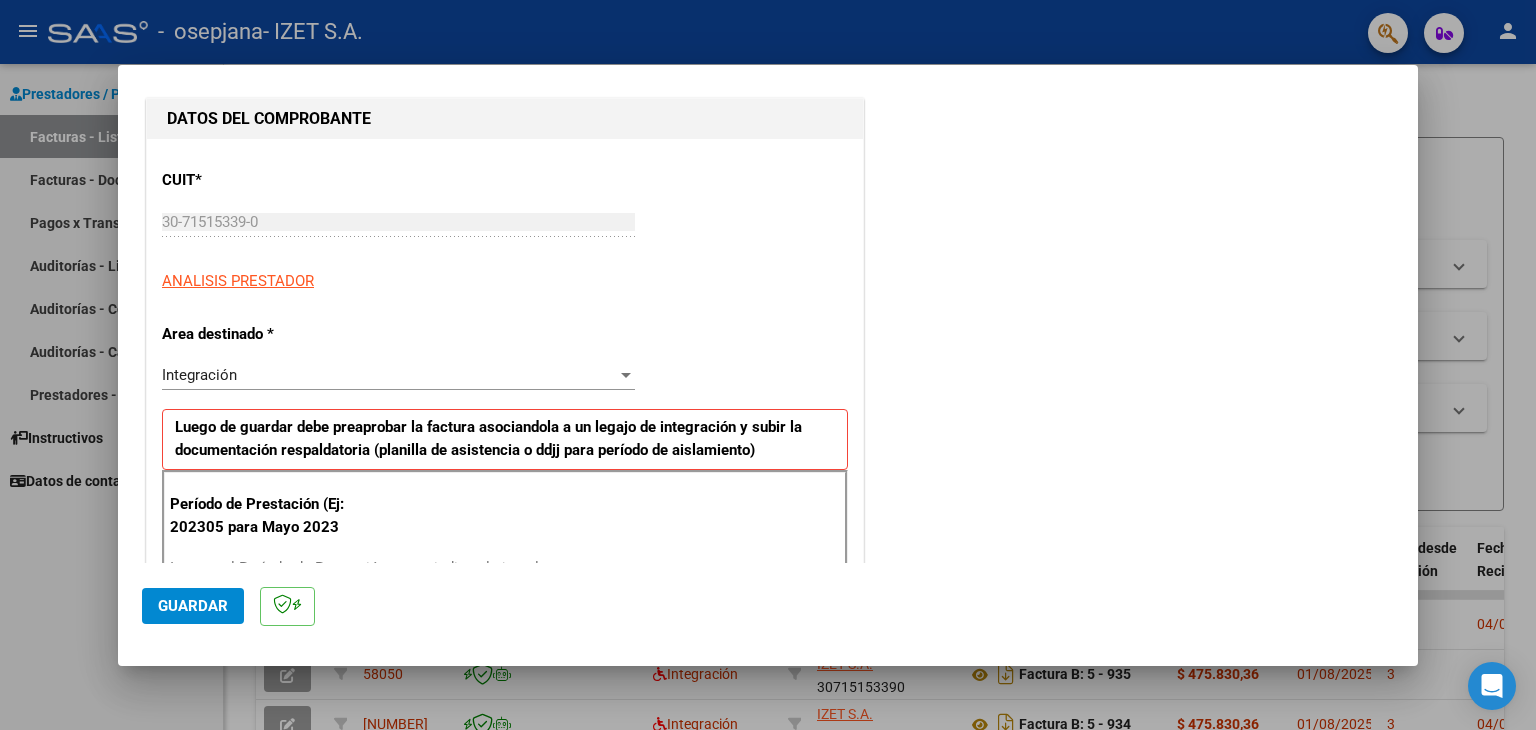 scroll, scrollTop: 300, scrollLeft: 0, axis: vertical 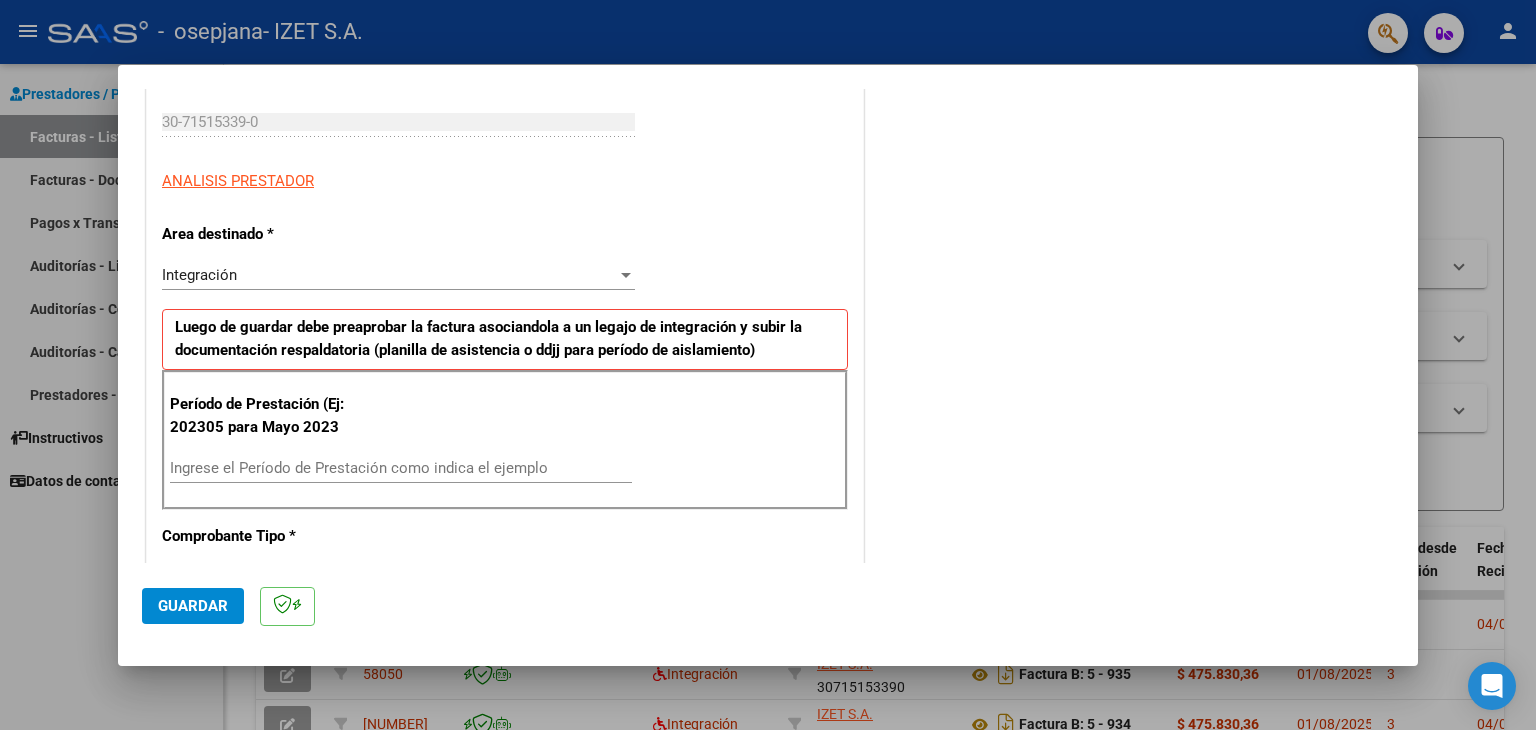 click on "Período de Prestación (Ej: 202305 para Mayo 2023    Ingrese el Período de Prestación como indica el ejemplo" at bounding box center [505, 440] 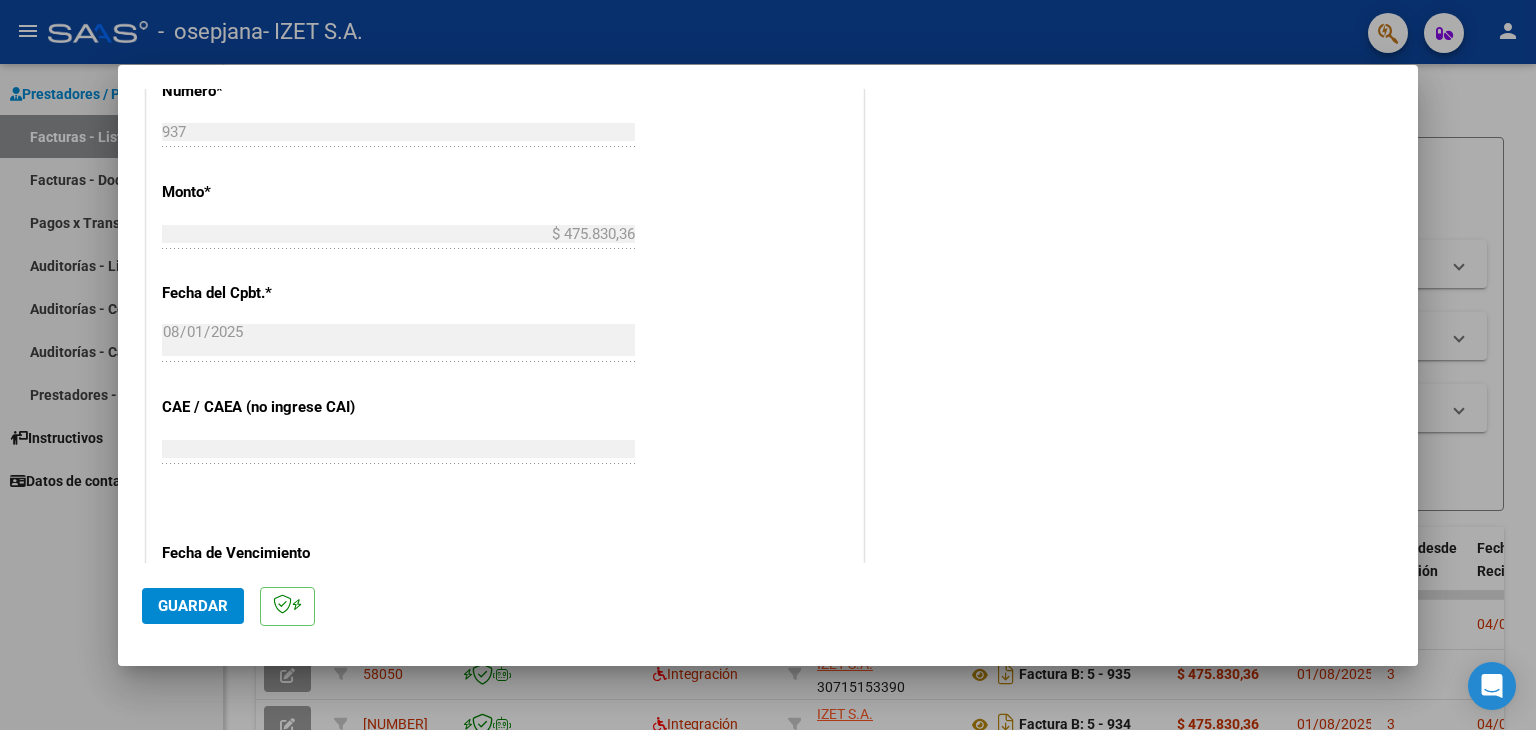 scroll, scrollTop: 1100, scrollLeft: 0, axis: vertical 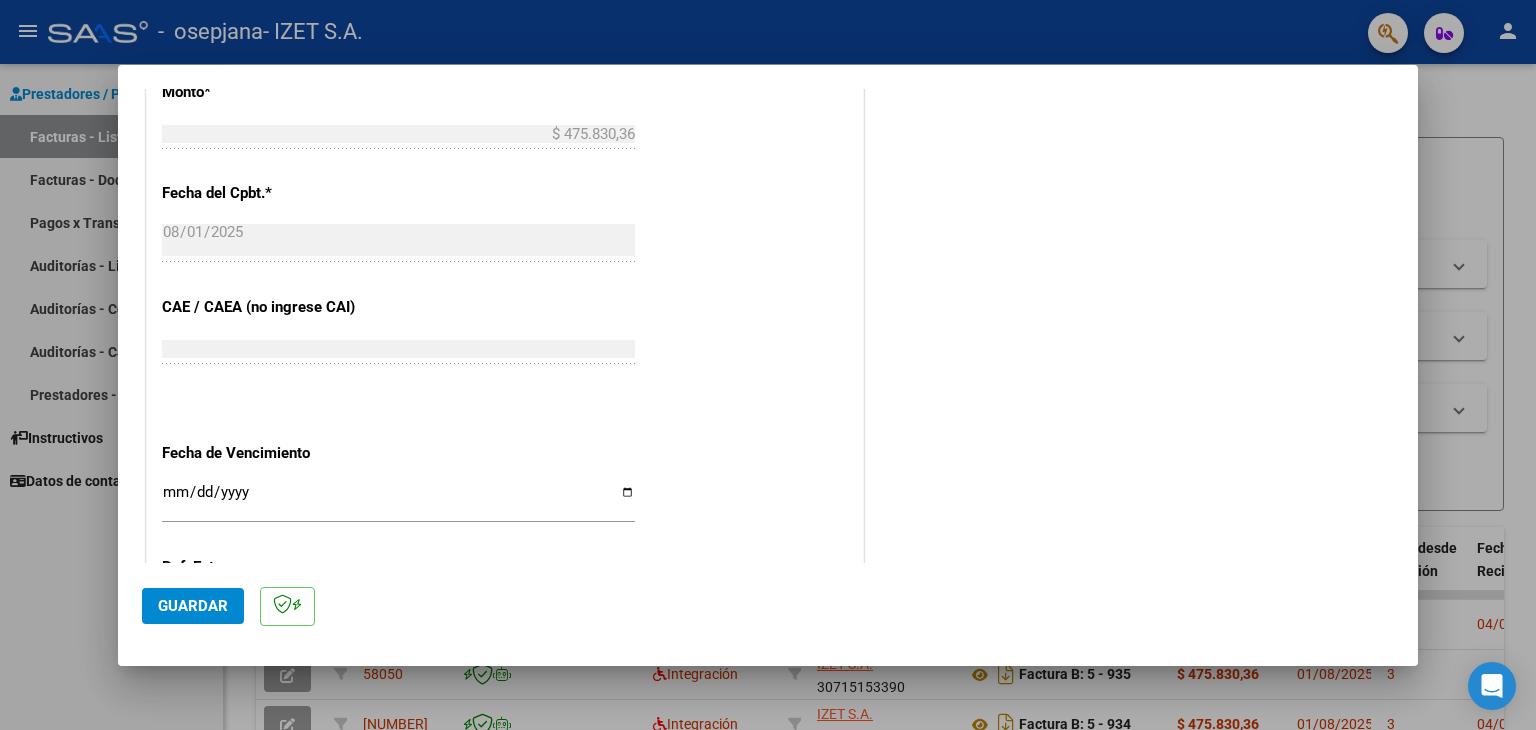 type on "202707" 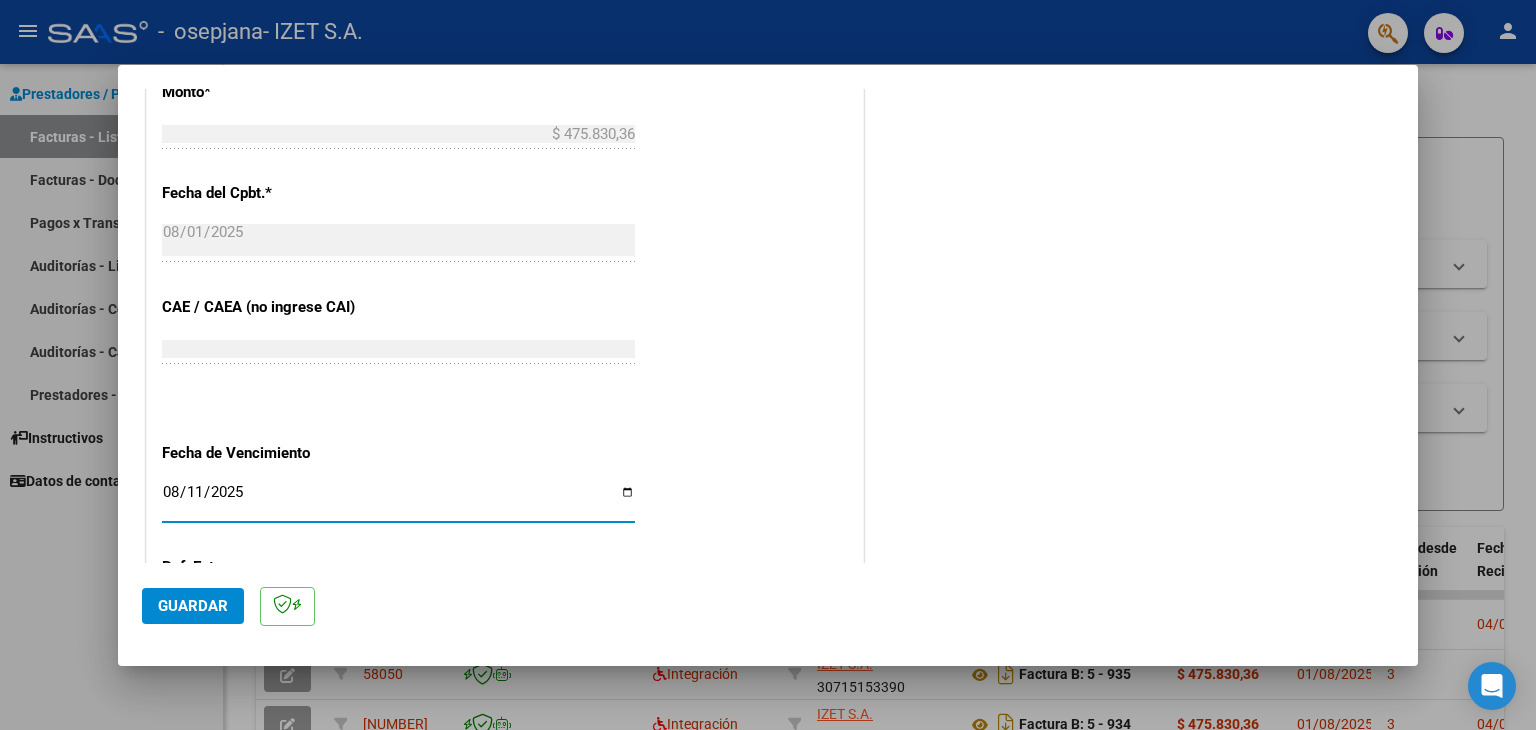 type on "2025-08-11" 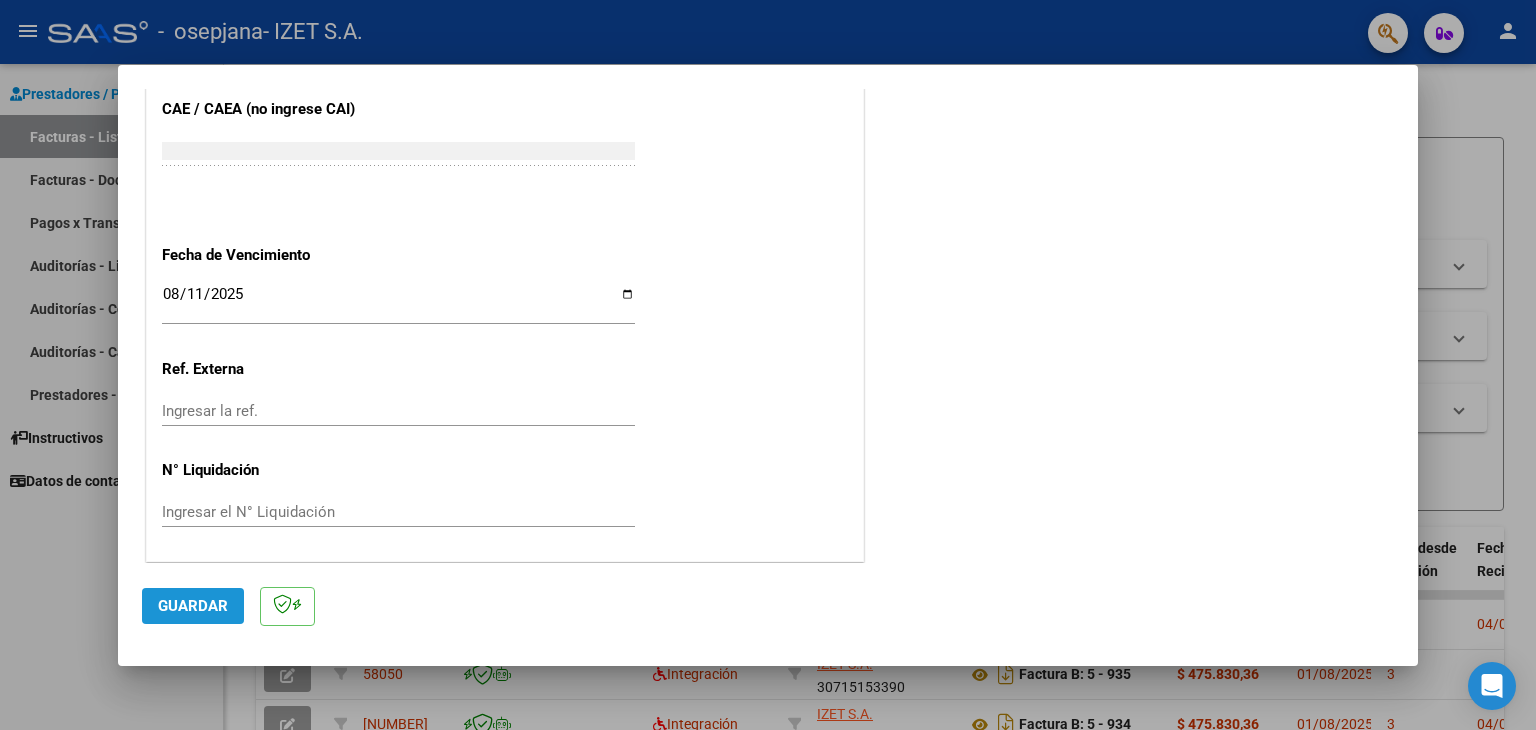 click on "Guardar" 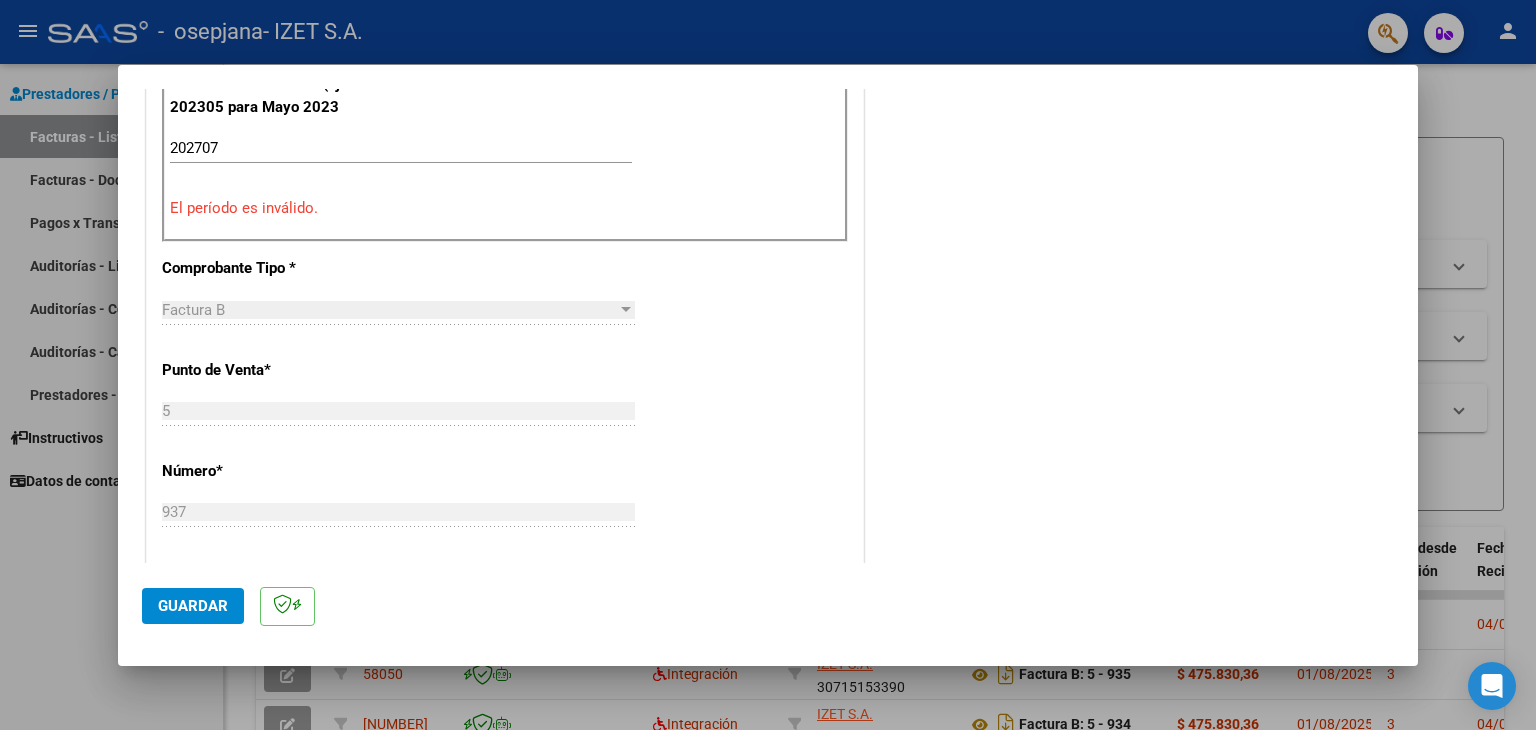 scroll, scrollTop: 520, scrollLeft: 0, axis: vertical 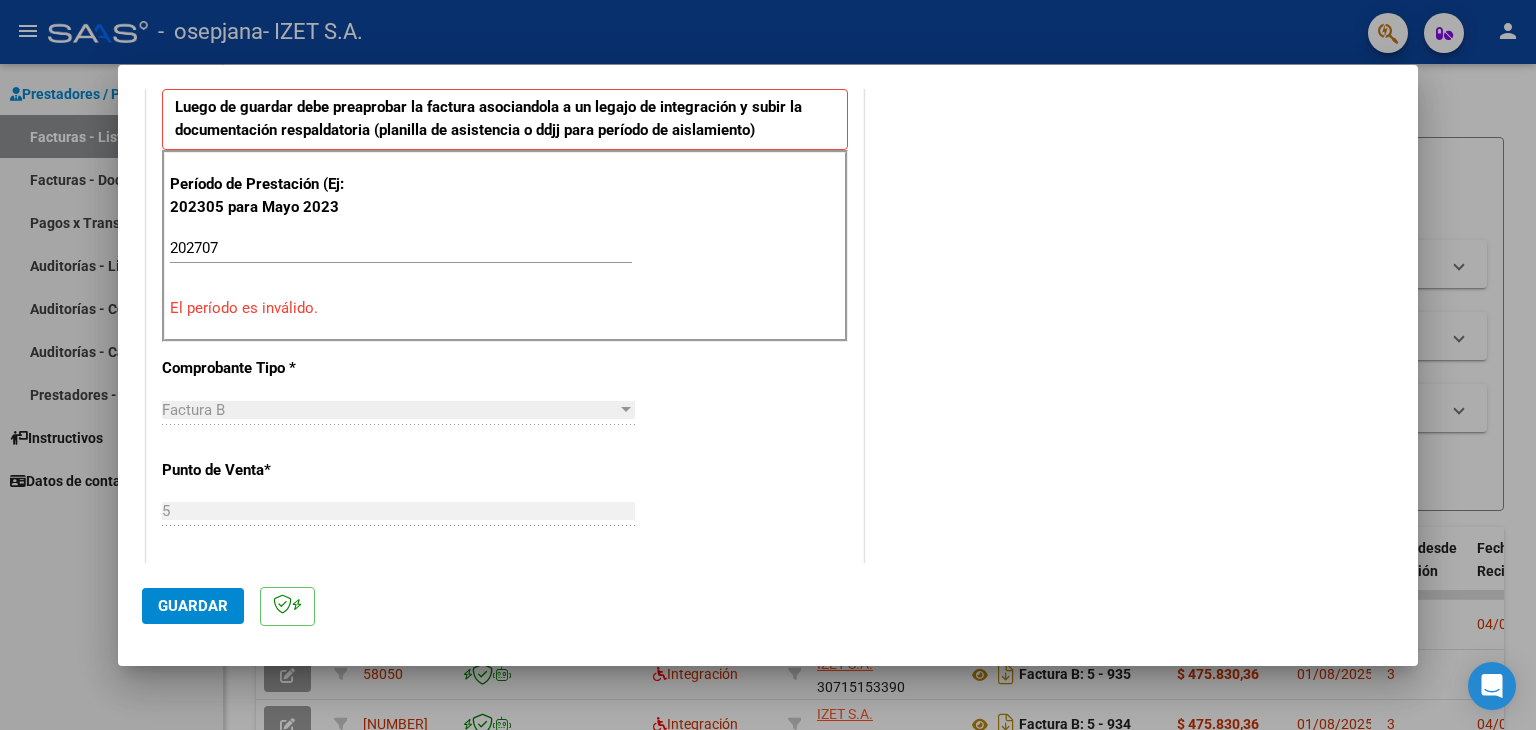 click on "202707" at bounding box center [401, 248] 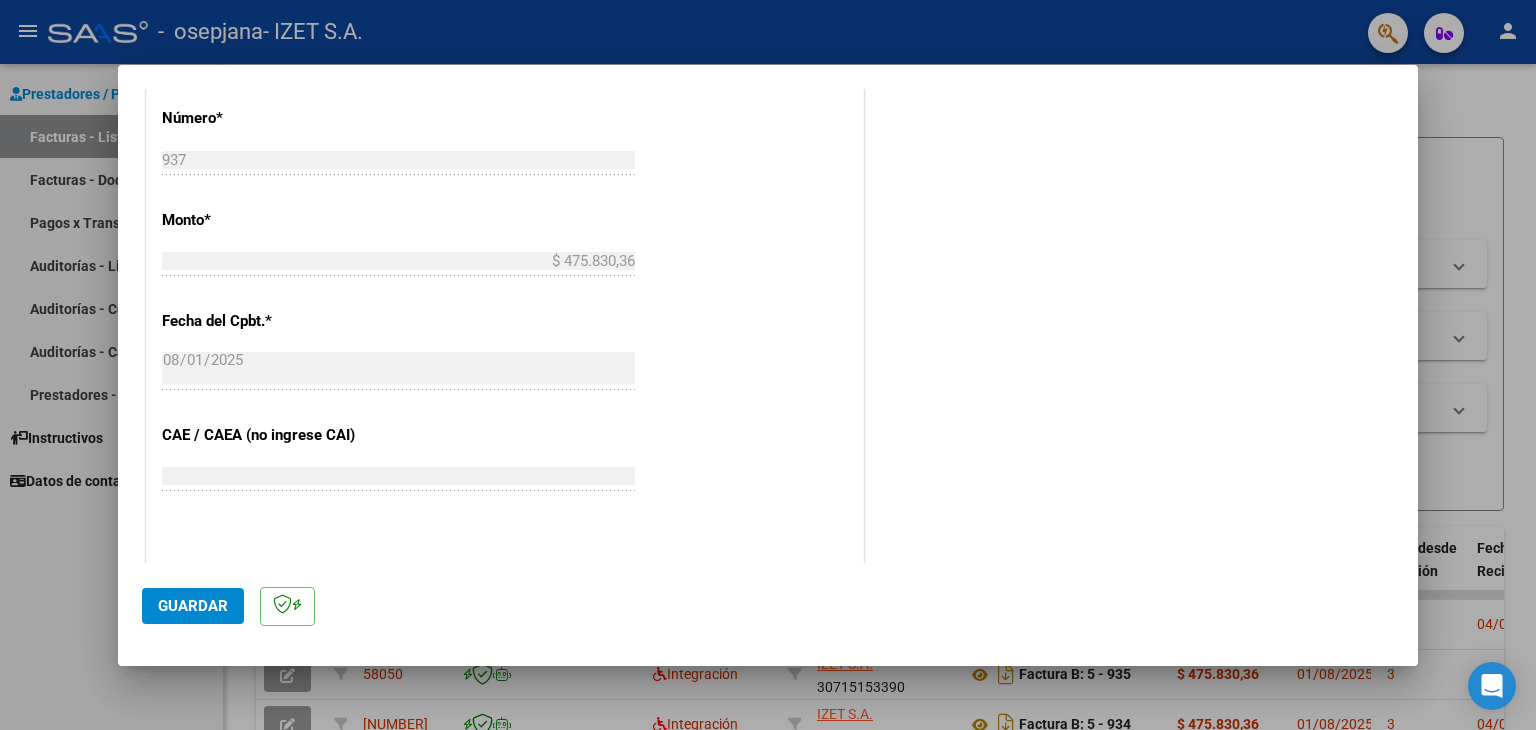 scroll, scrollTop: 1245, scrollLeft: 0, axis: vertical 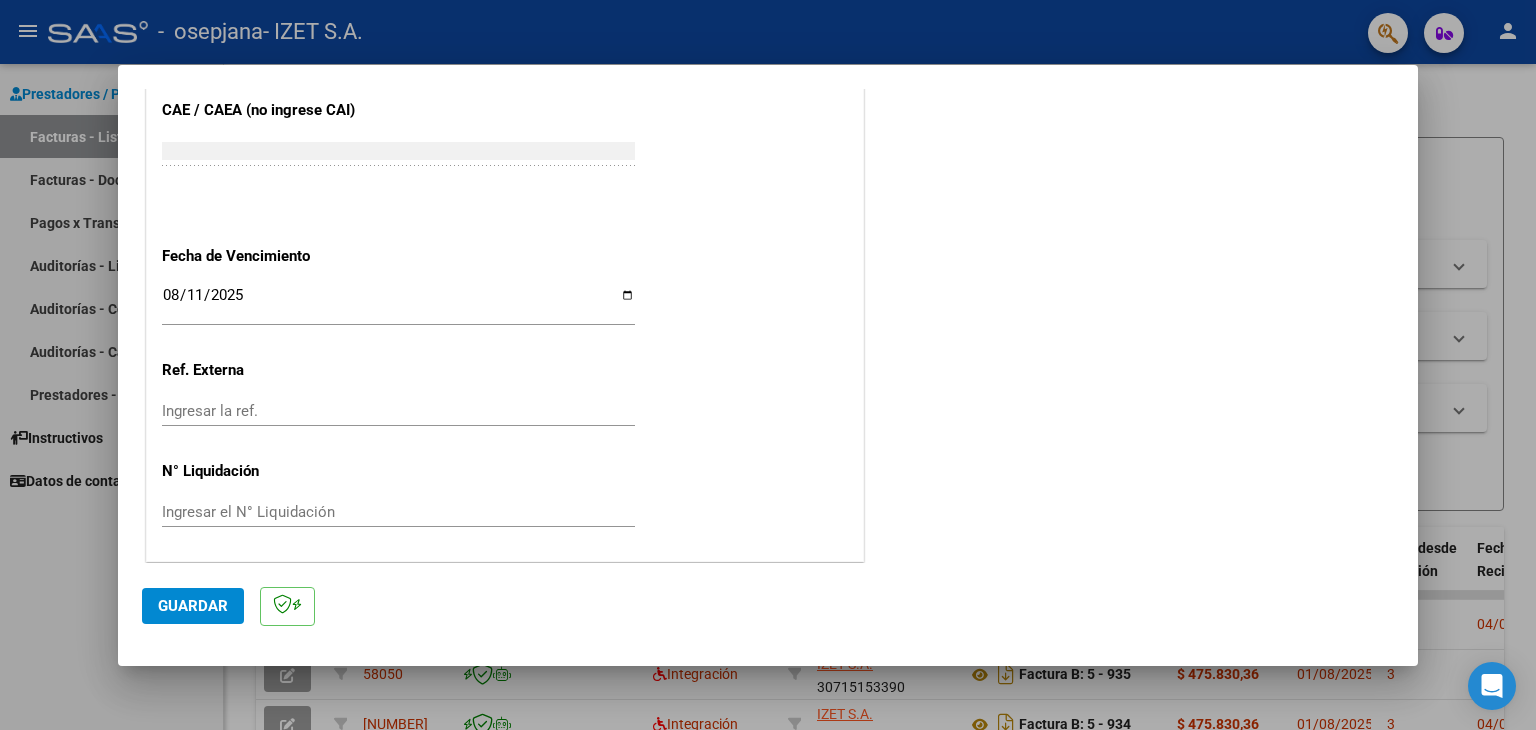 type on "202507" 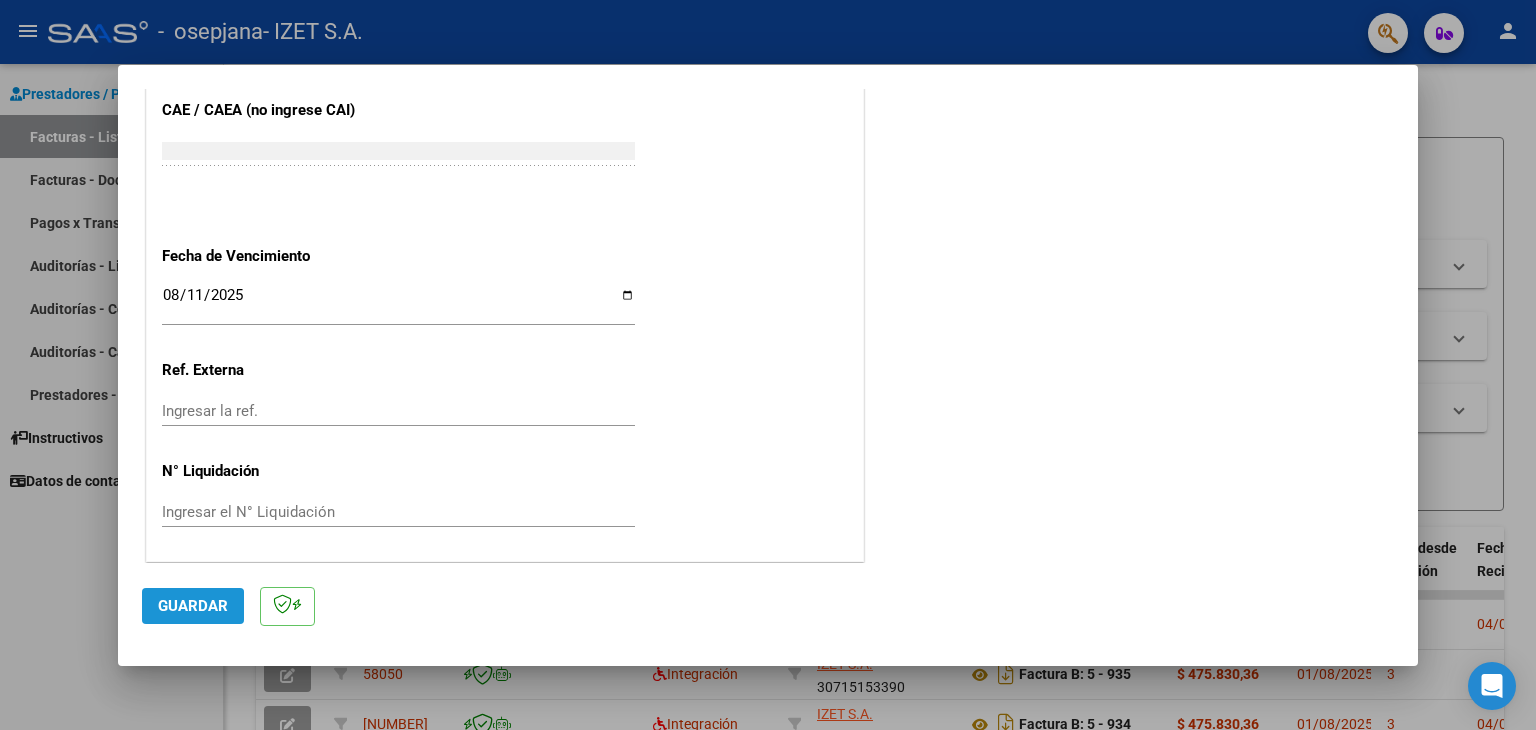 click on "Guardar" 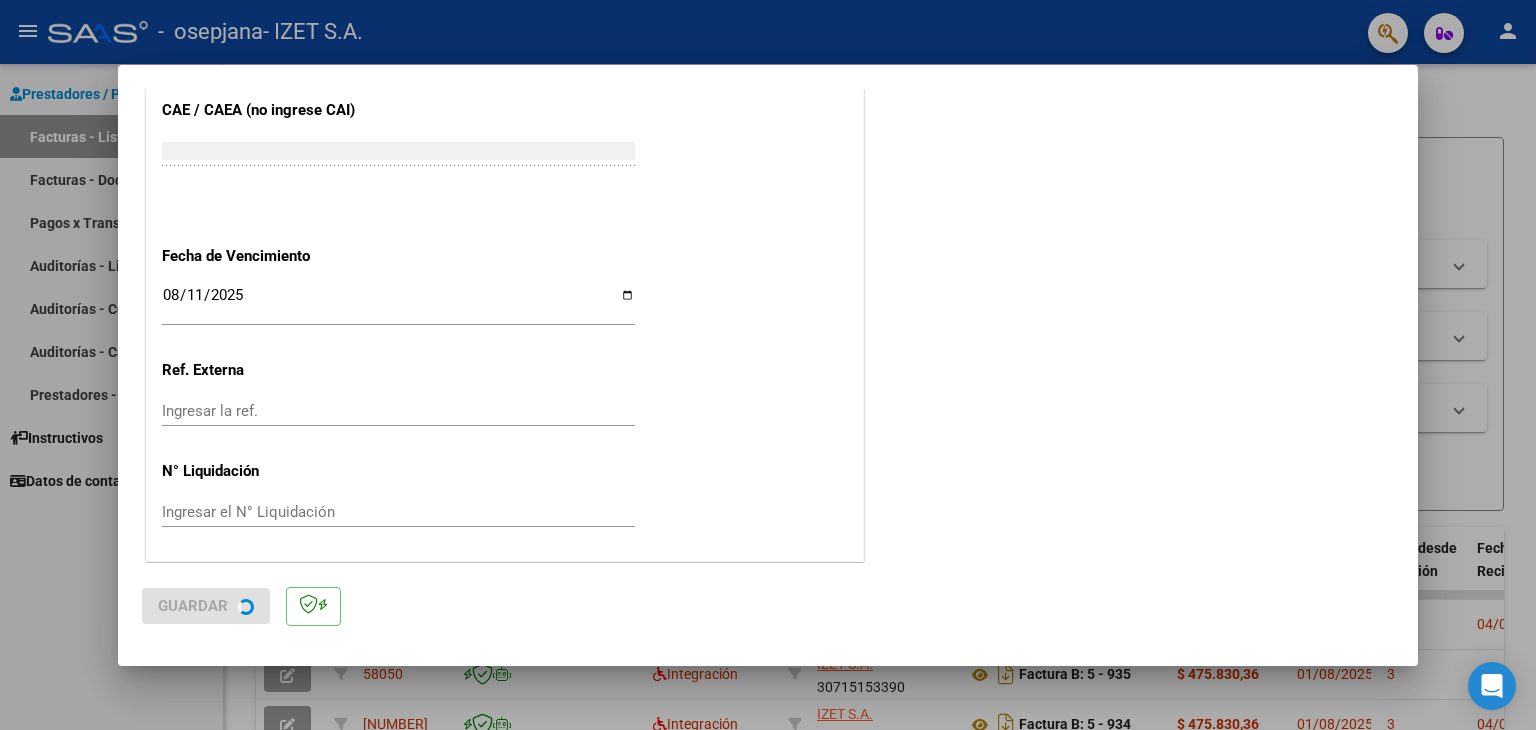 scroll, scrollTop: 0, scrollLeft: 0, axis: both 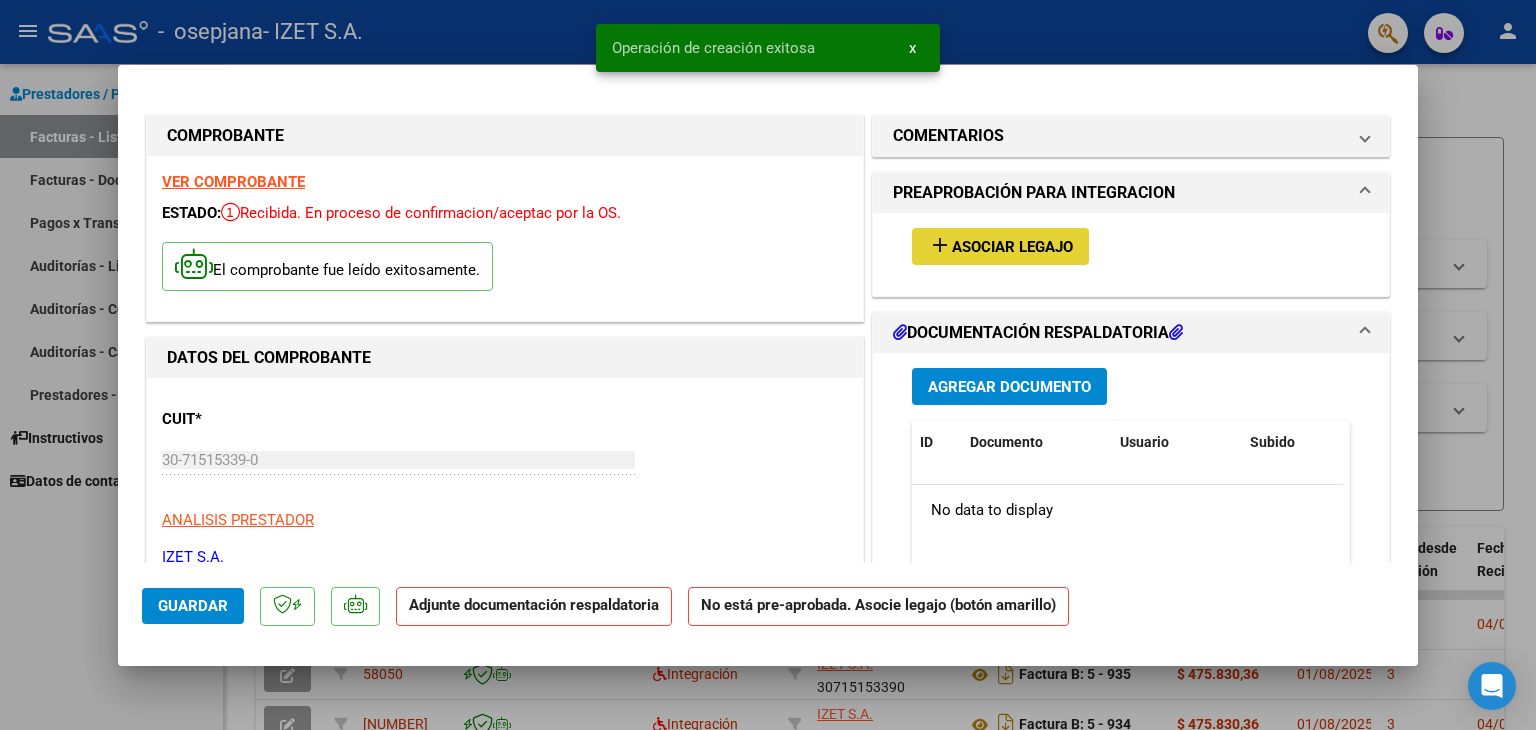 click on "add Asociar Legajo" at bounding box center (1000, 246) 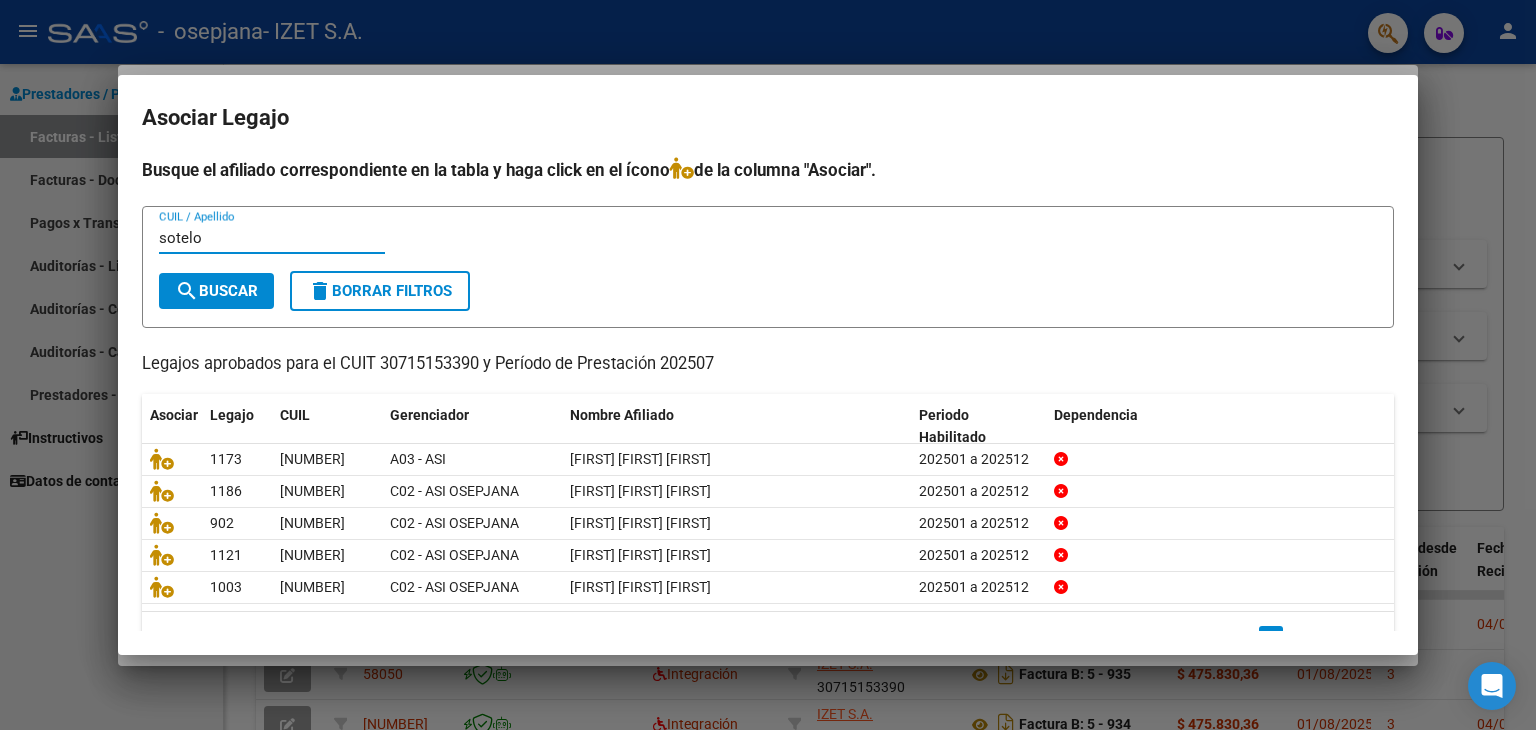 type on "sotelo" 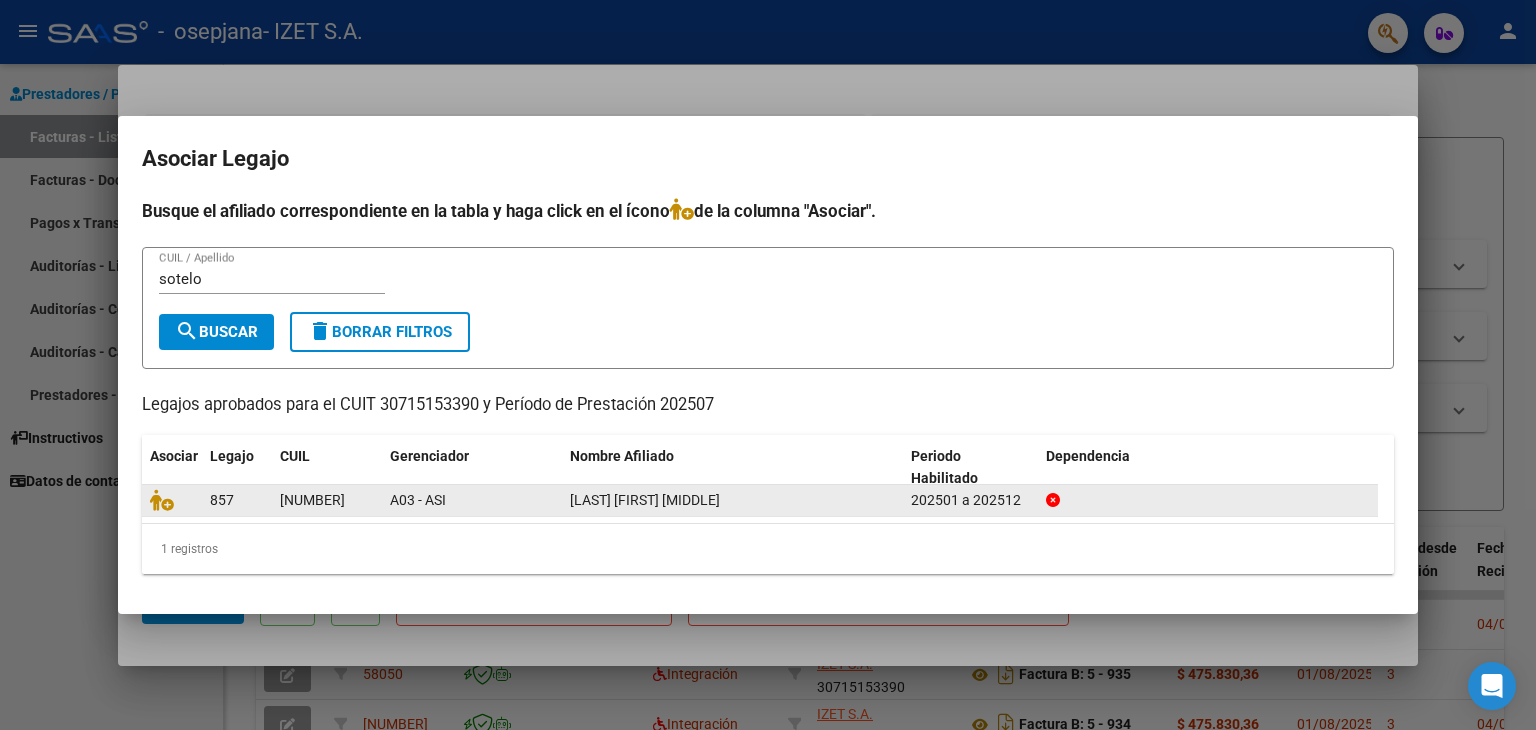 click on "857" 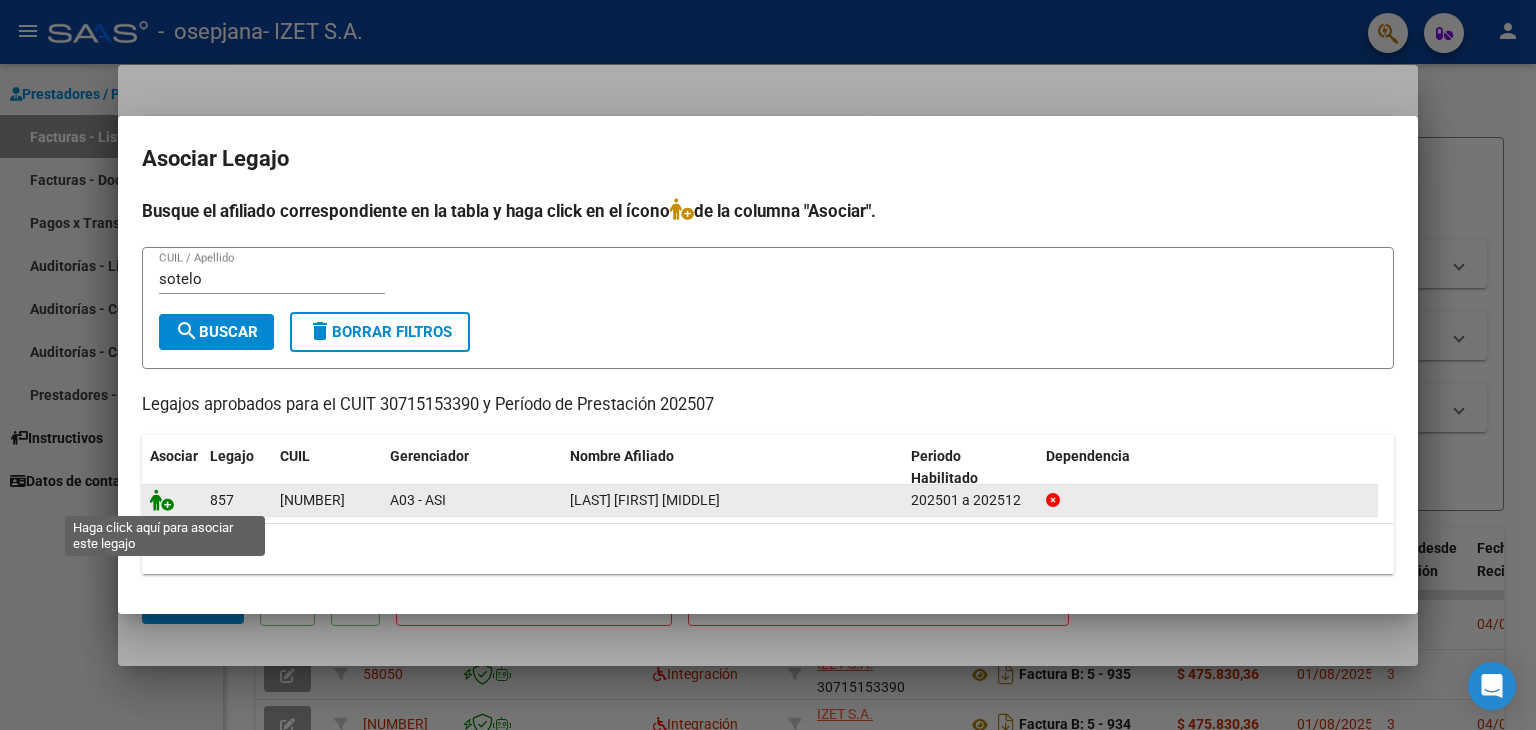 click 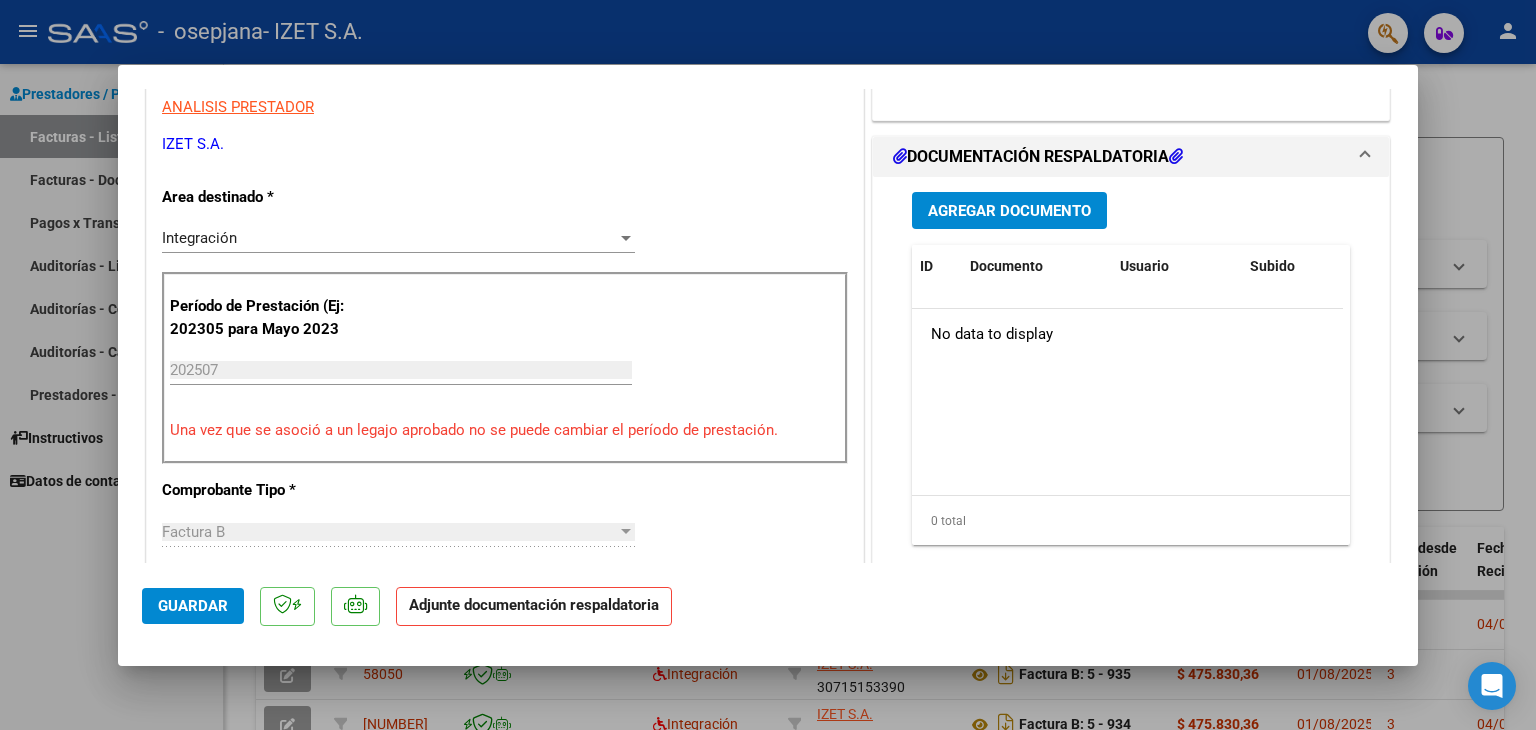 scroll, scrollTop: 213, scrollLeft: 0, axis: vertical 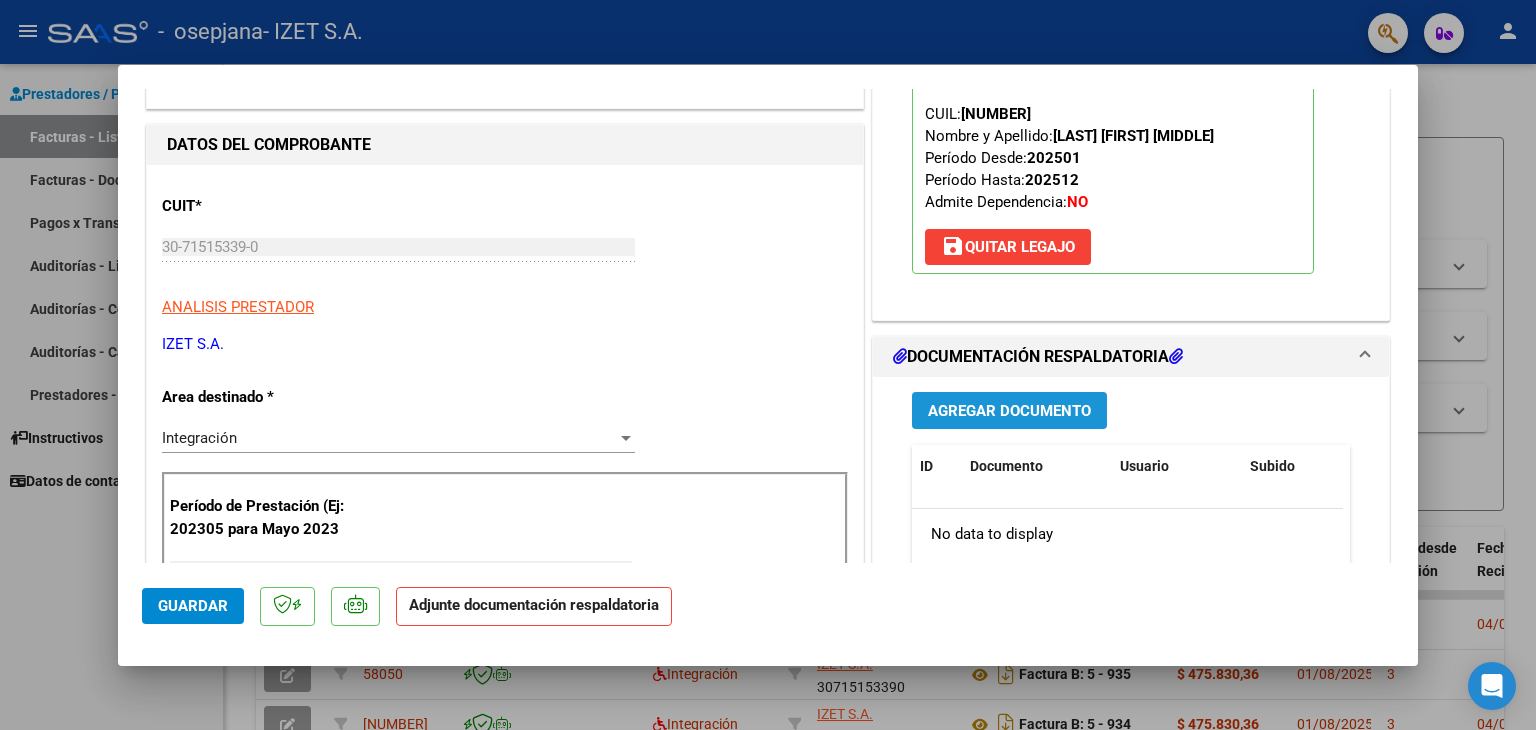 click on "Agregar Documento" at bounding box center [1009, 411] 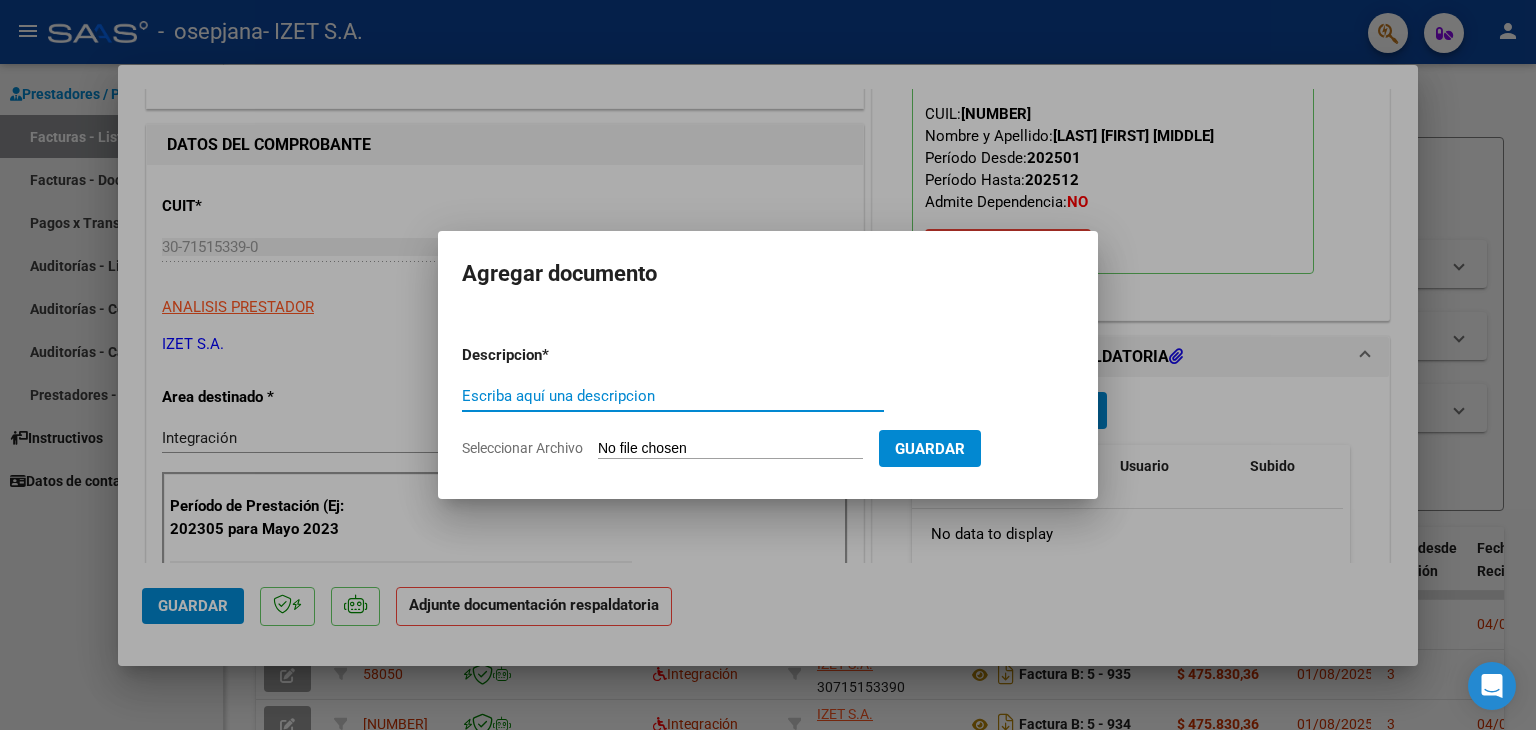 click on "Escriba aquí una descripcion" at bounding box center [673, 396] 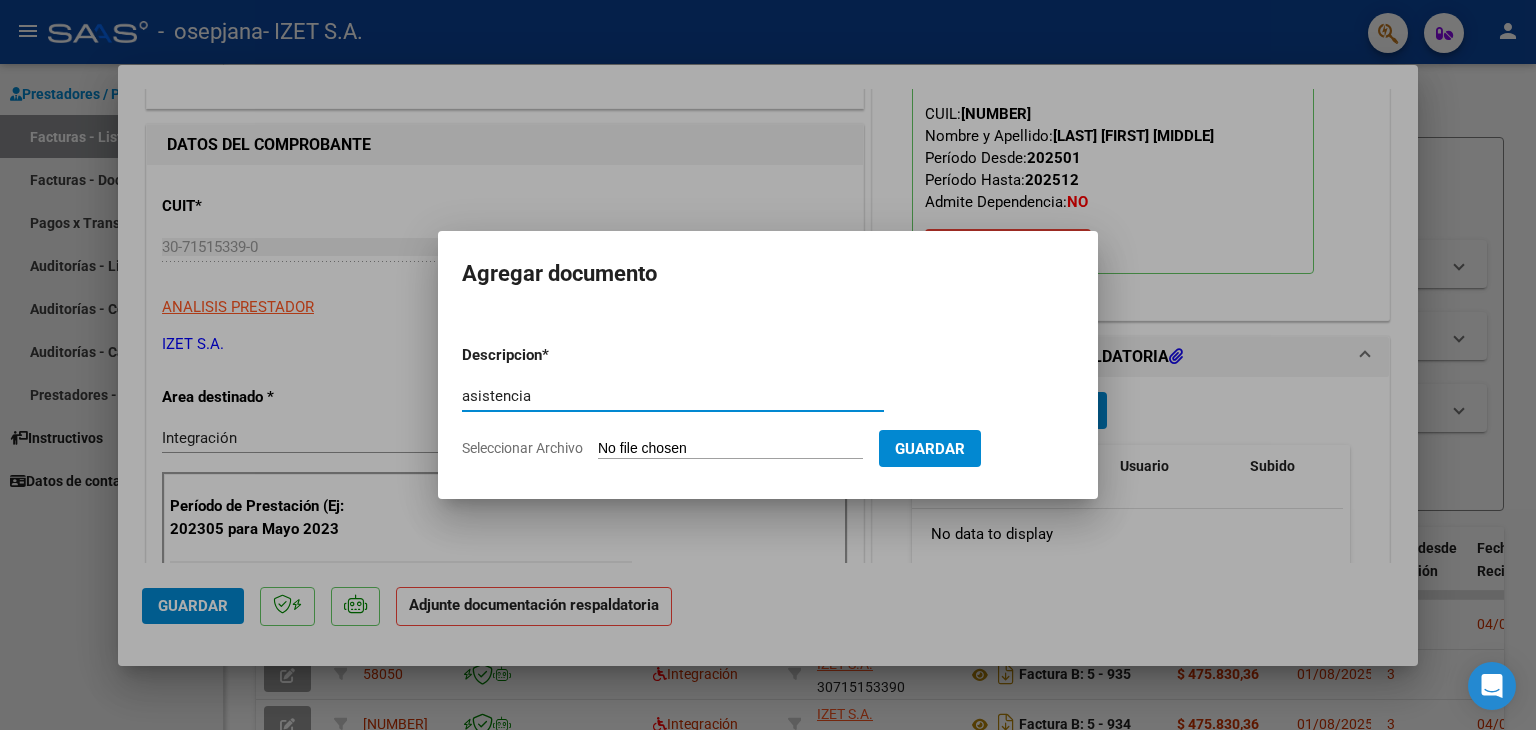 type on "asistencia" 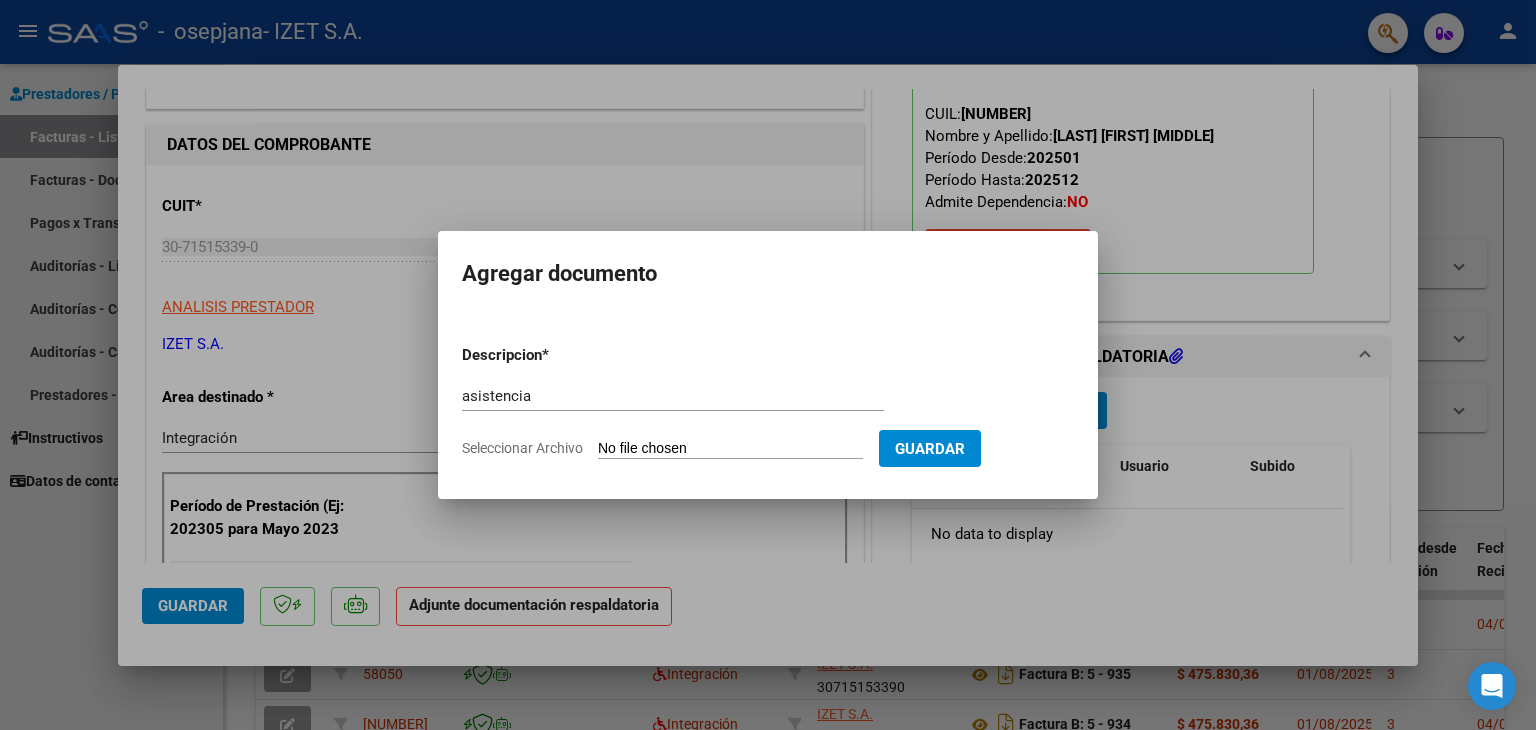 type on "C:\fakepath\Sotelo Constantino Asistencia Julio .pdf" 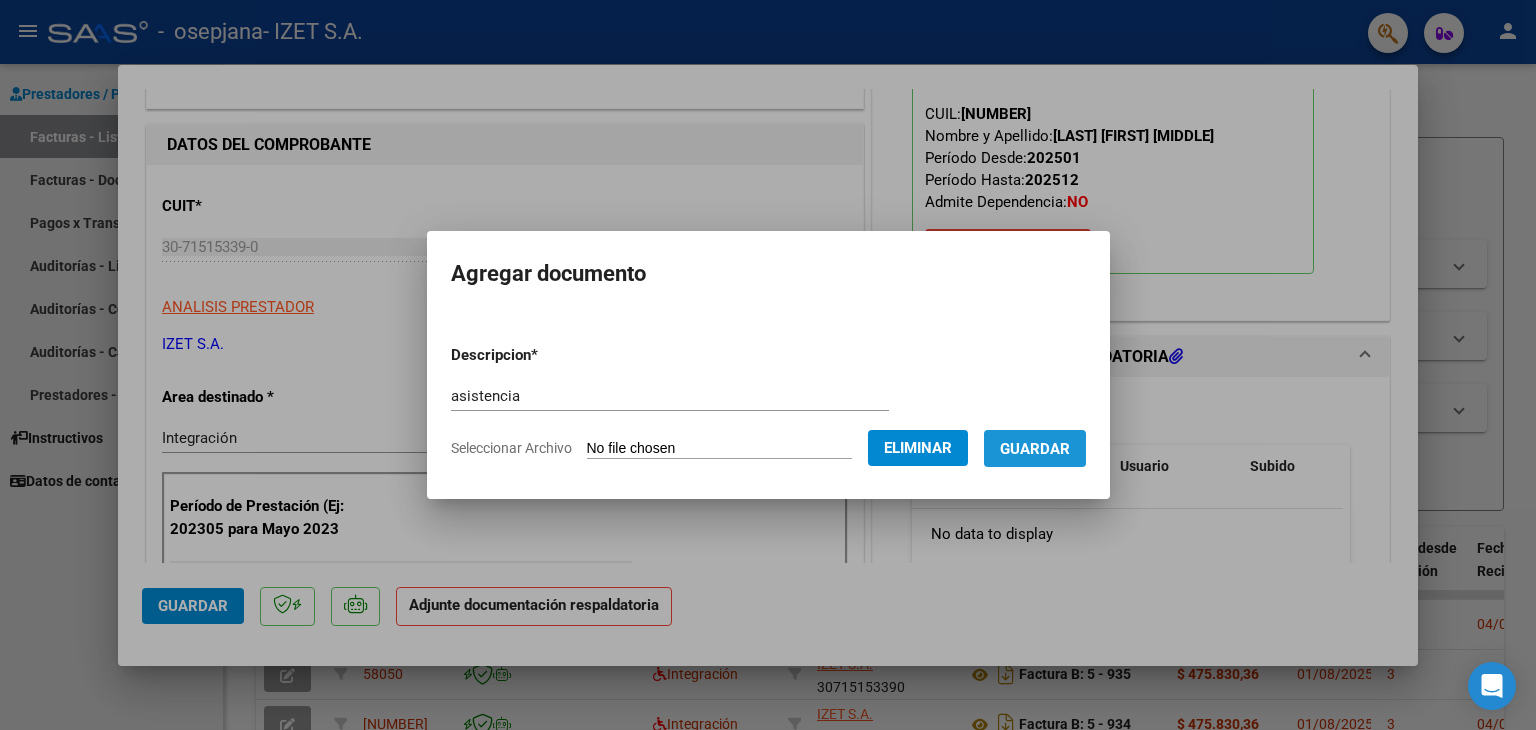 click on "Guardar" at bounding box center [1035, 449] 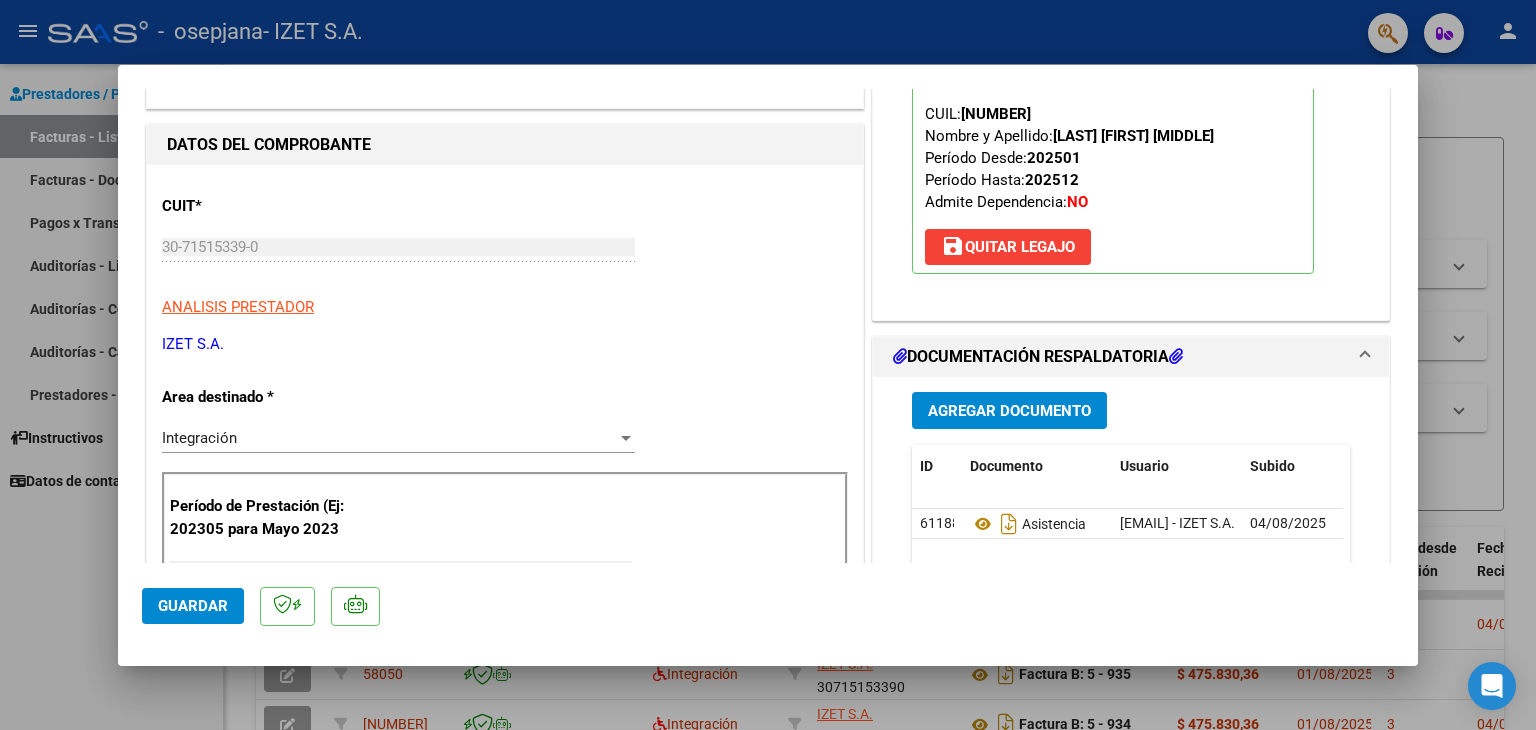 click at bounding box center (768, 365) 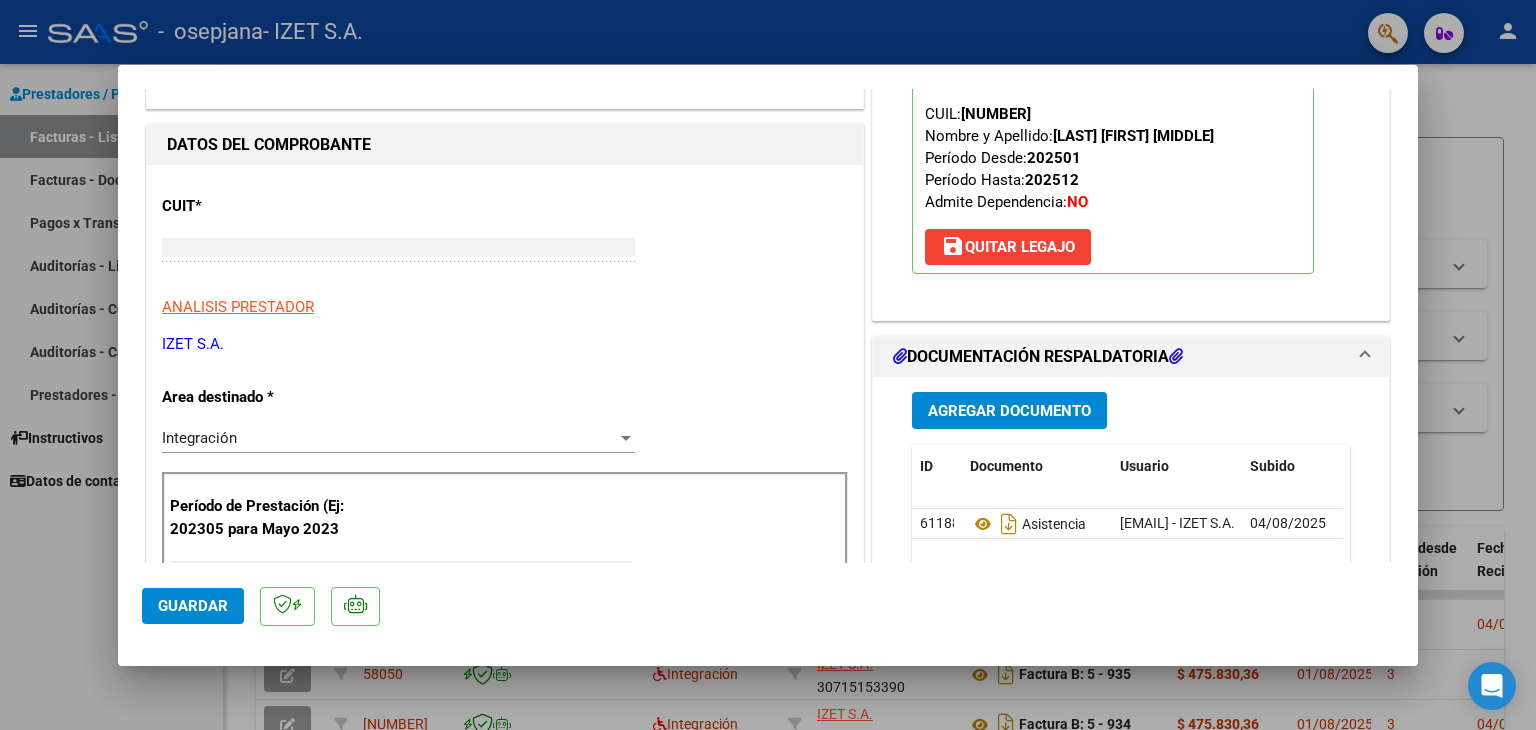 scroll, scrollTop: 226, scrollLeft: 0, axis: vertical 